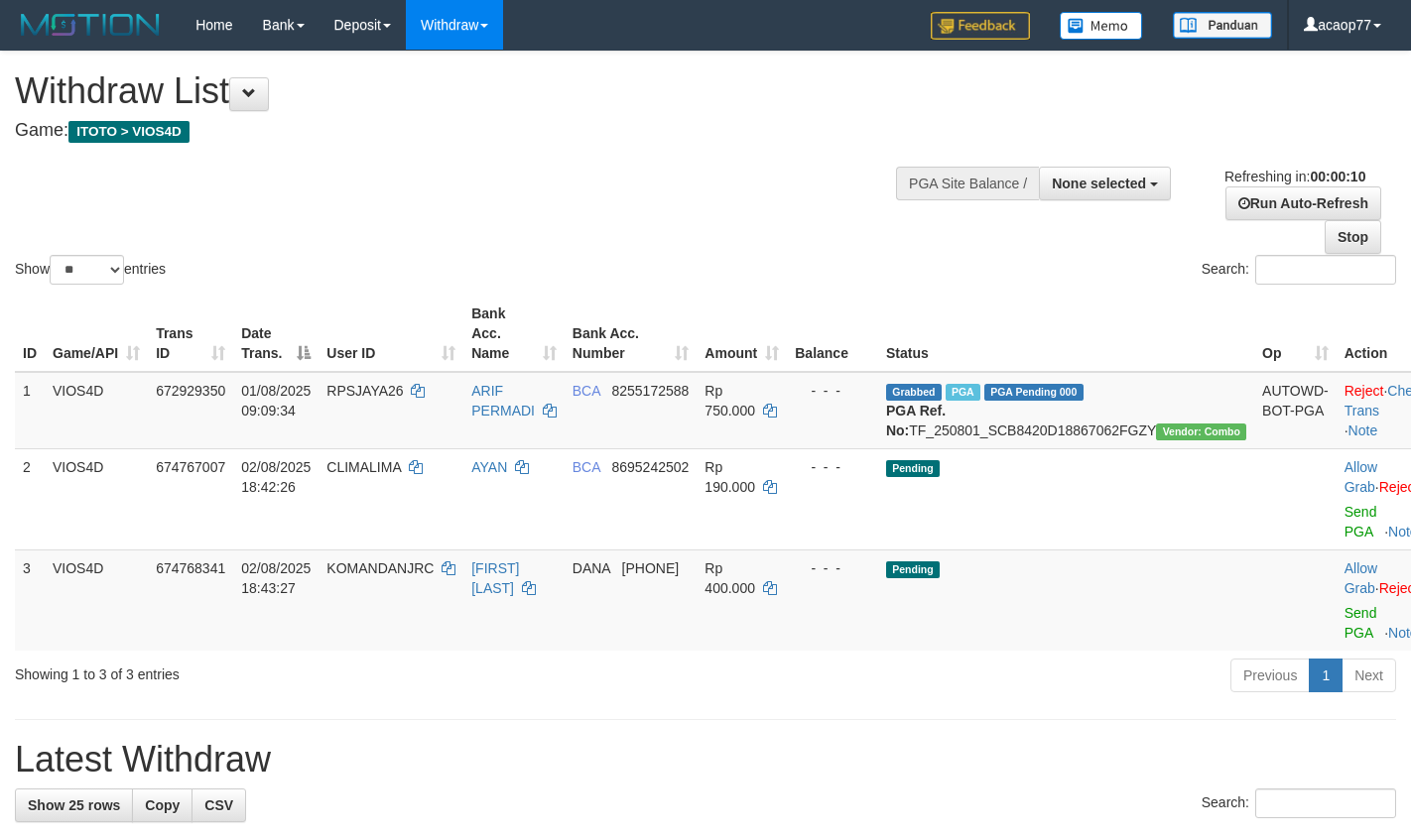 select 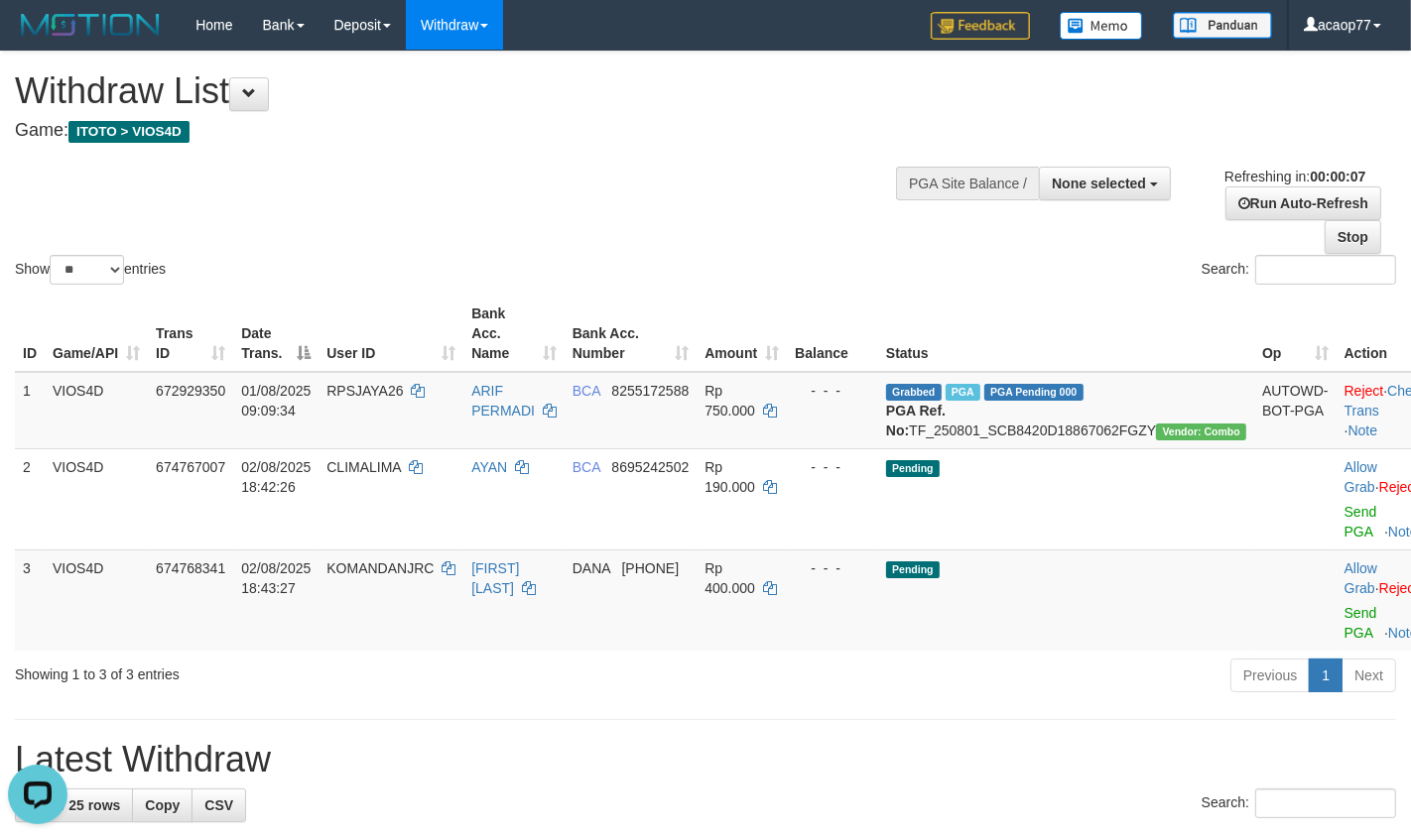 scroll, scrollTop: 0, scrollLeft: 0, axis: both 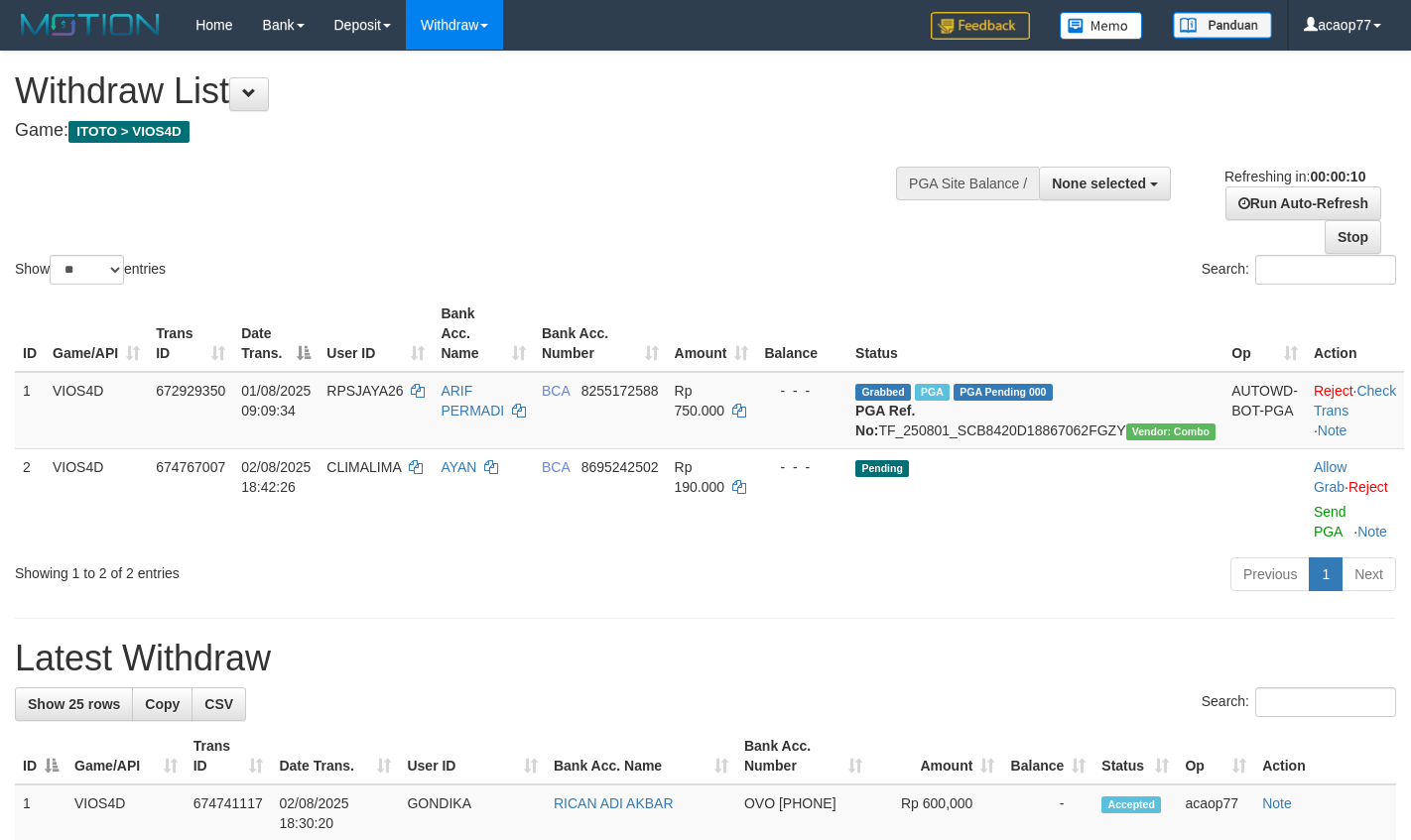 select 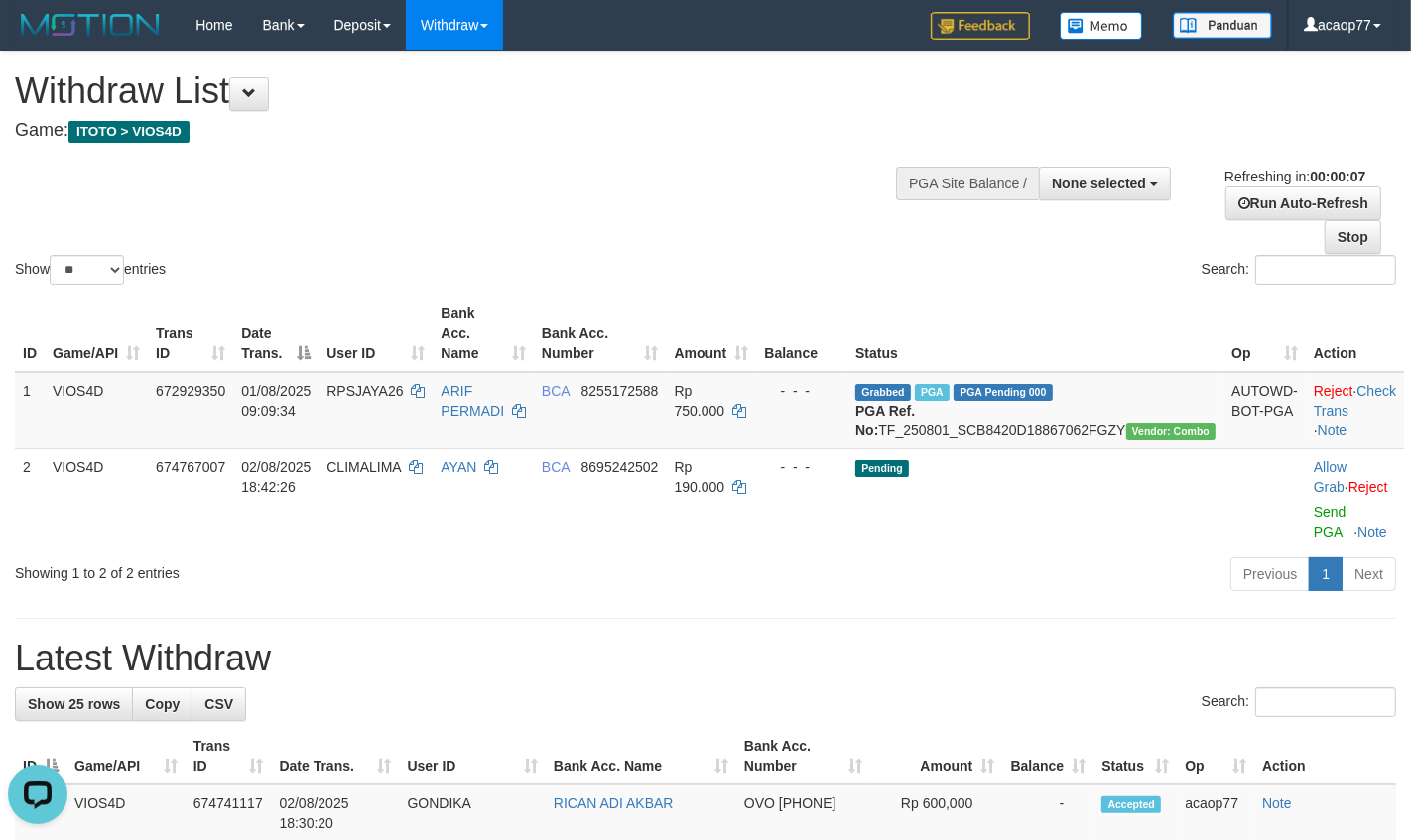 scroll, scrollTop: 0, scrollLeft: 0, axis: both 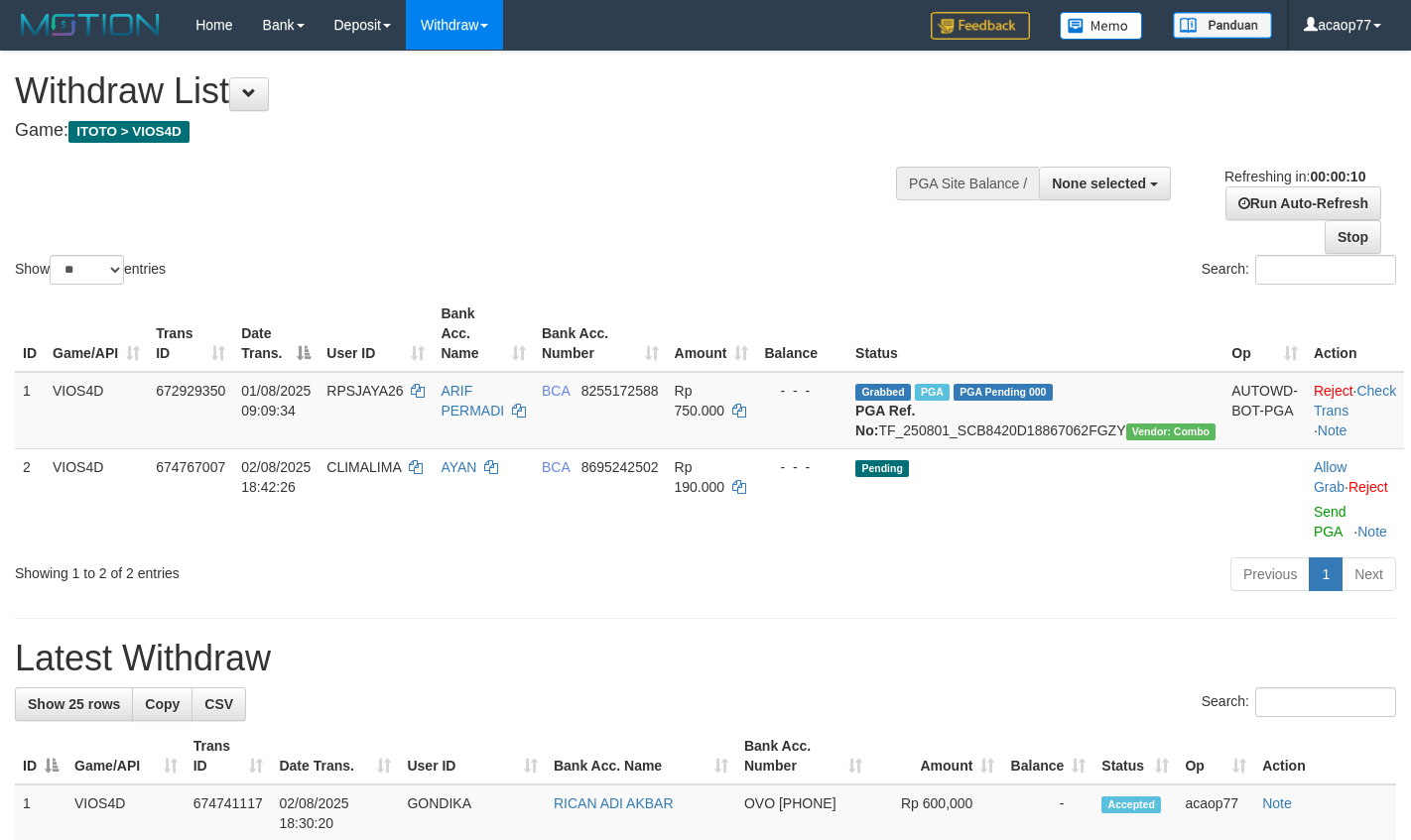 select 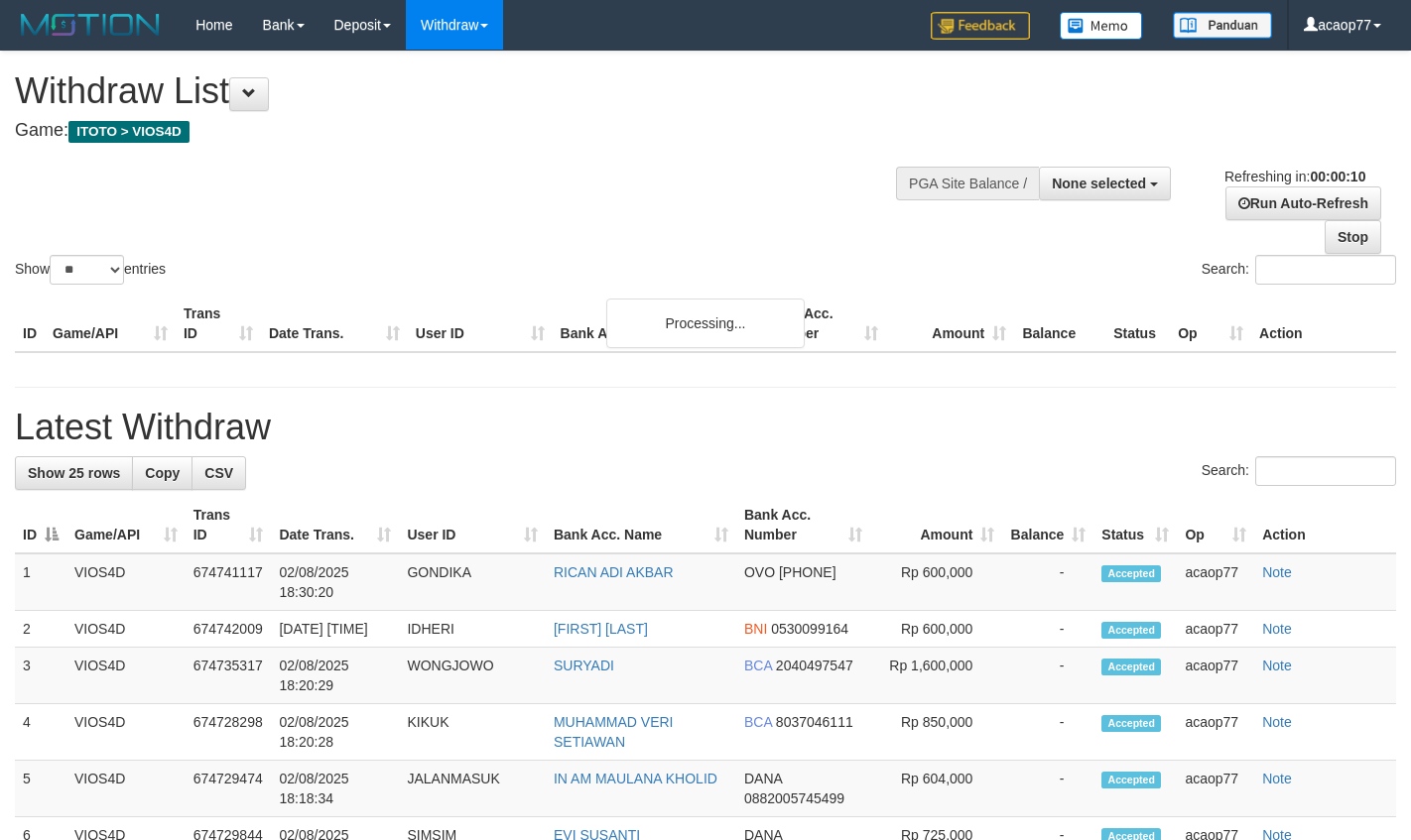 select 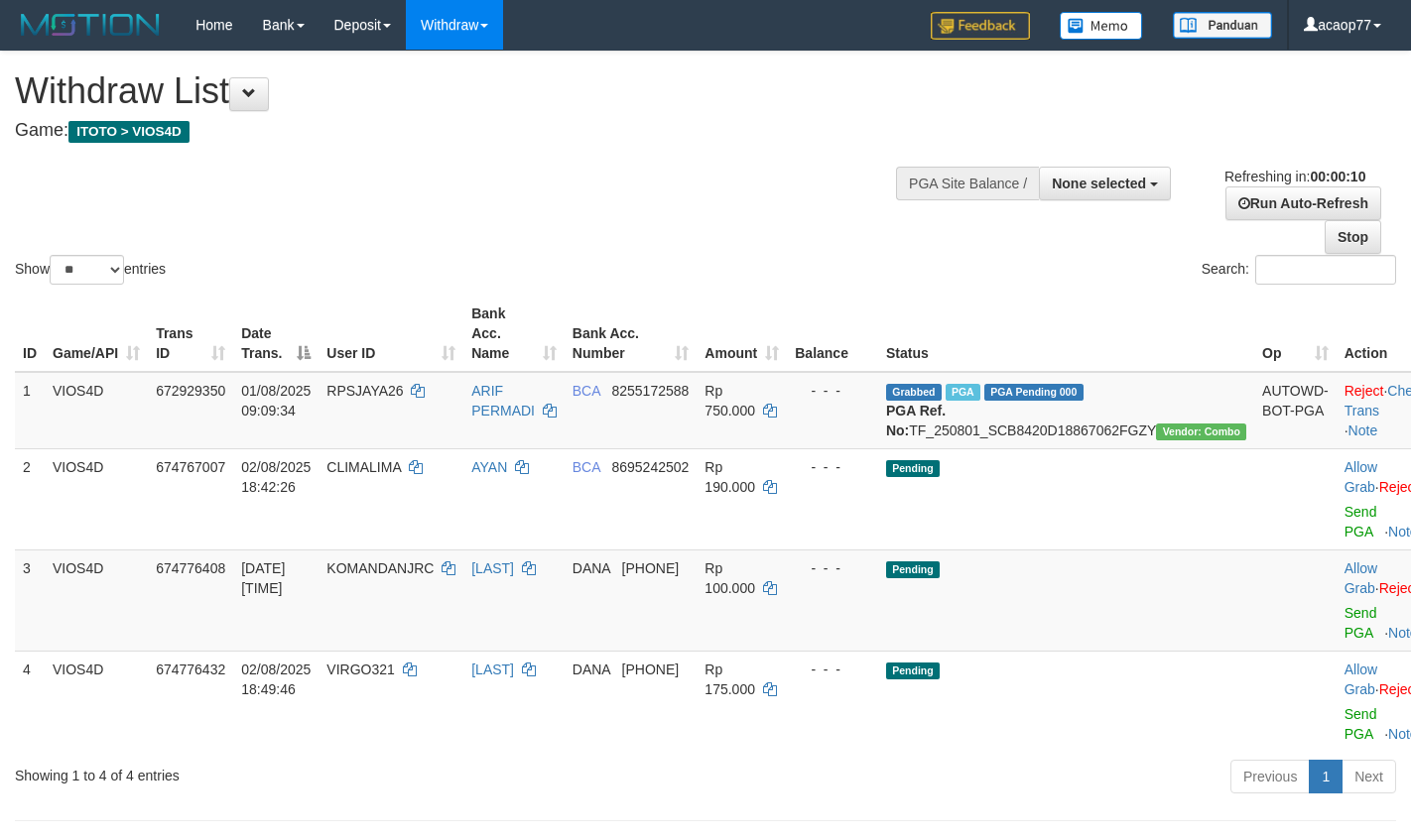 select 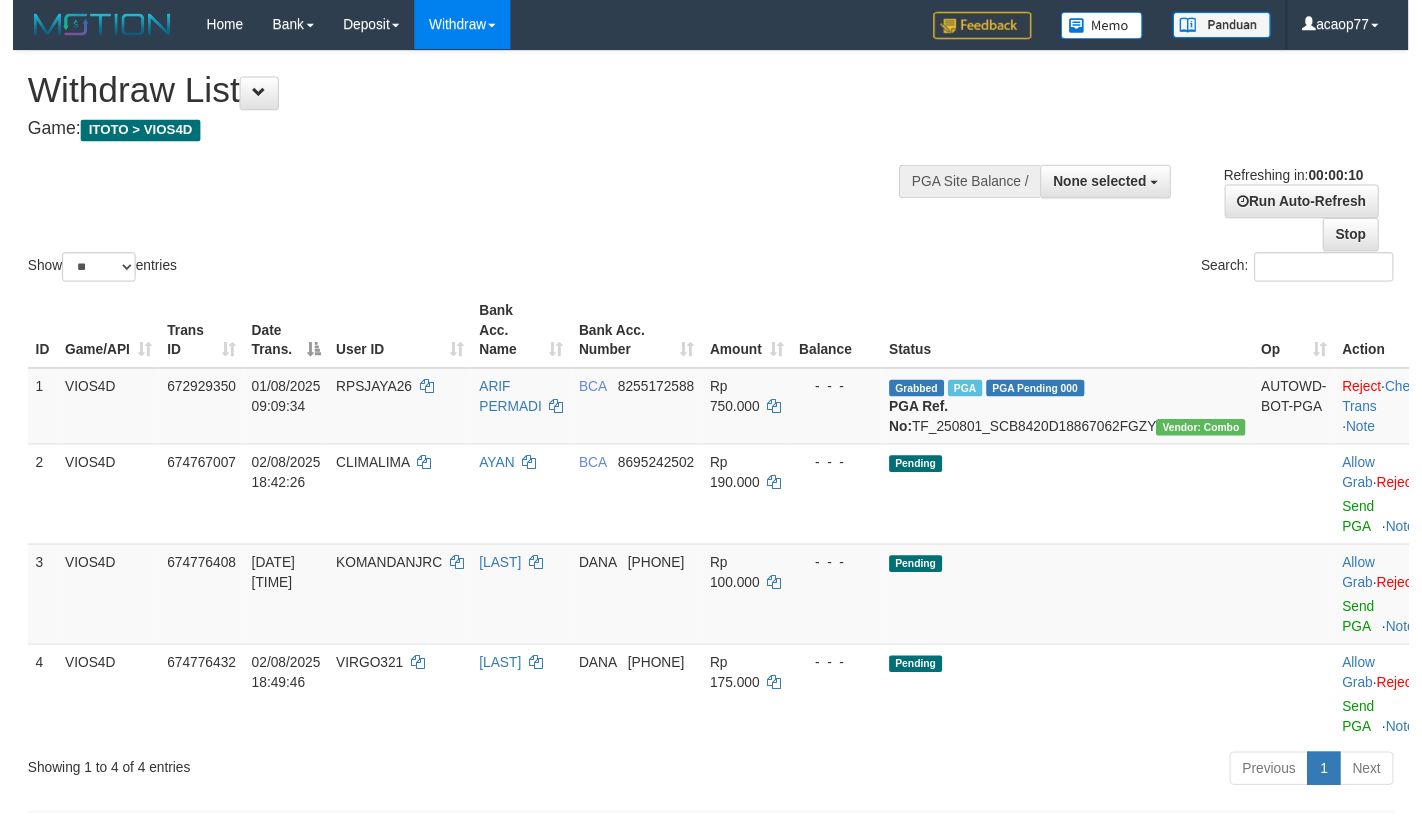 scroll, scrollTop: 0, scrollLeft: 0, axis: both 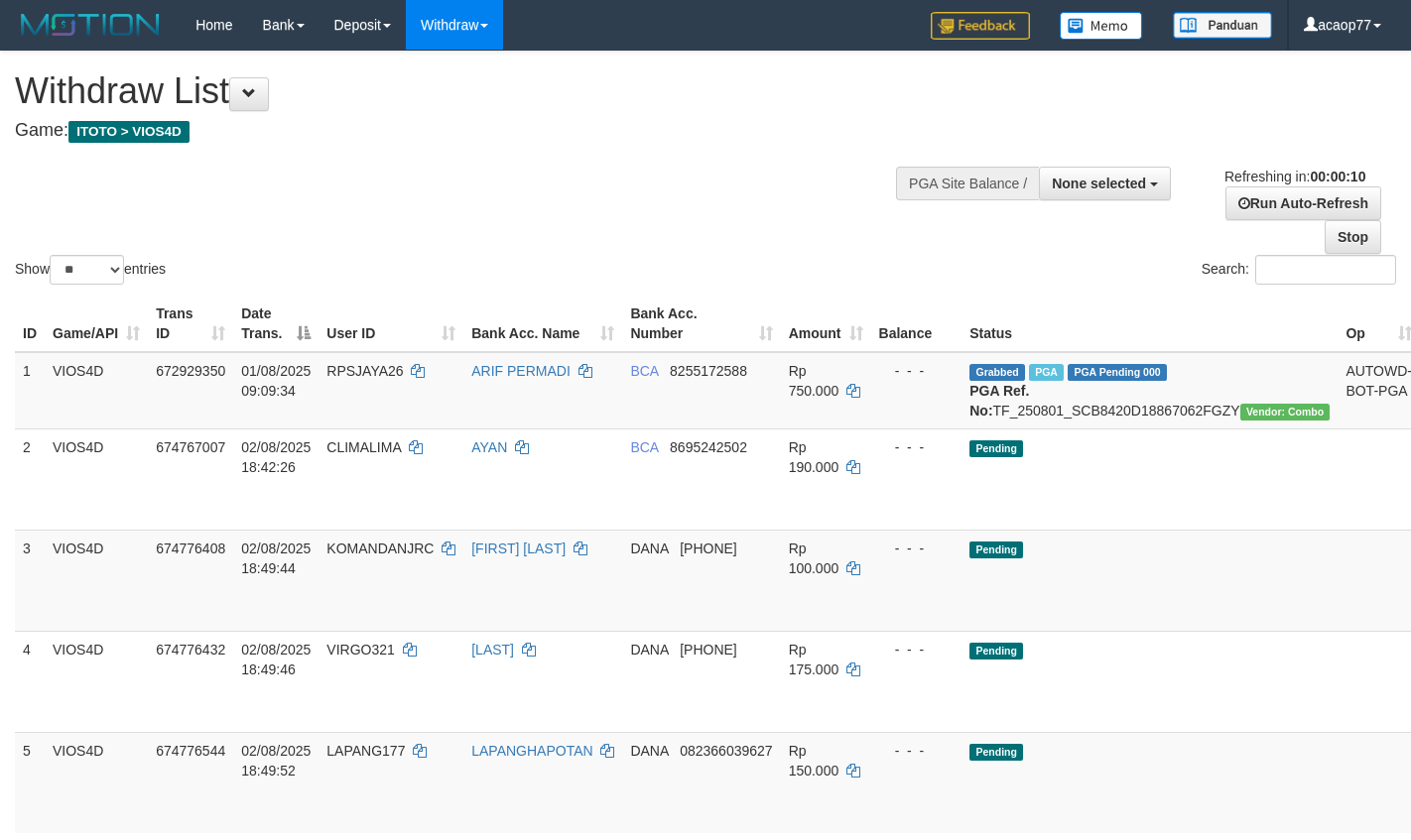 select 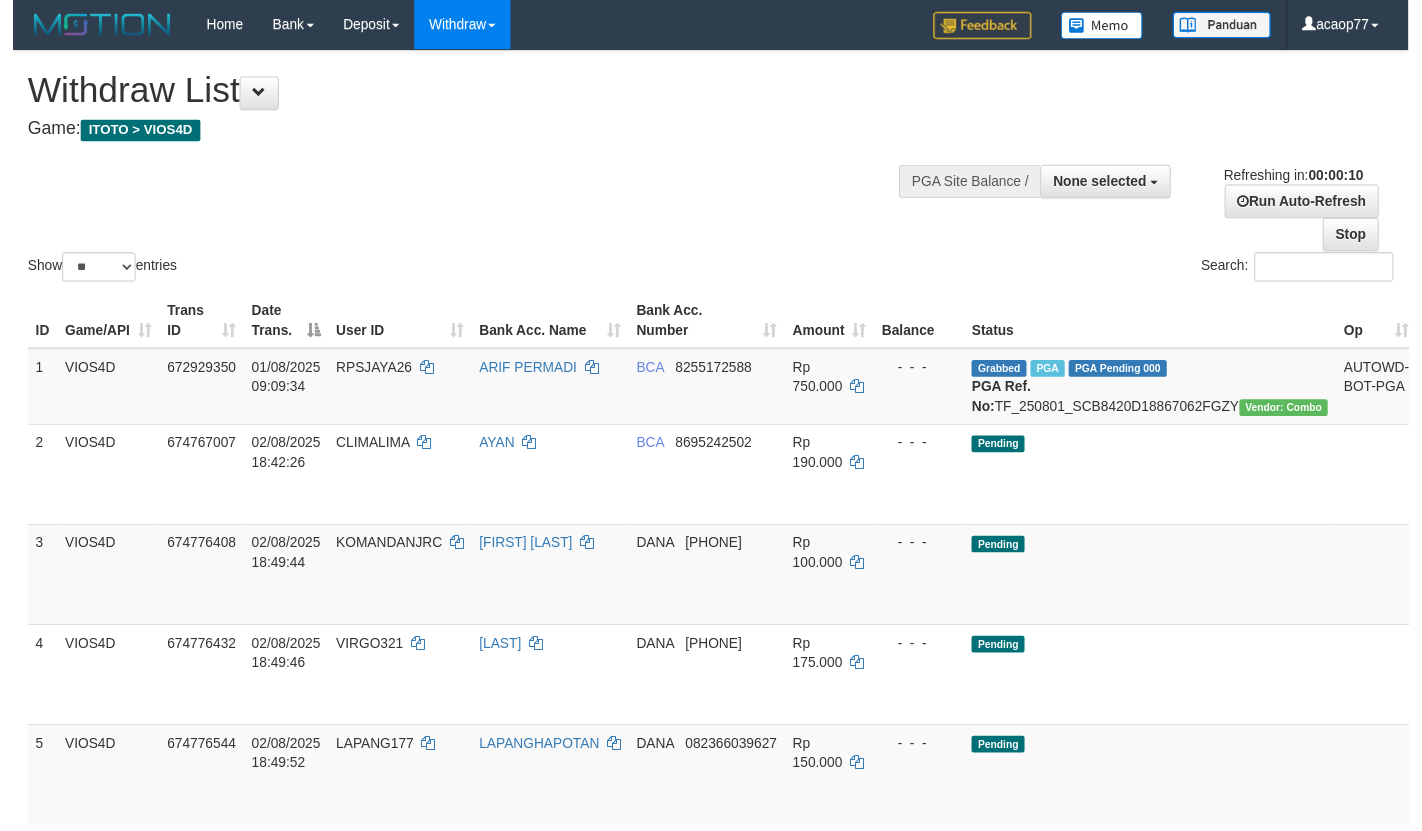 scroll, scrollTop: 0, scrollLeft: 0, axis: both 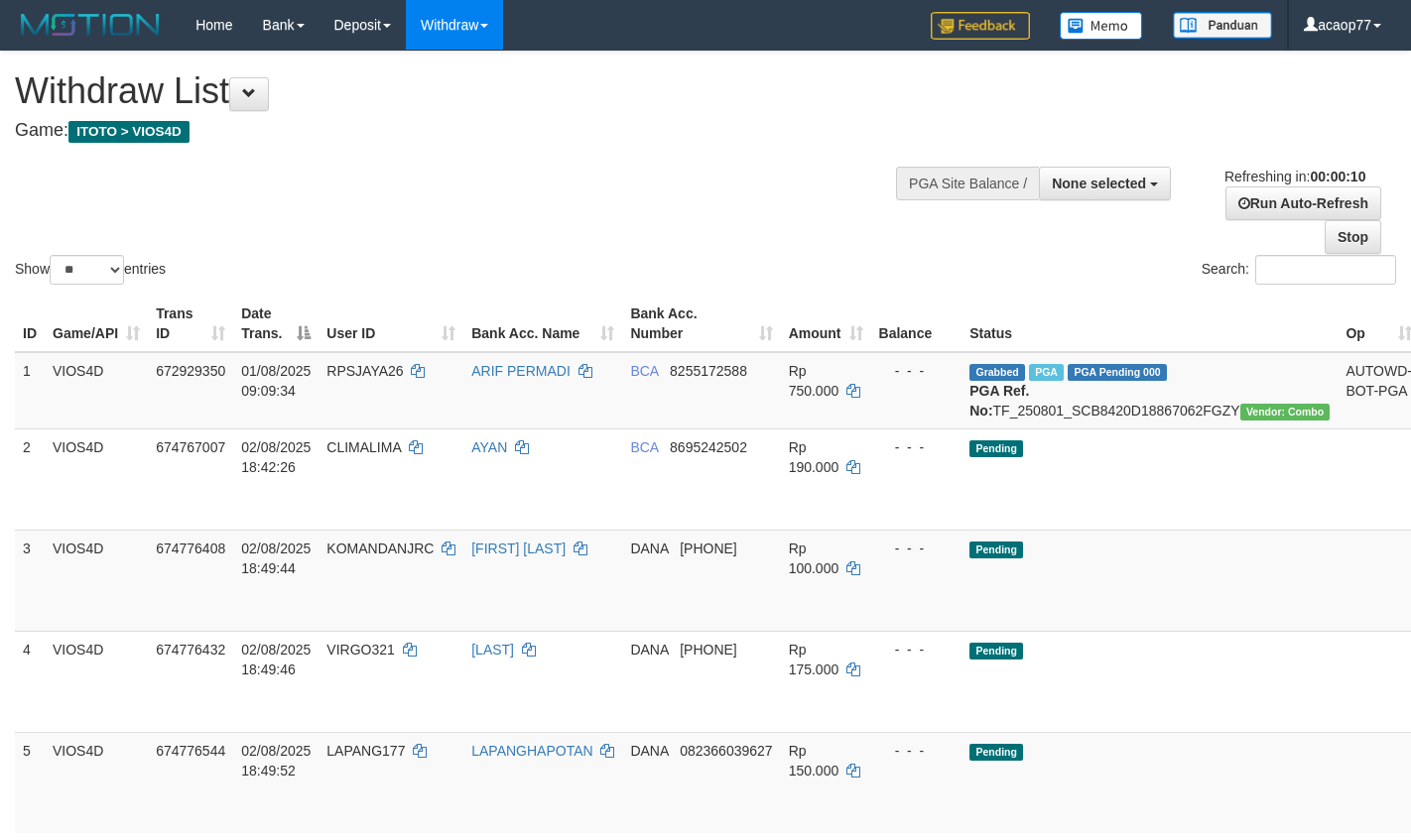 select 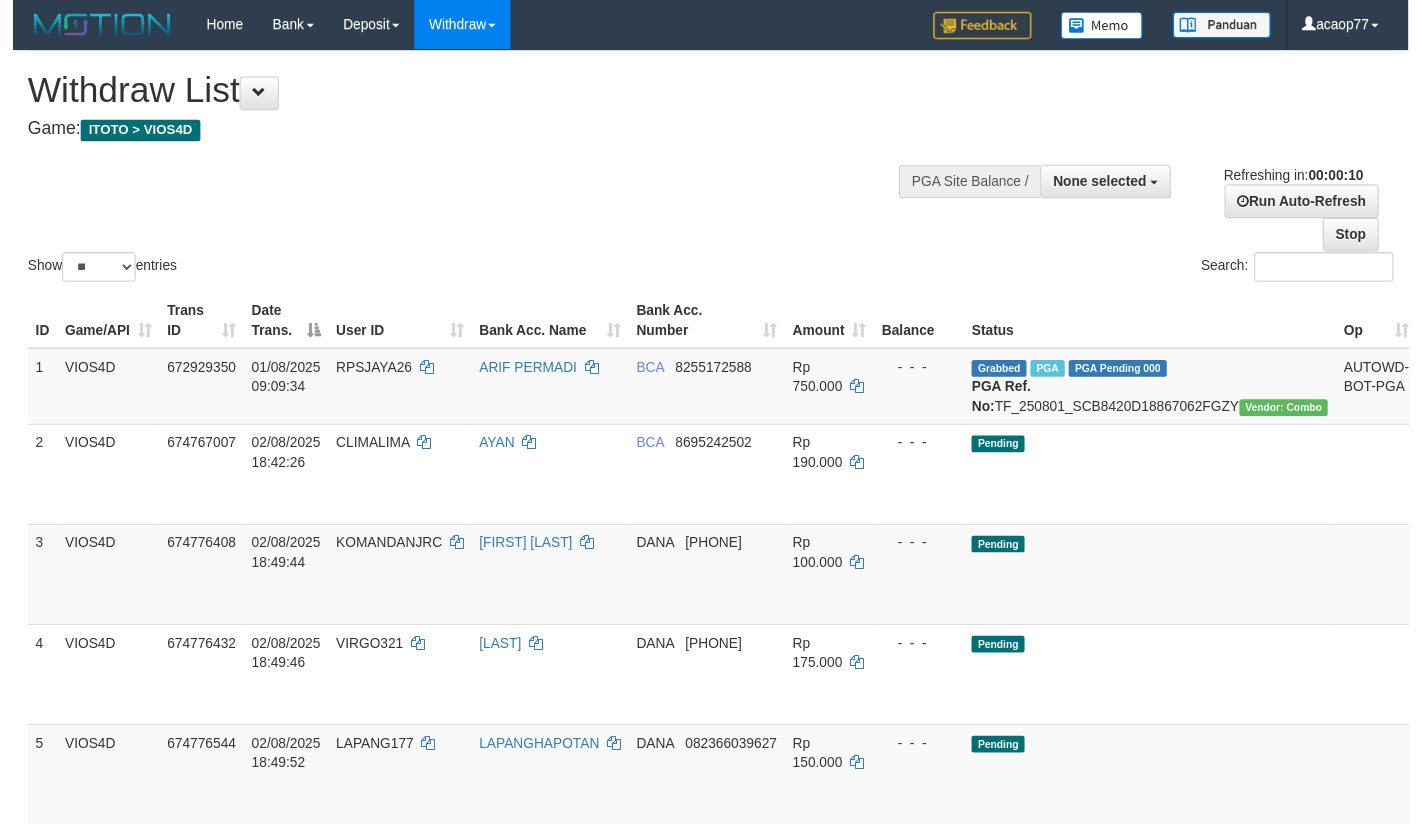 scroll, scrollTop: 0, scrollLeft: 0, axis: both 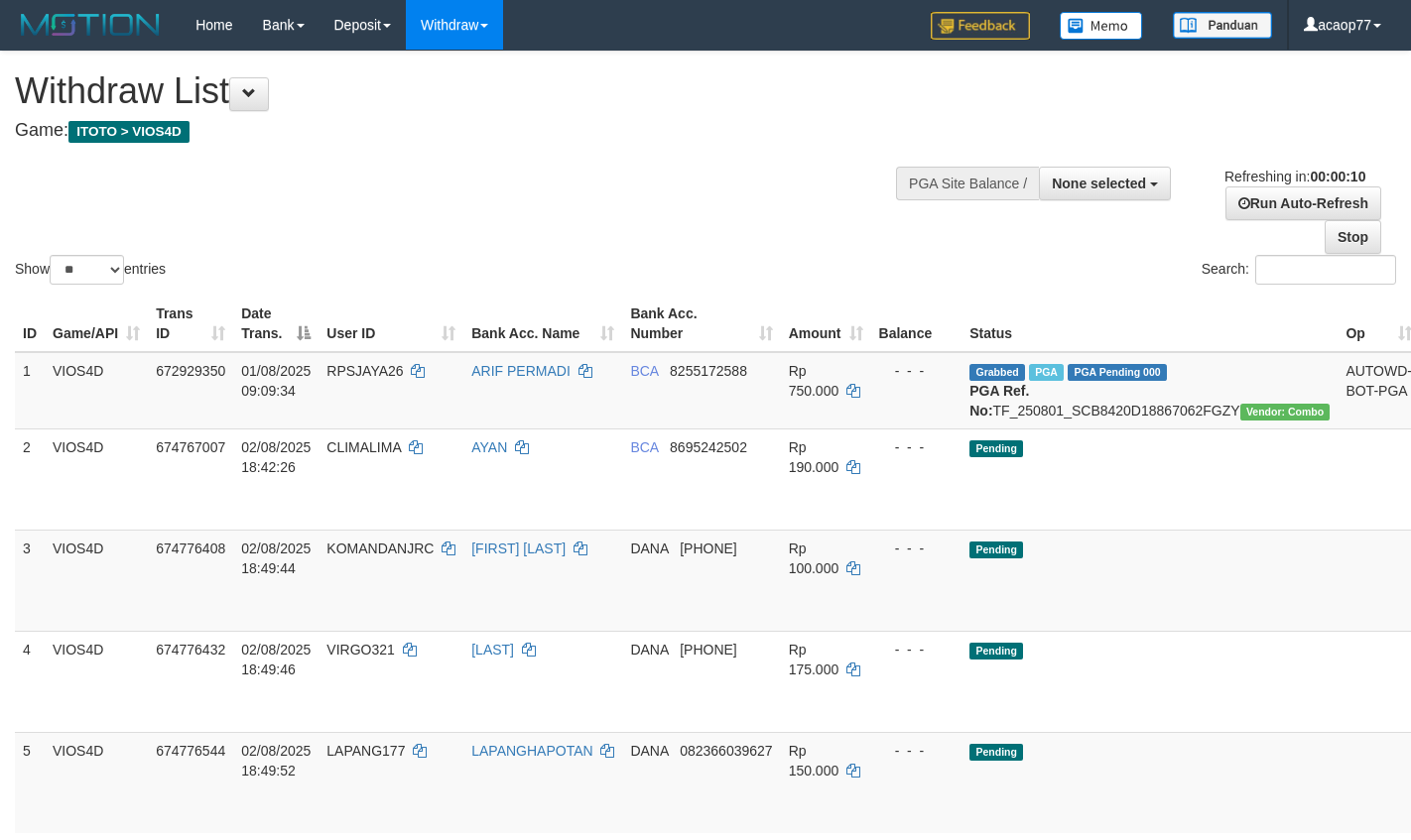 select 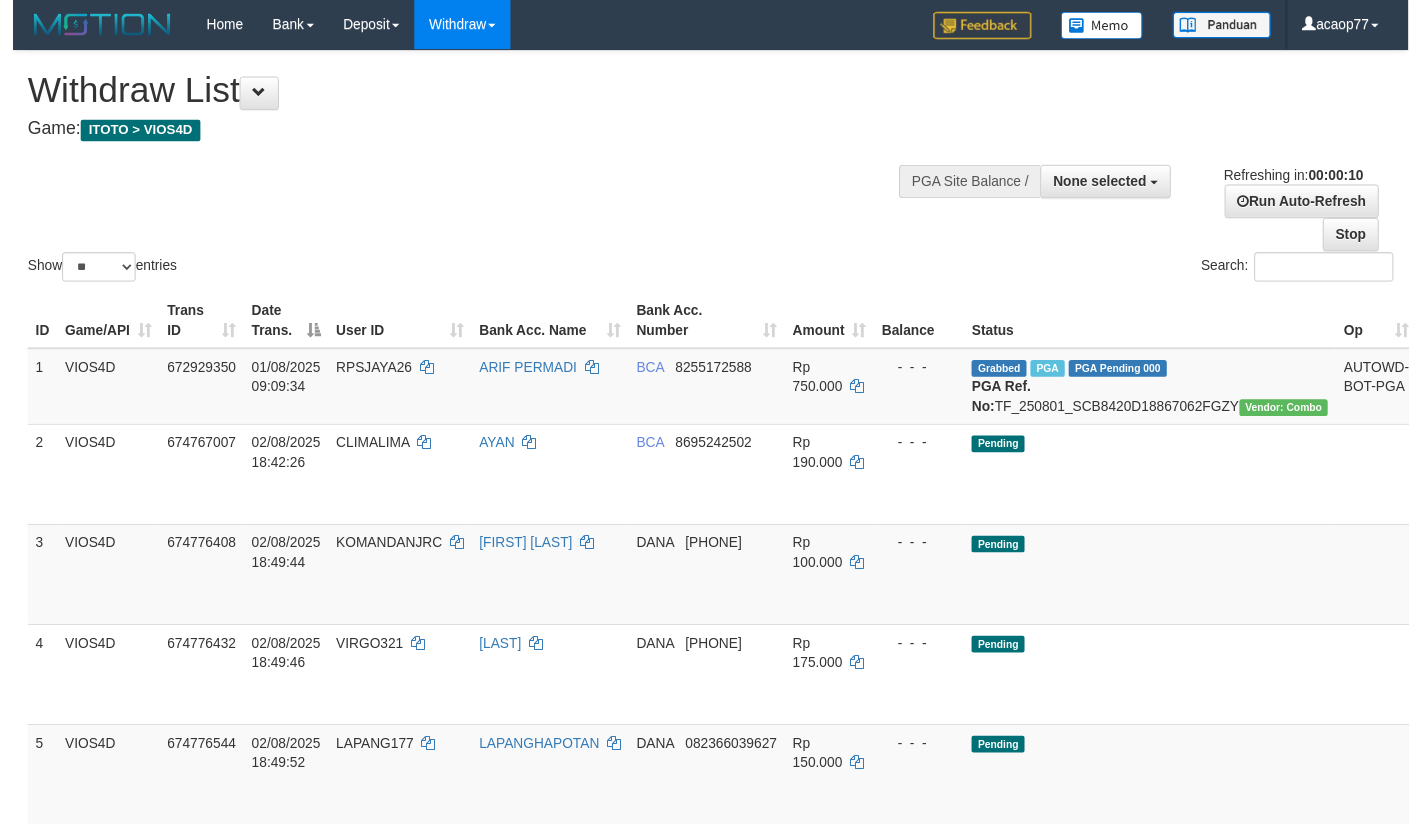 scroll, scrollTop: 0, scrollLeft: 0, axis: both 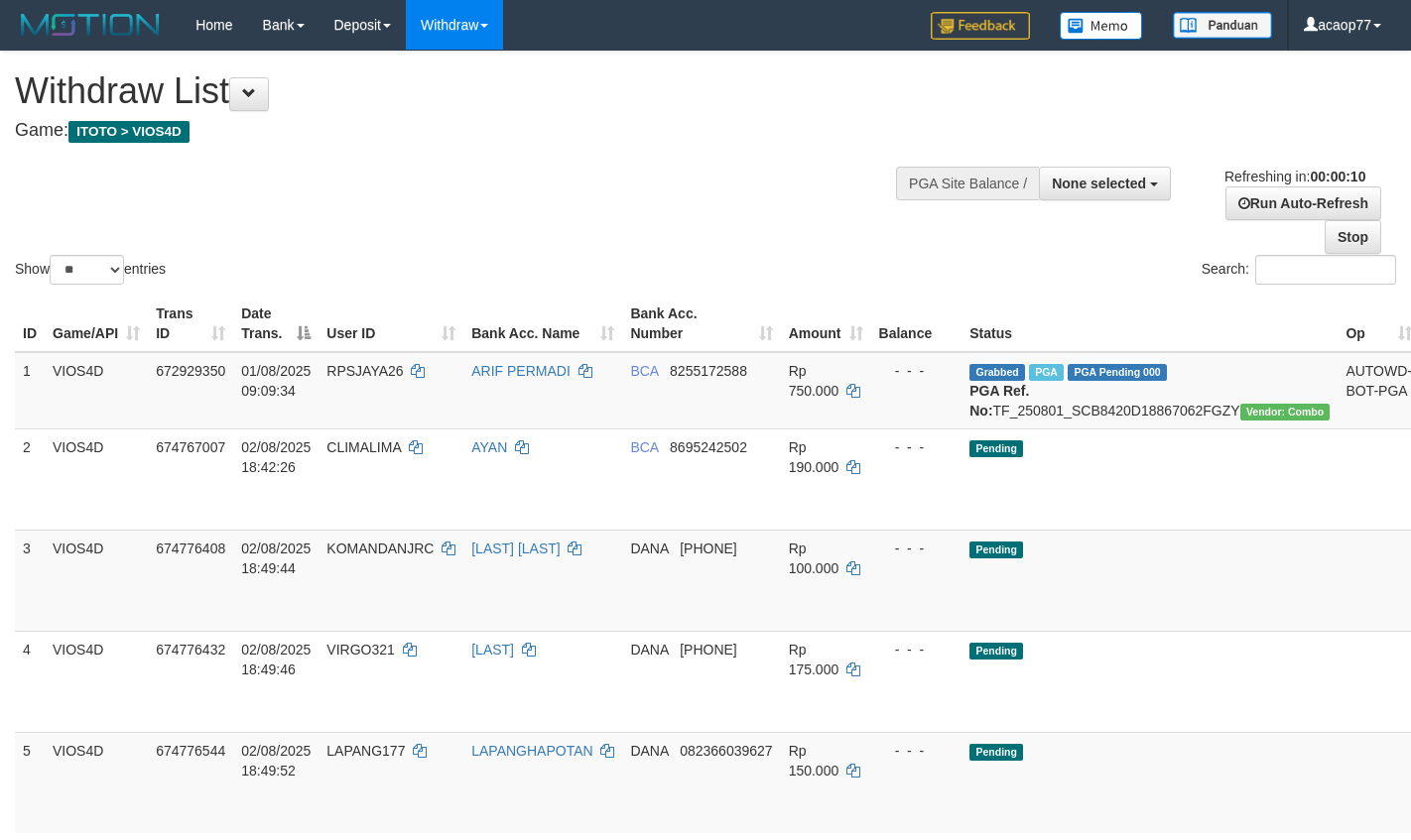 select 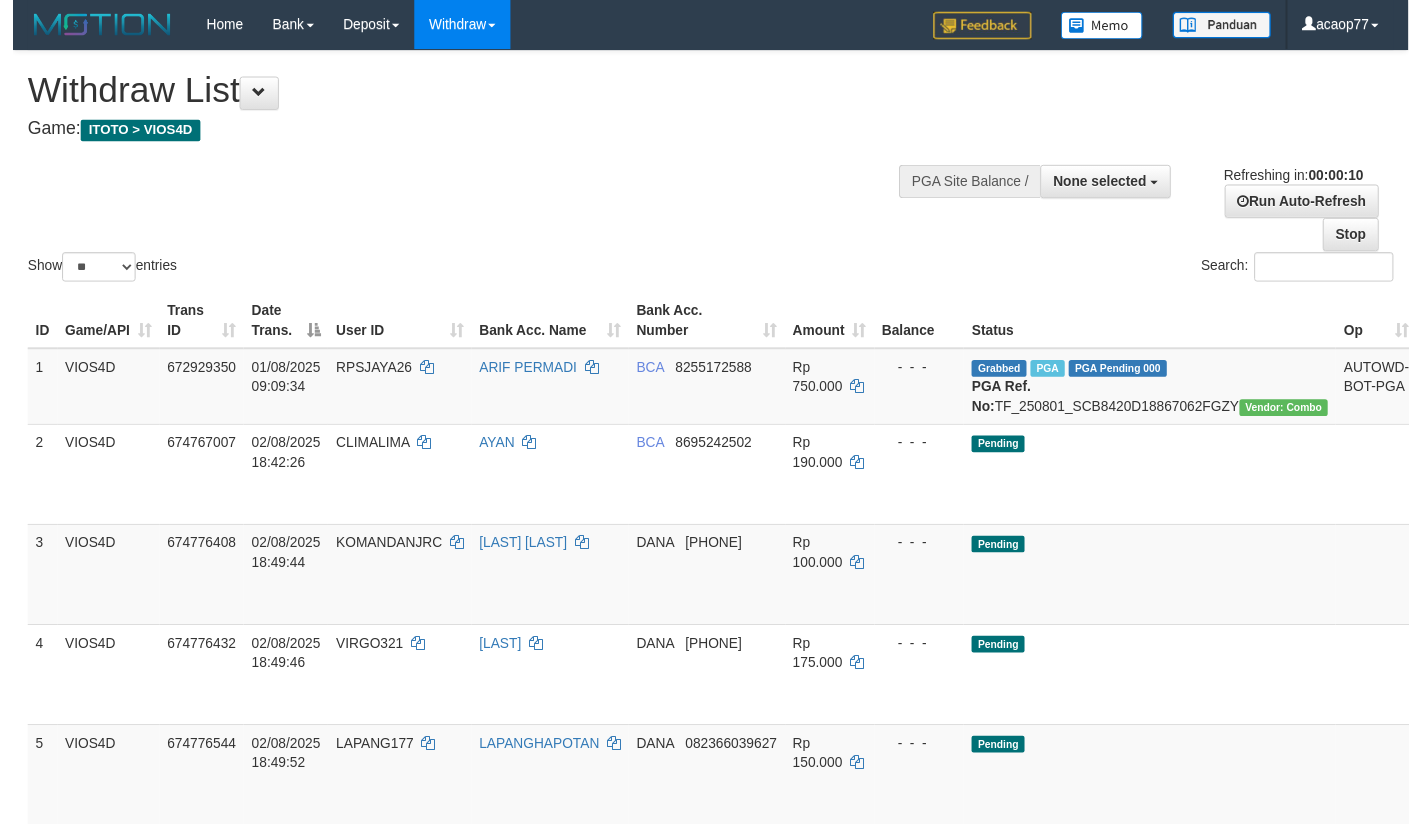 scroll, scrollTop: 0, scrollLeft: 0, axis: both 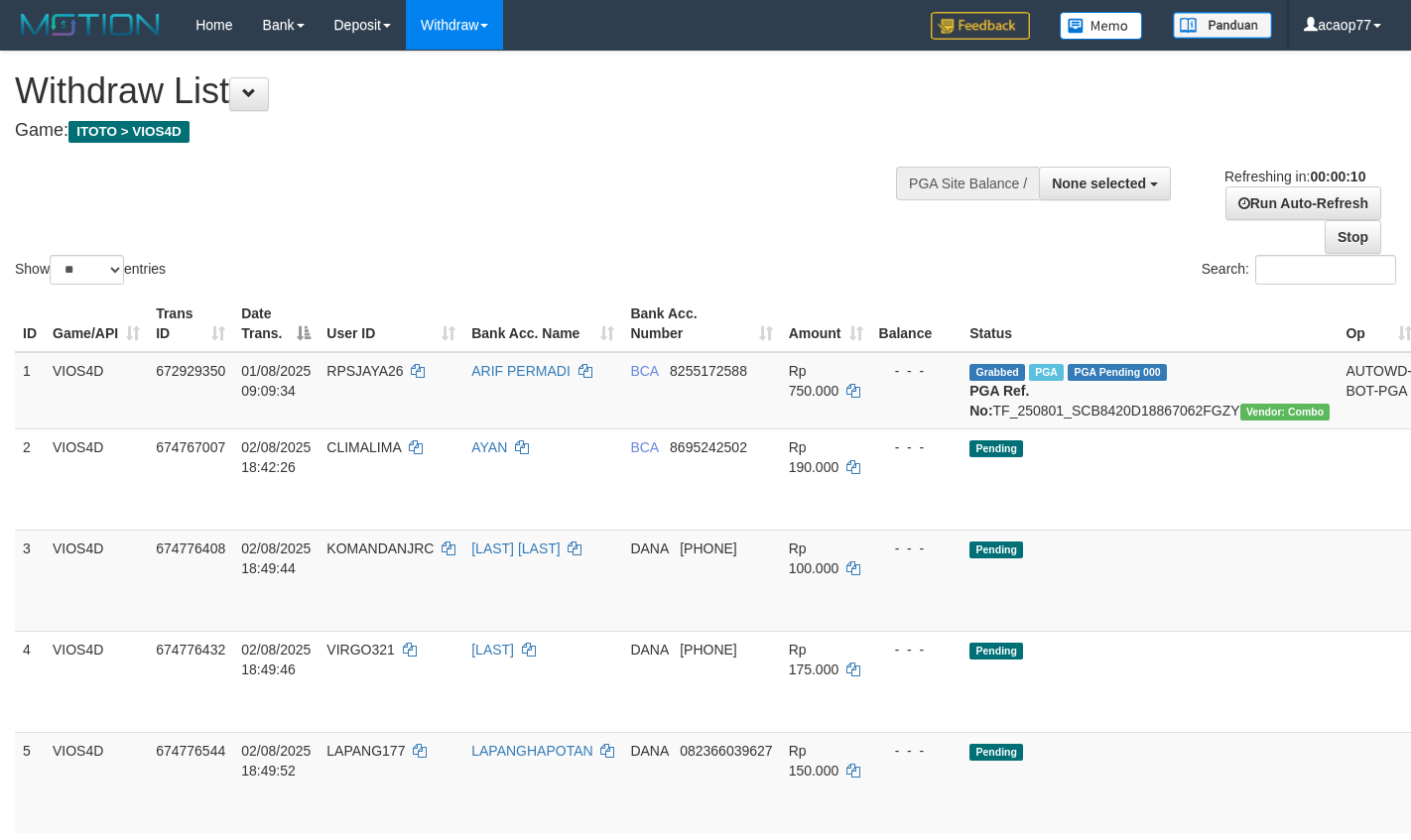 select 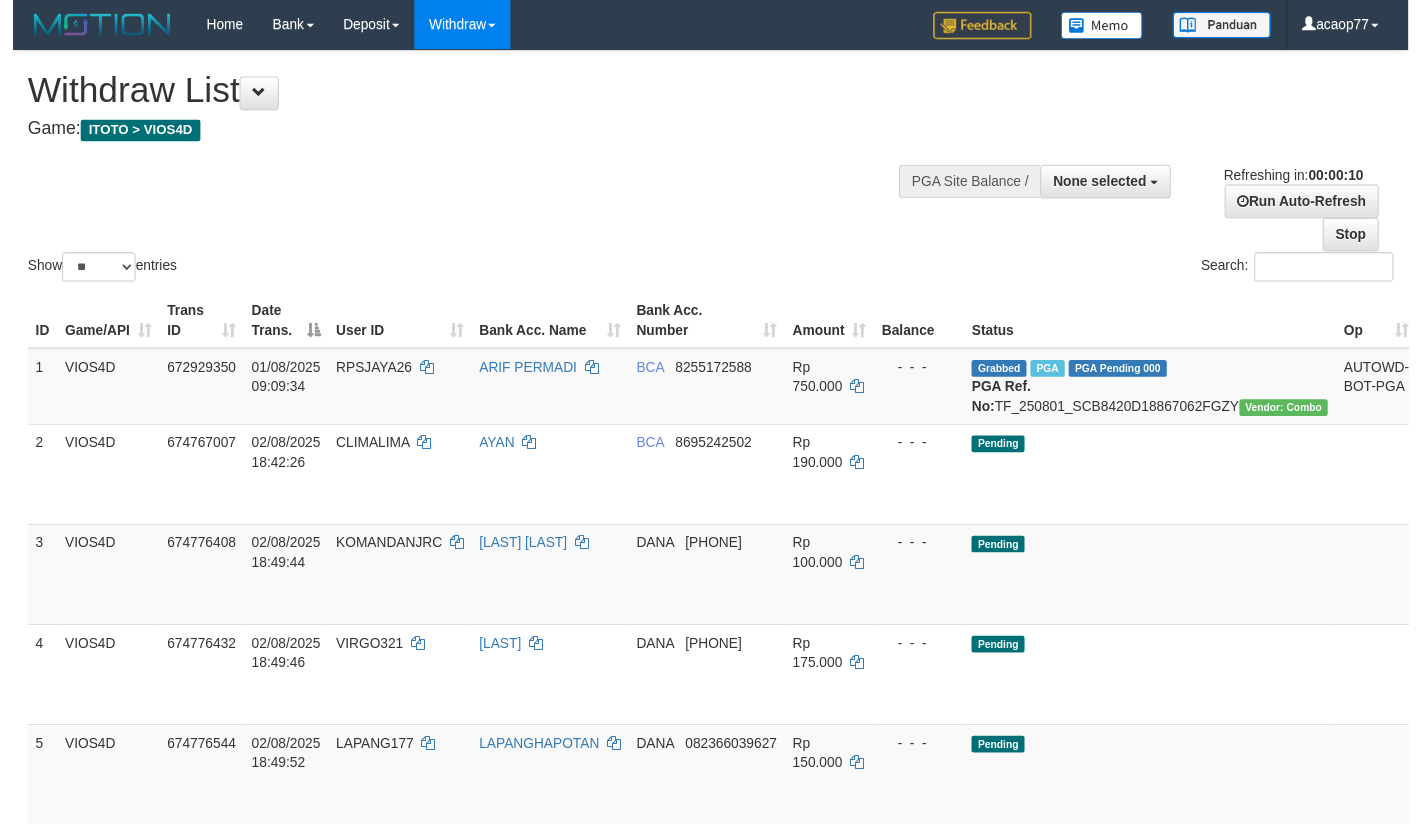 scroll, scrollTop: 0, scrollLeft: 0, axis: both 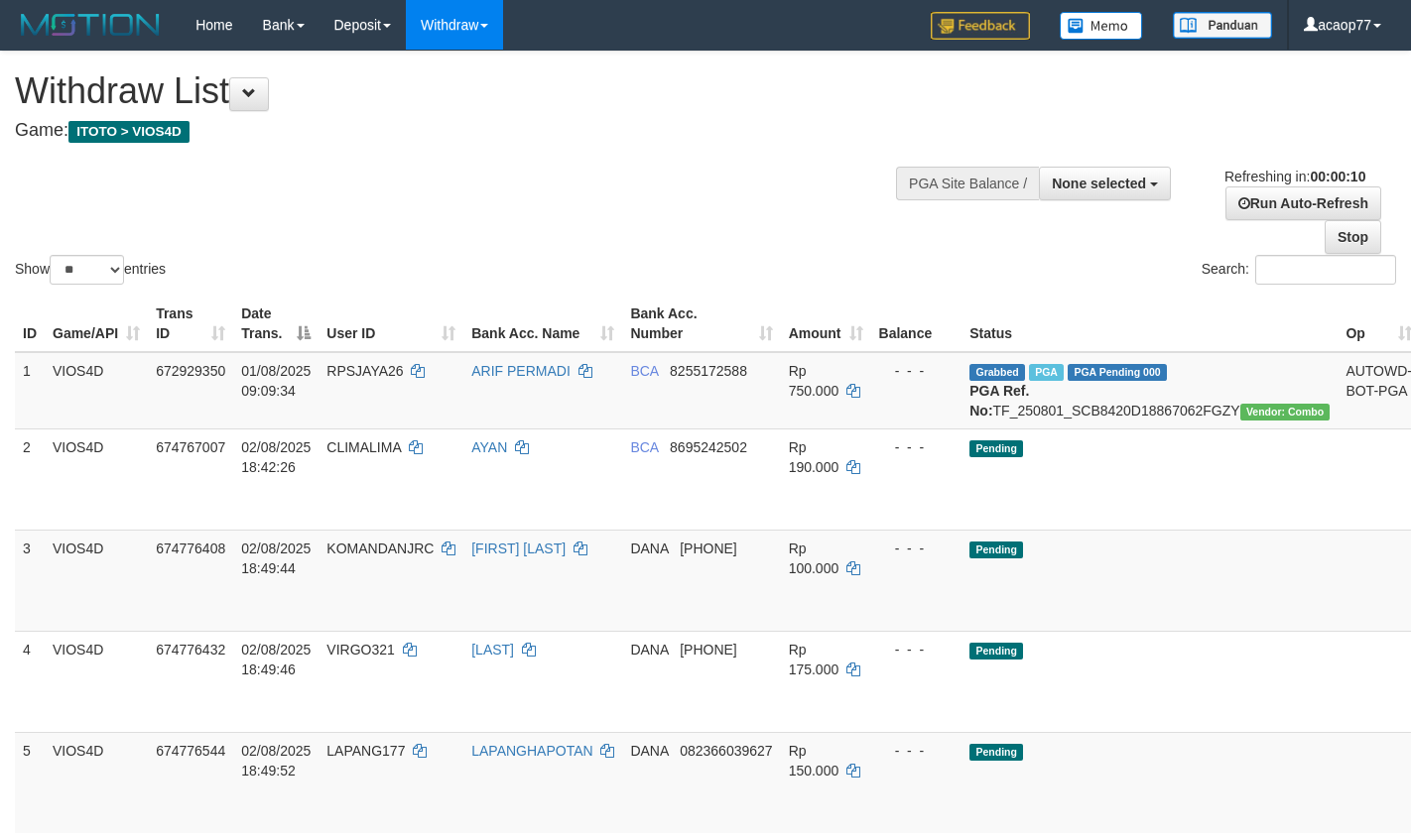 select 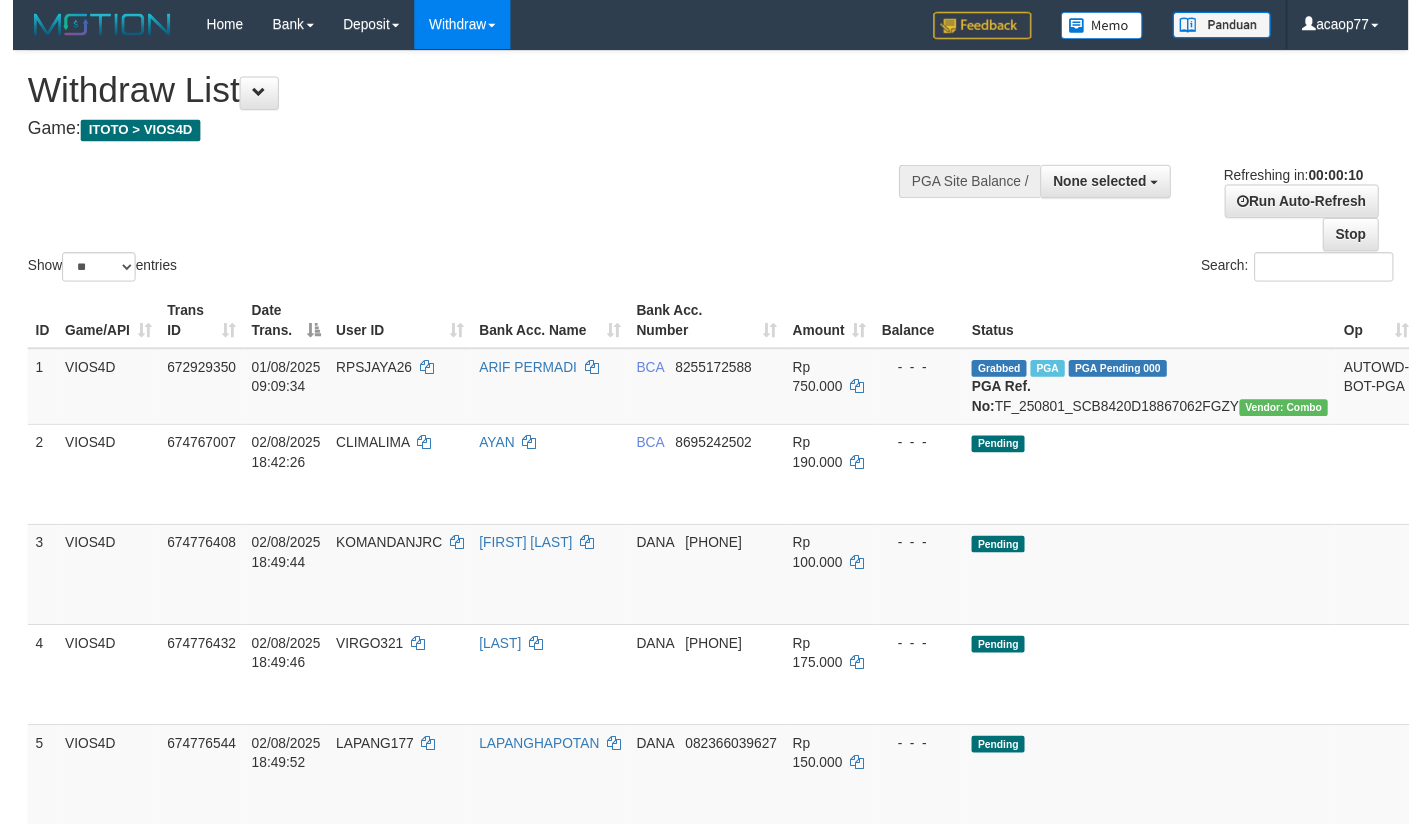 scroll, scrollTop: 0, scrollLeft: 0, axis: both 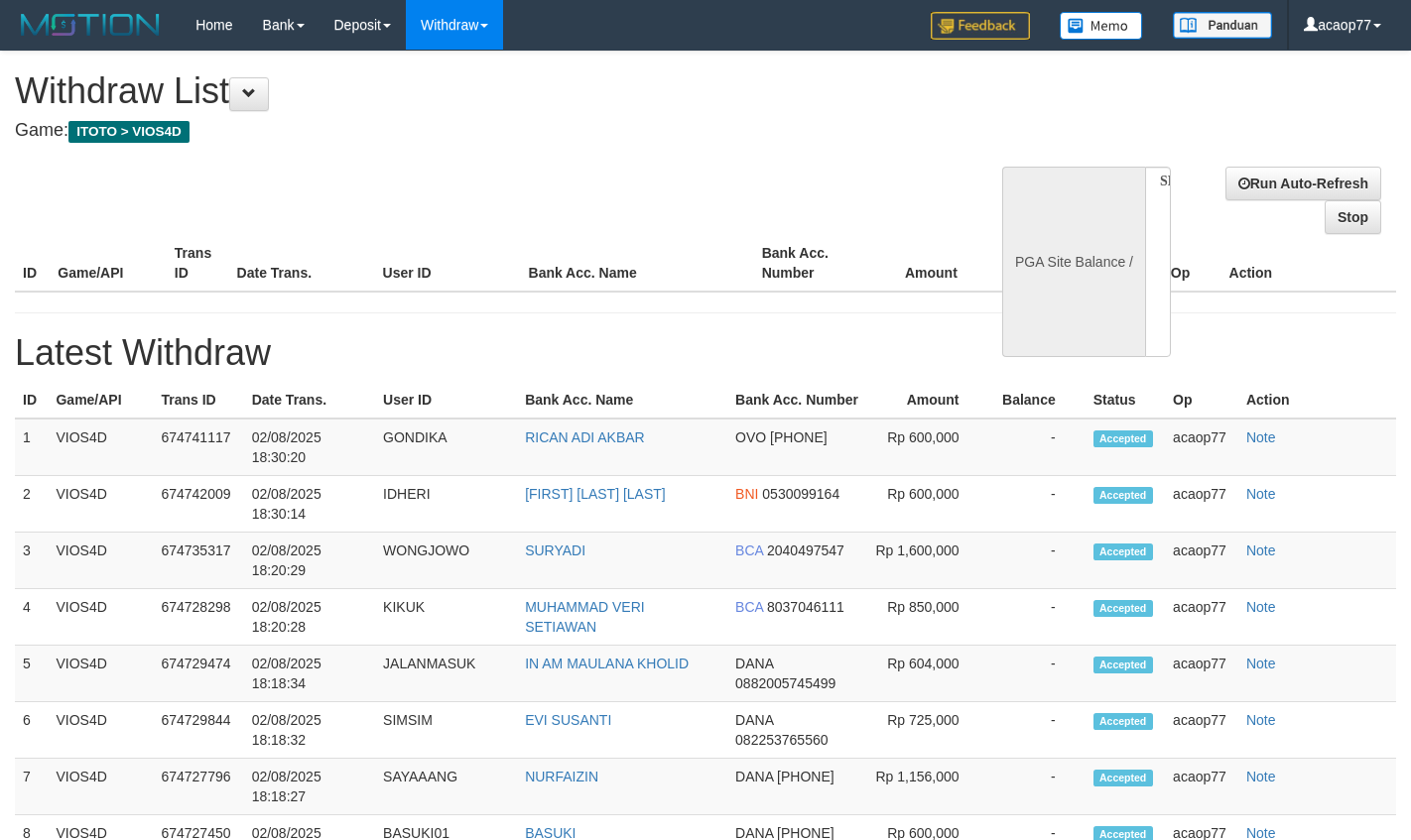 select 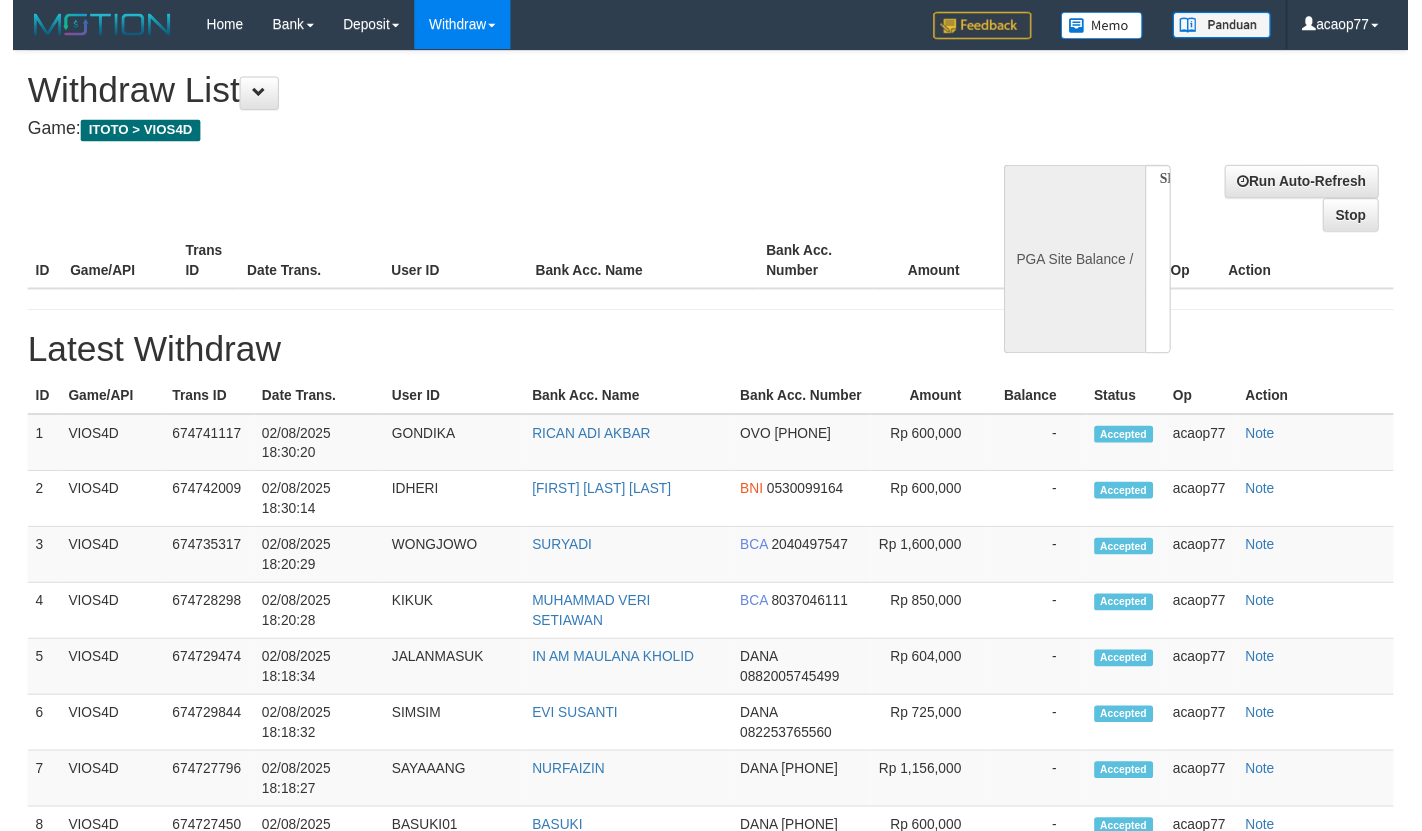 scroll, scrollTop: 0, scrollLeft: 0, axis: both 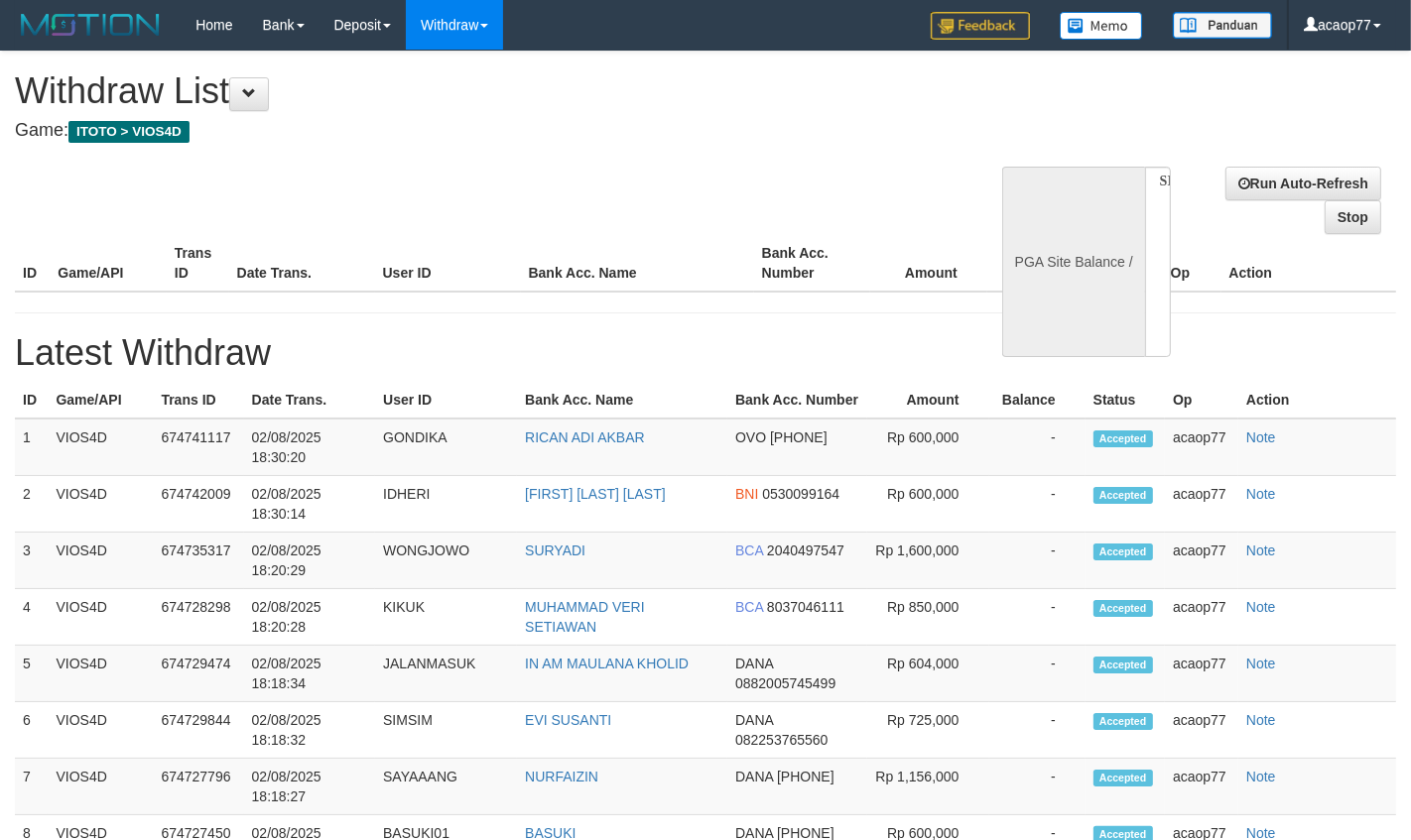 select on "**" 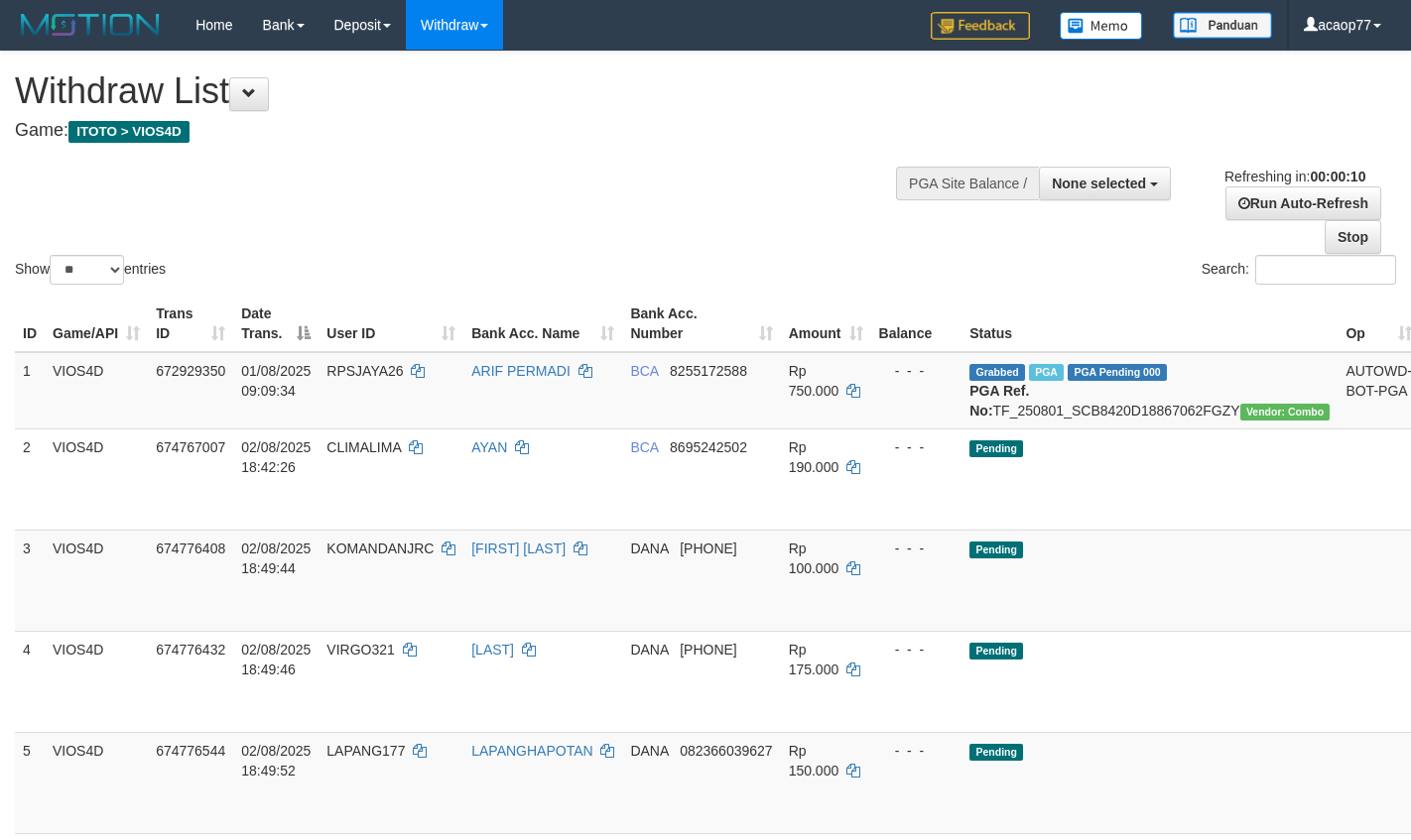 select 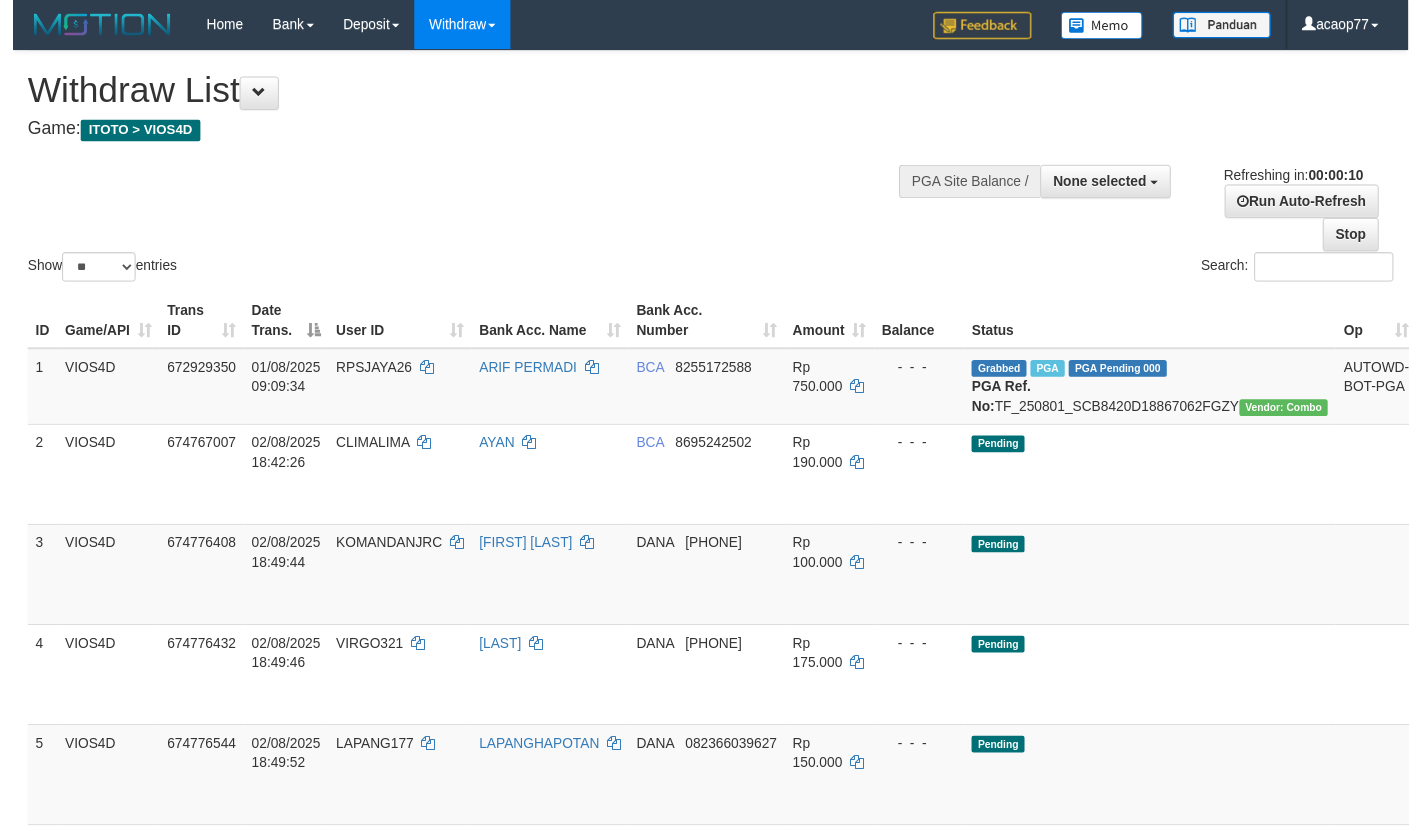 scroll, scrollTop: 0, scrollLeft: 0, axis: both 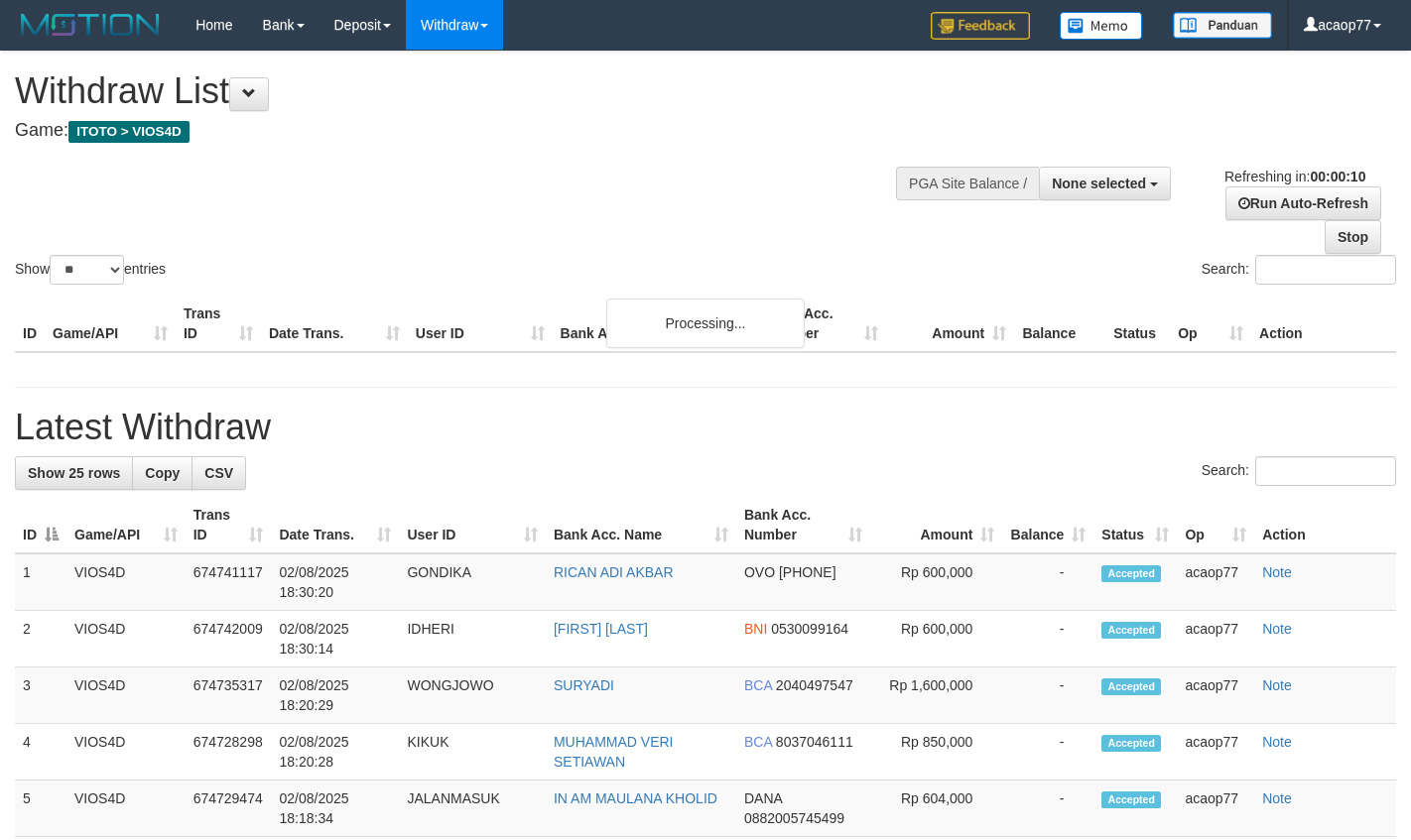 select 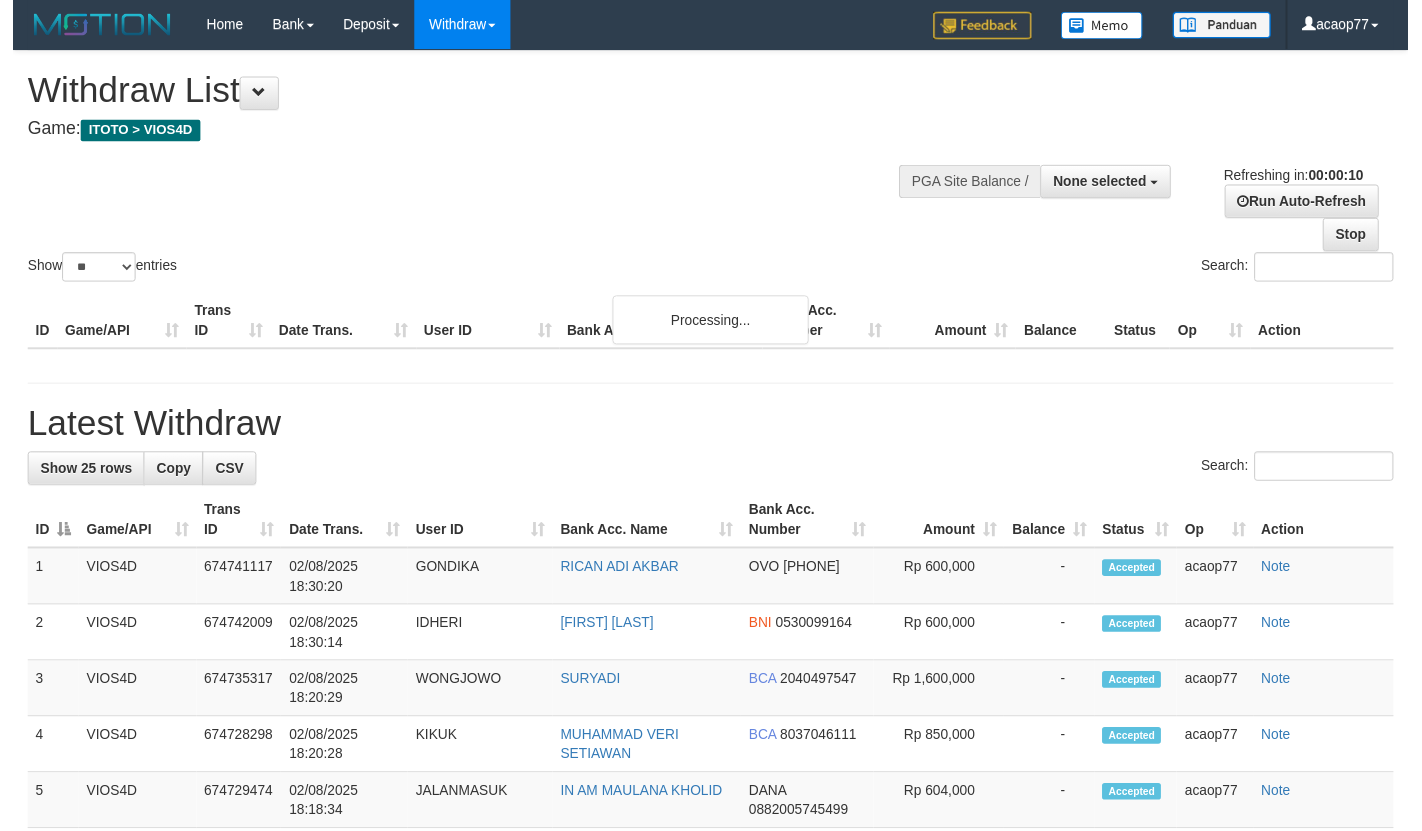 scroll, scrollTop: 0, scrollLeft: 0, axis: both 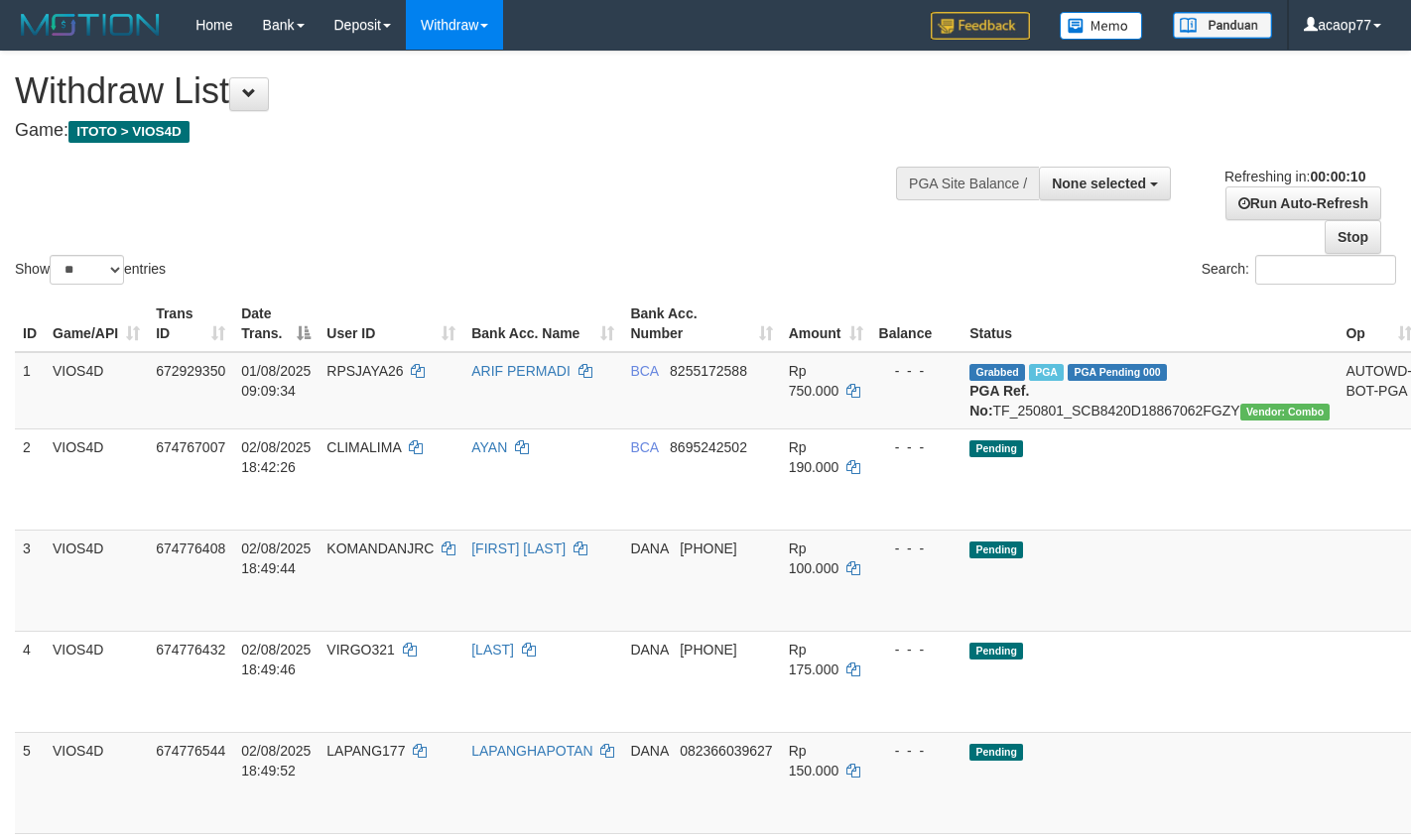 select 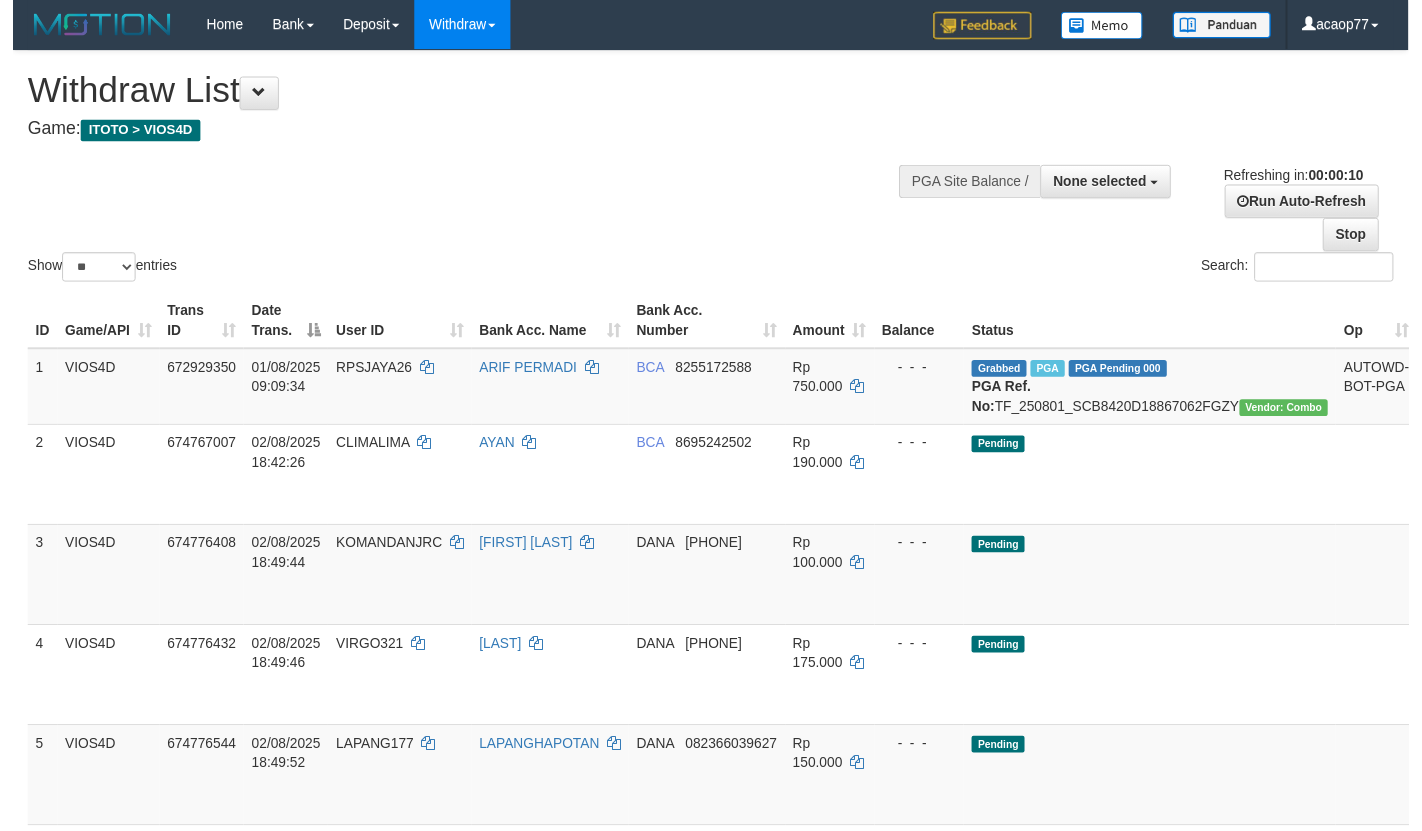 scroll, scrollTop: 0, scrollLeft: 0, axis: both 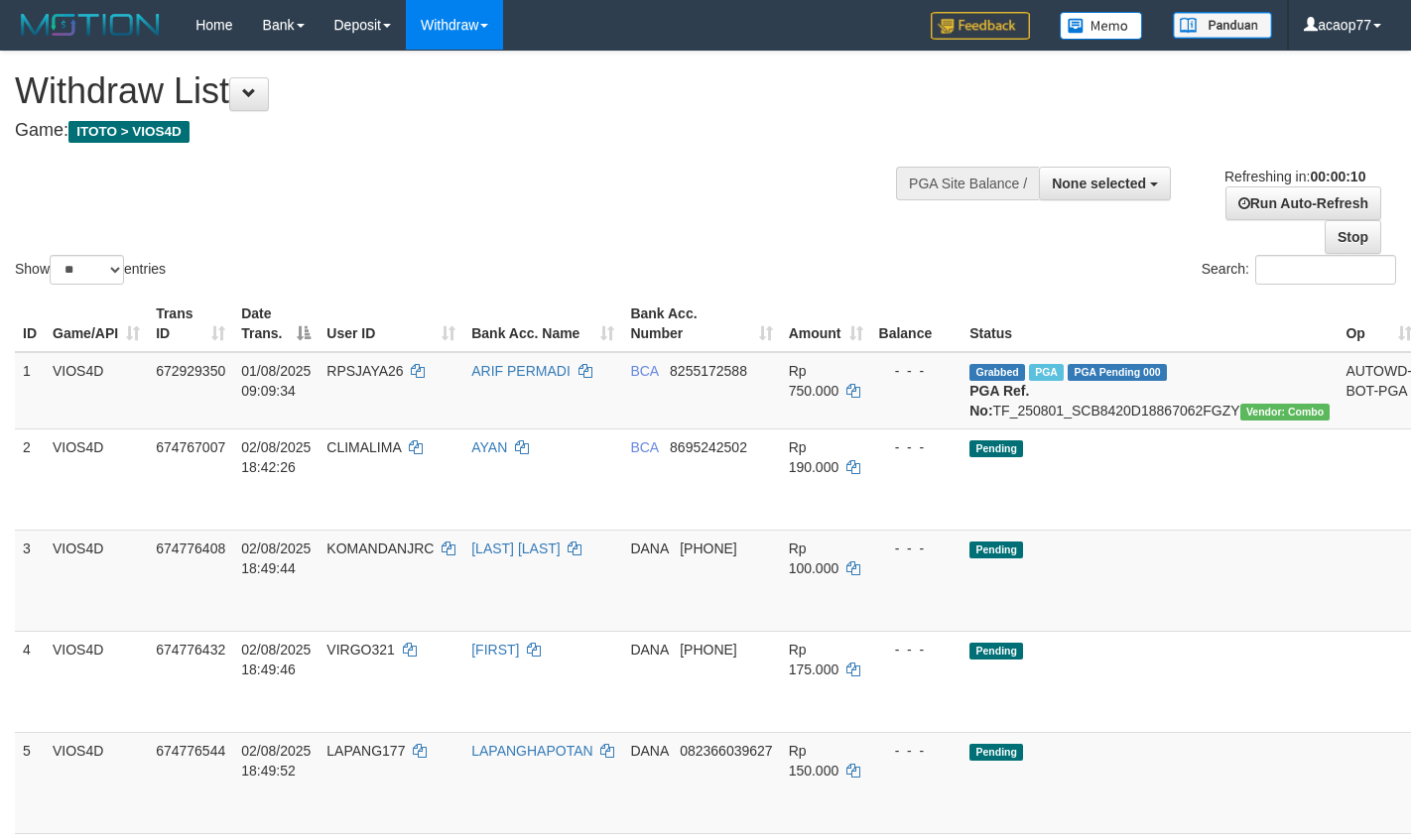 select 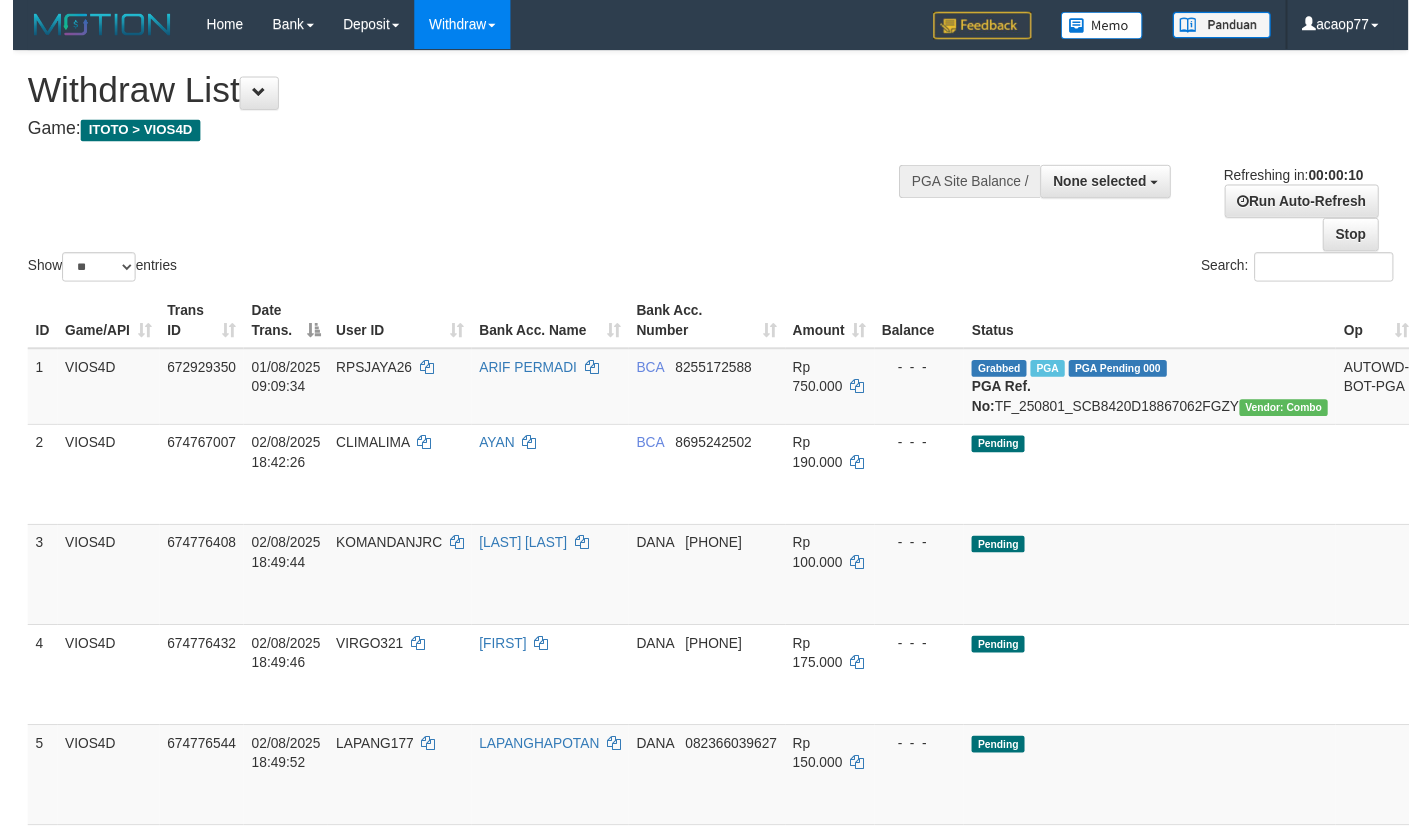 scroll, scrollTop: 0, scrollLeft: 0, axis: both 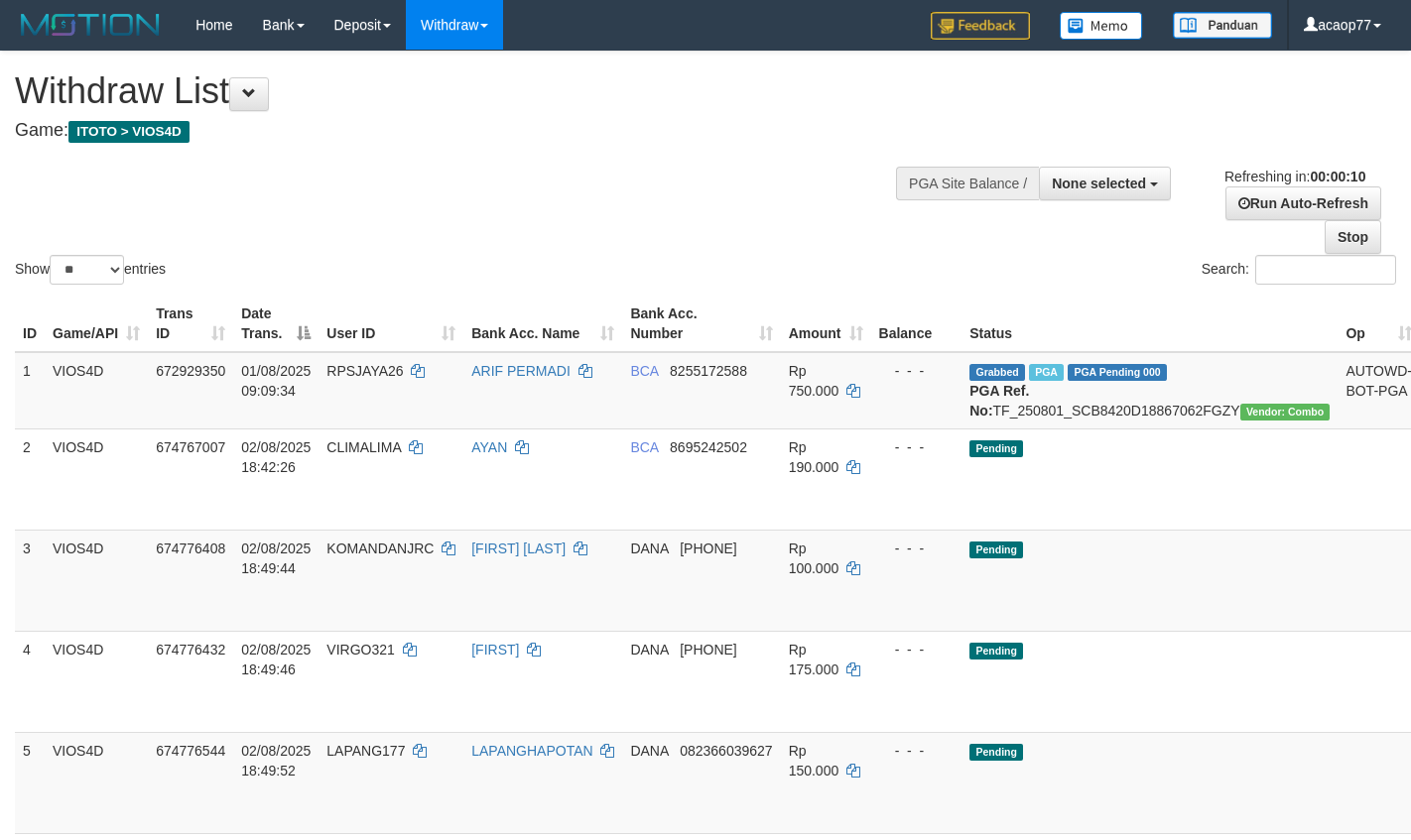 select 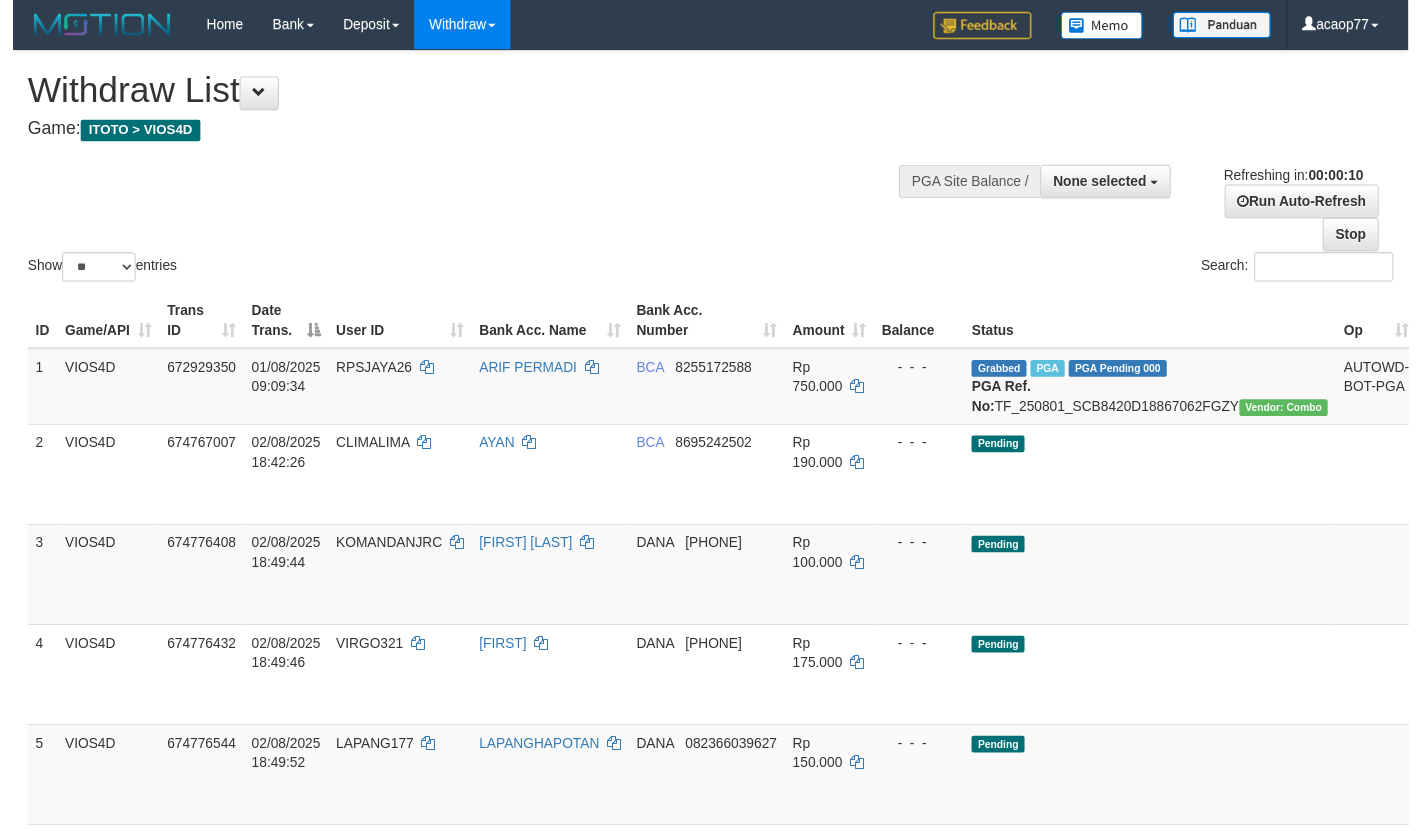 scroll, scrollTop: 0, scrollLeft: 0, axis: both 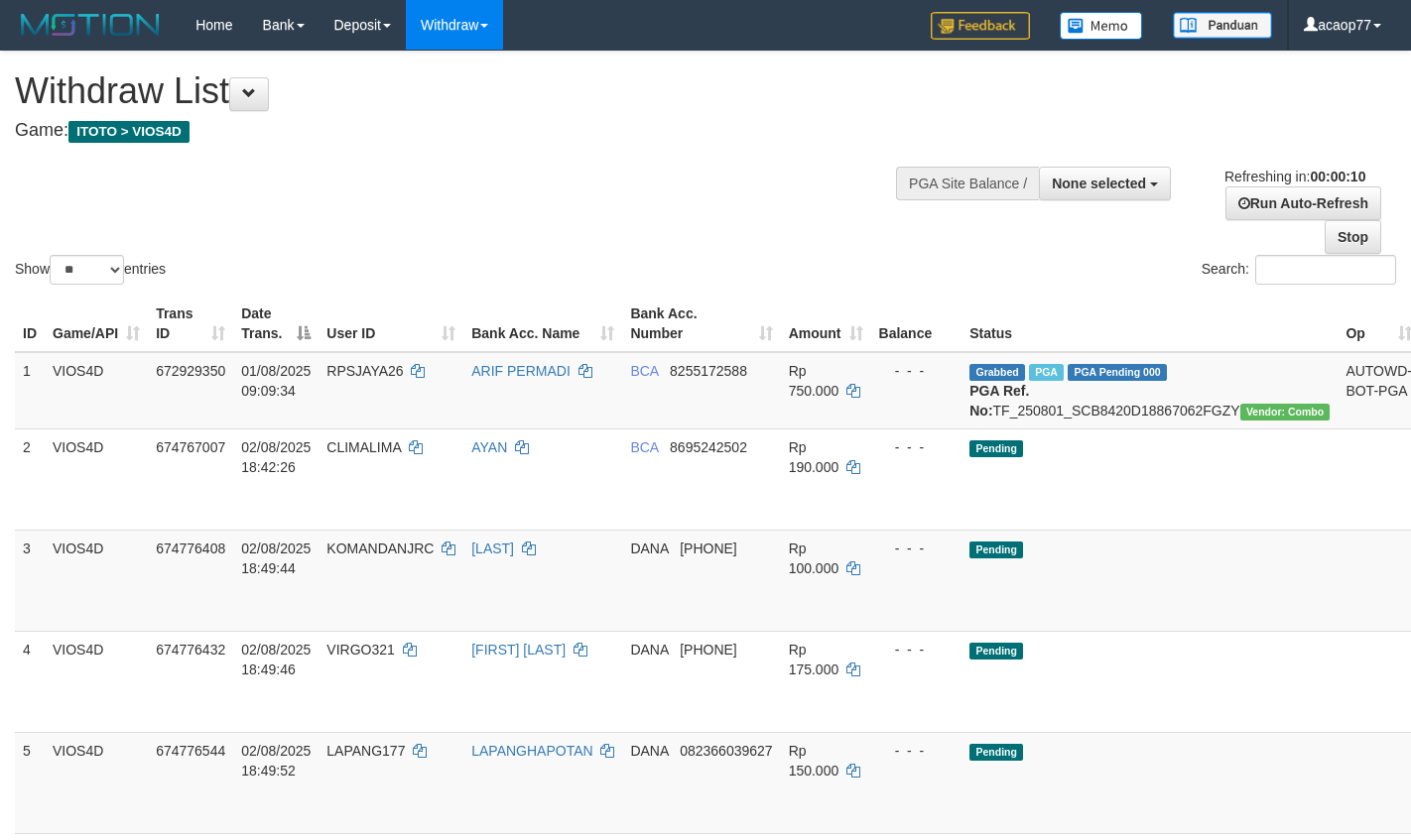 select 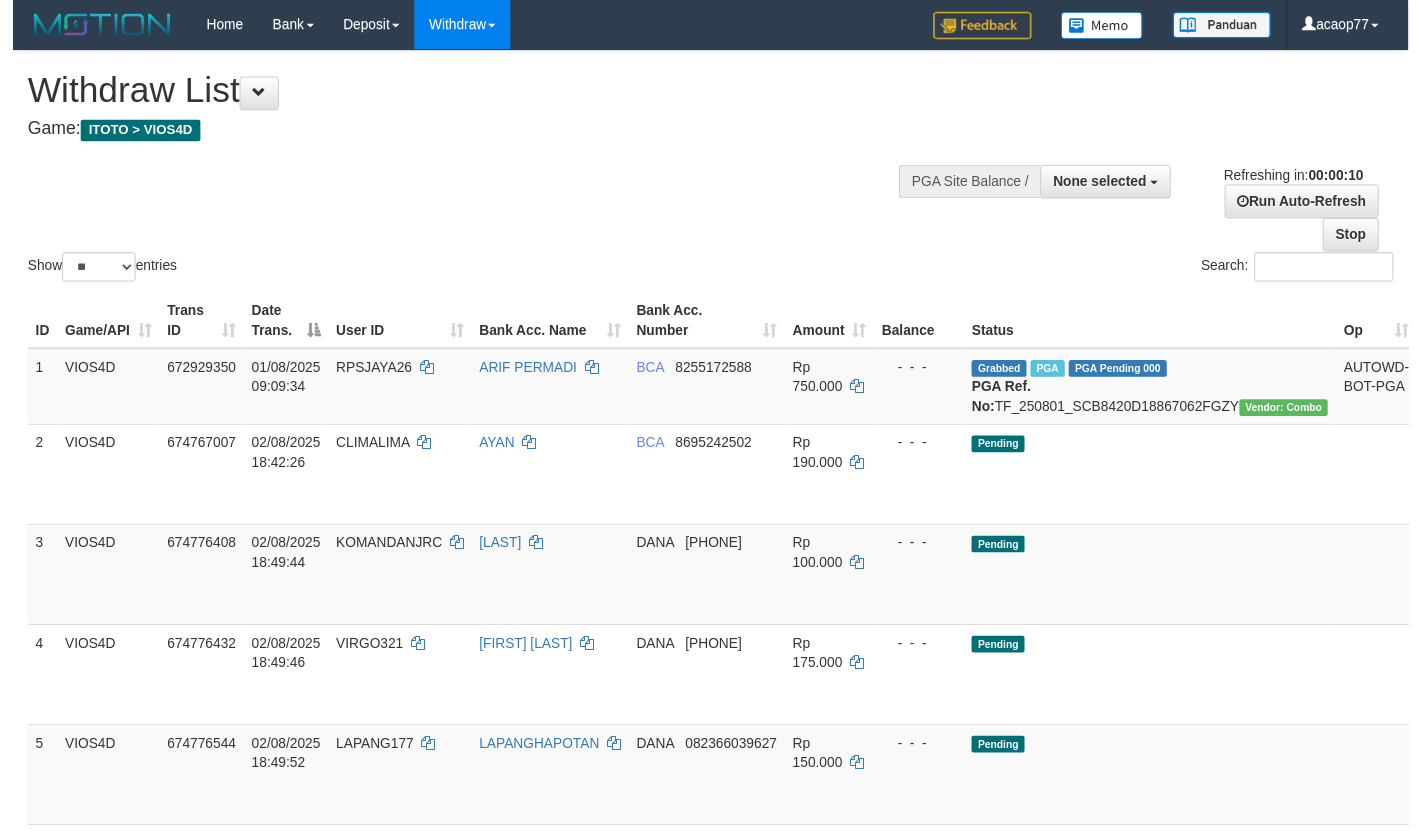 scroll, scrollTop: 0, scrollLeft: 0, axis: both 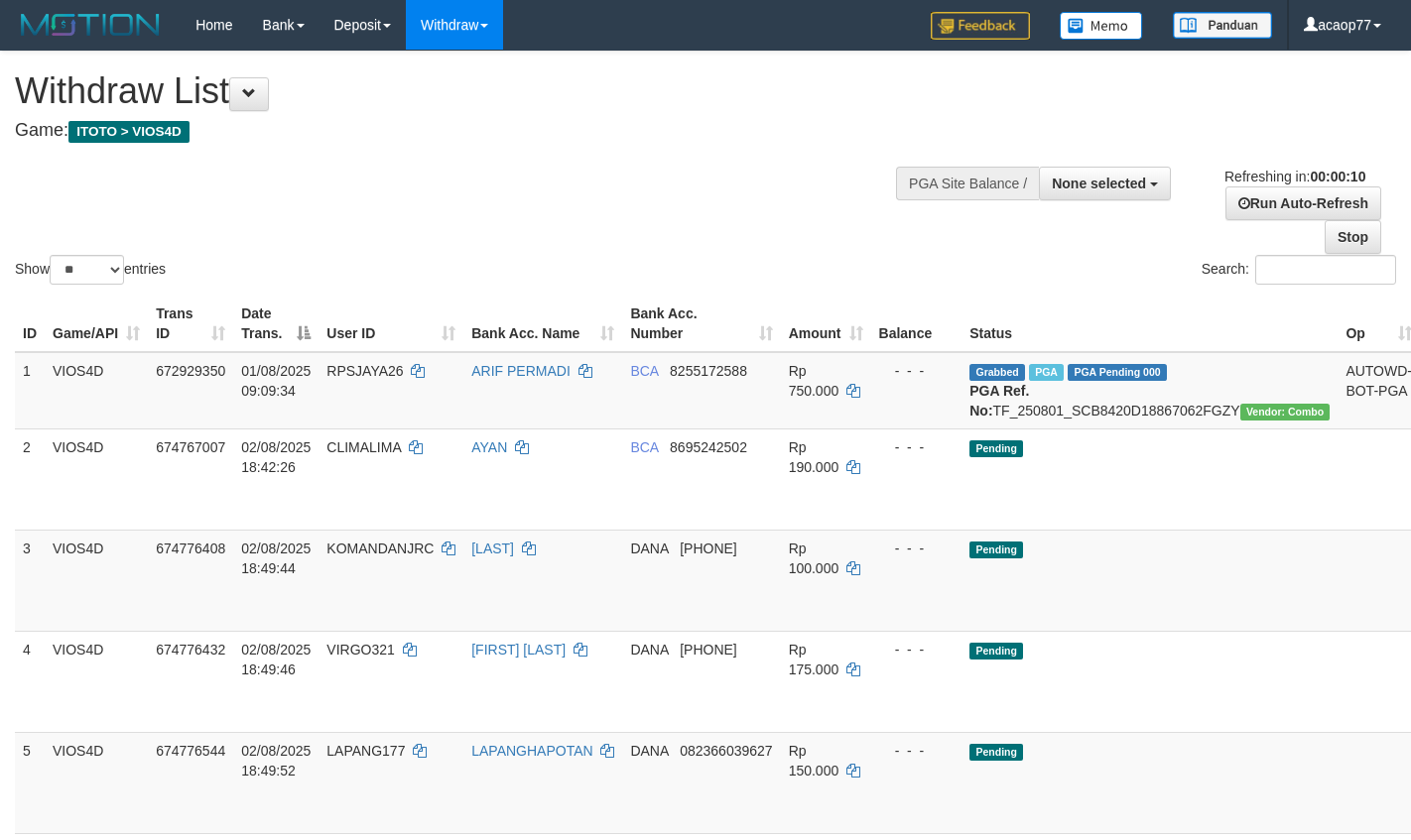 select 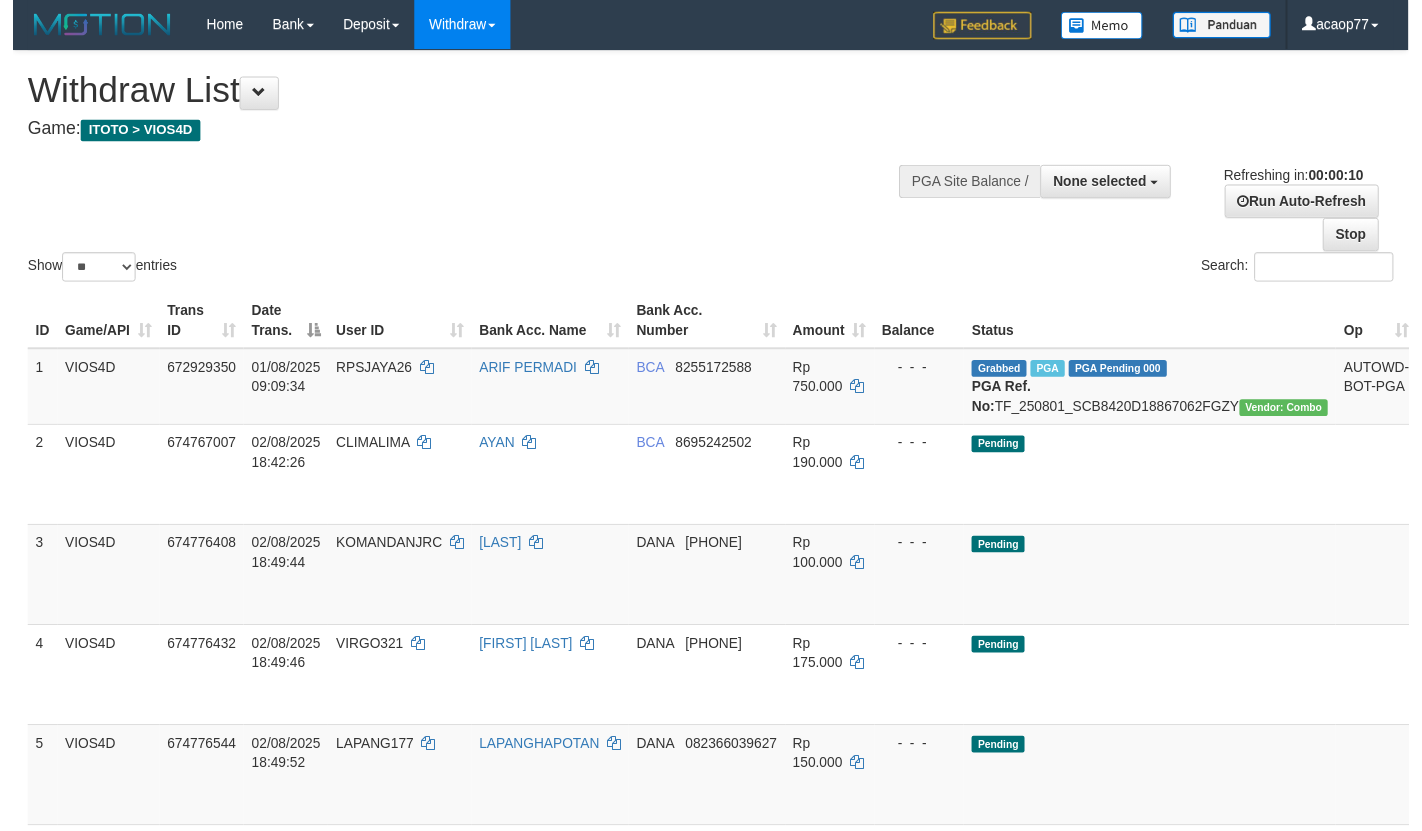 scroll, scrollTop: 0, scrollLeft: 0, axis: both 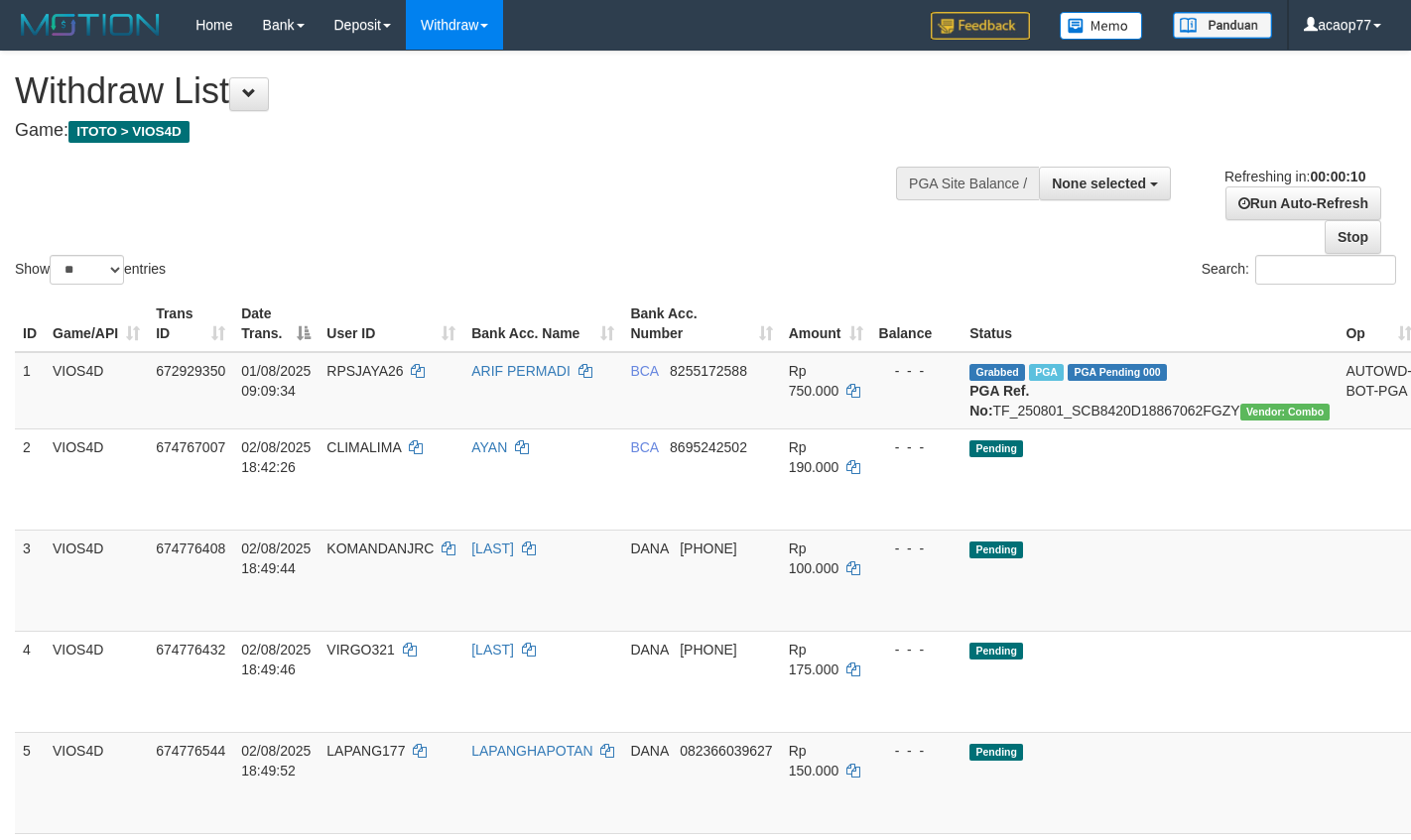 select 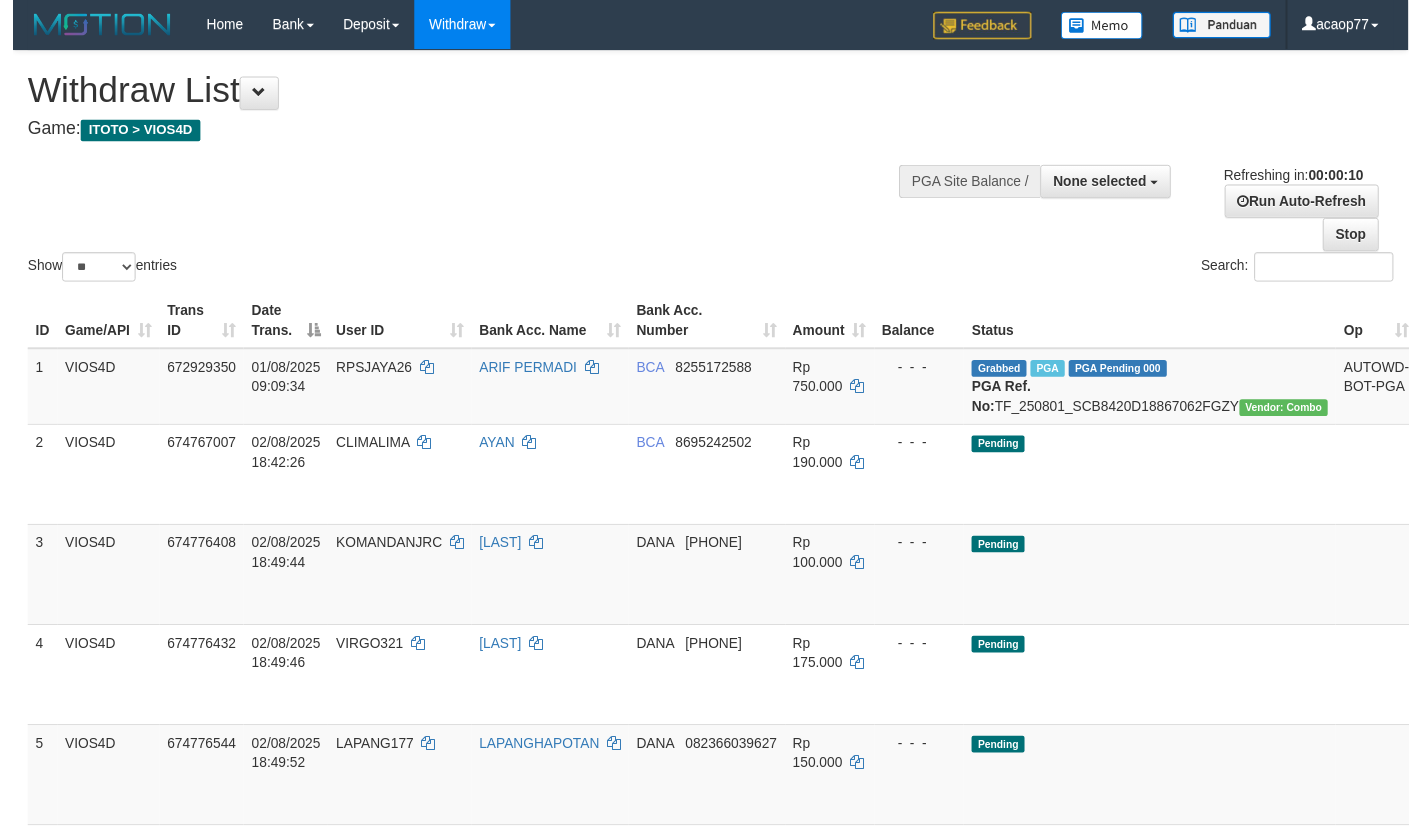scroll, scrollTop: 0, scrollLeft: 0, axis: both 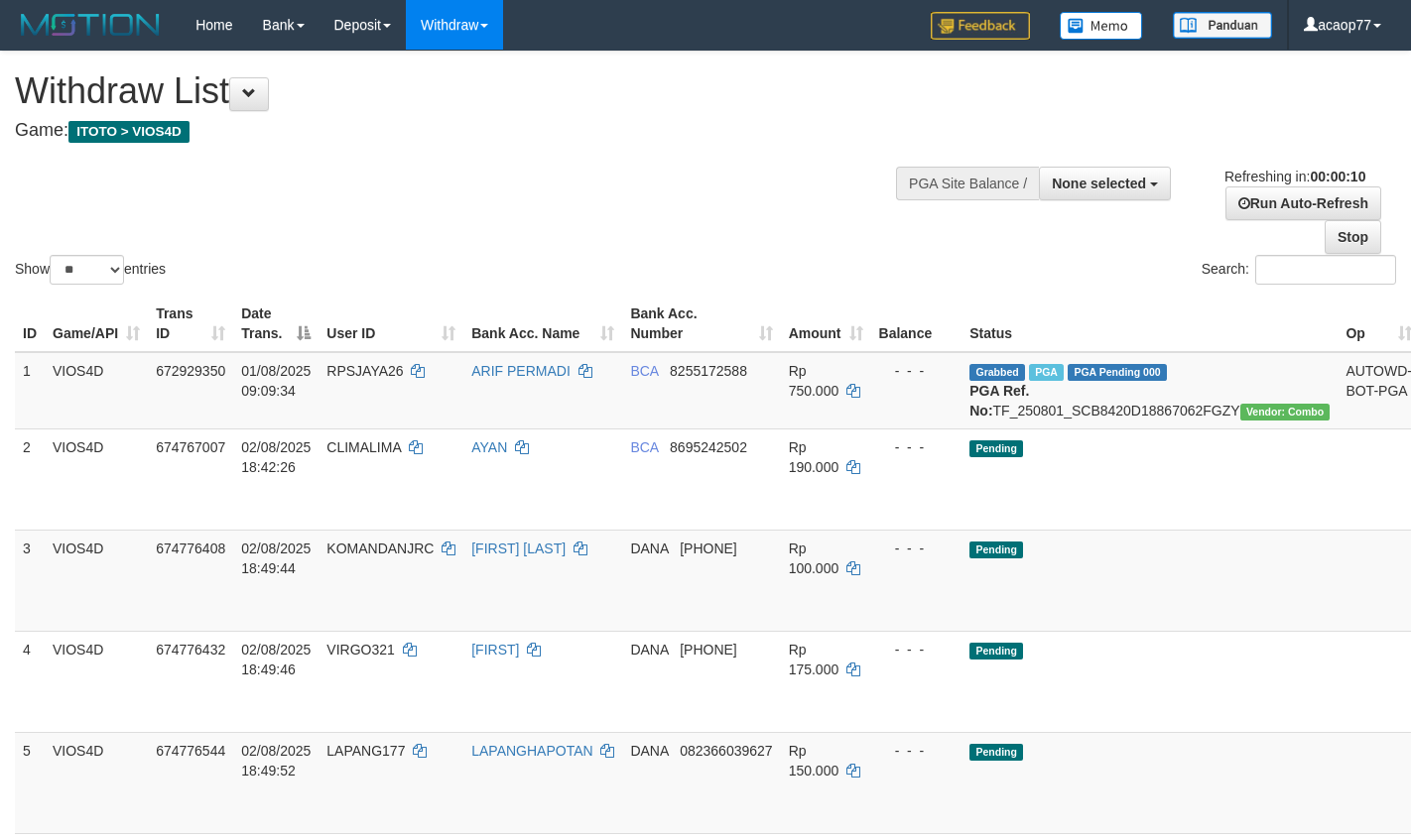 select 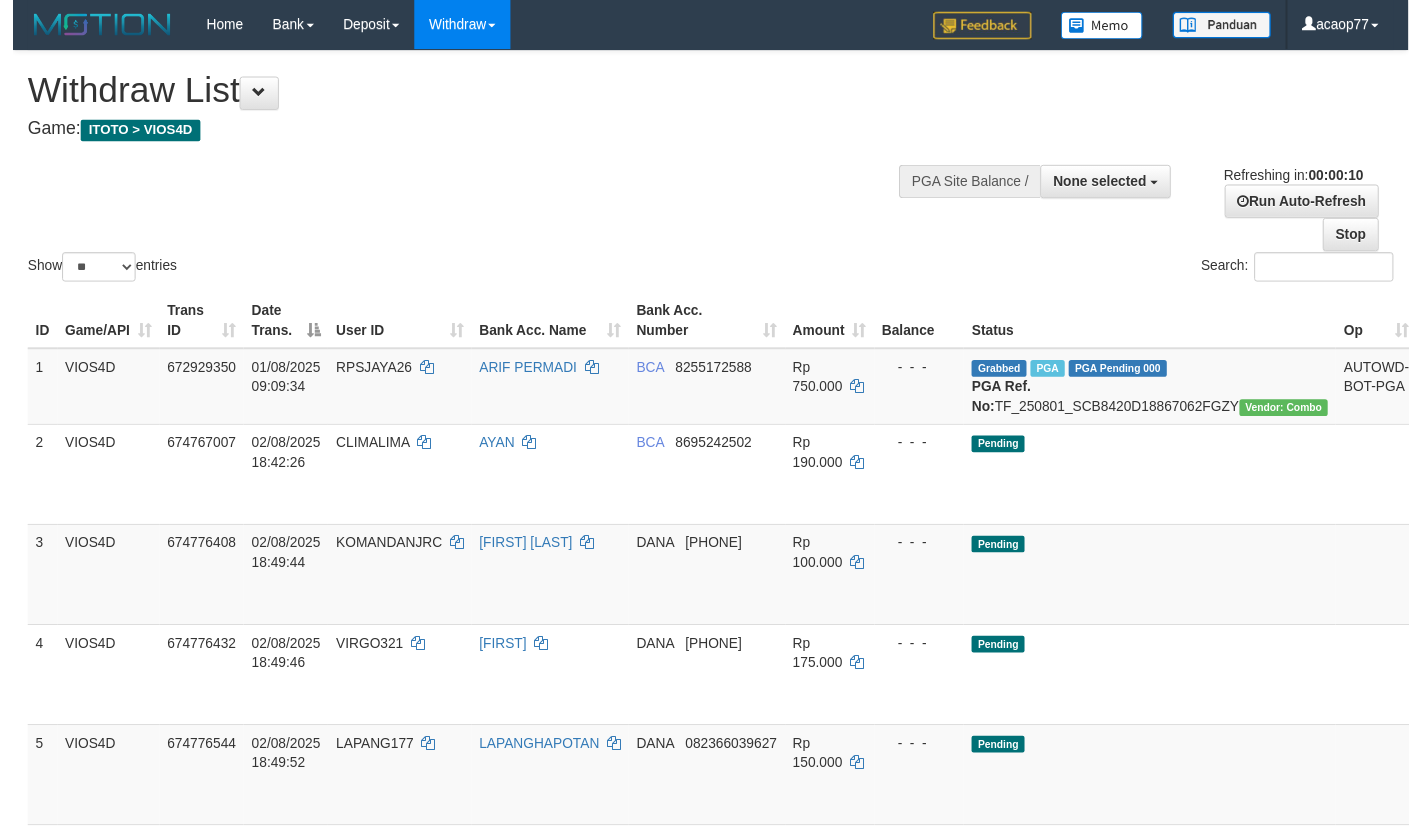 scroll, scrollTop: 0, scrollLeft: 0, axis: both 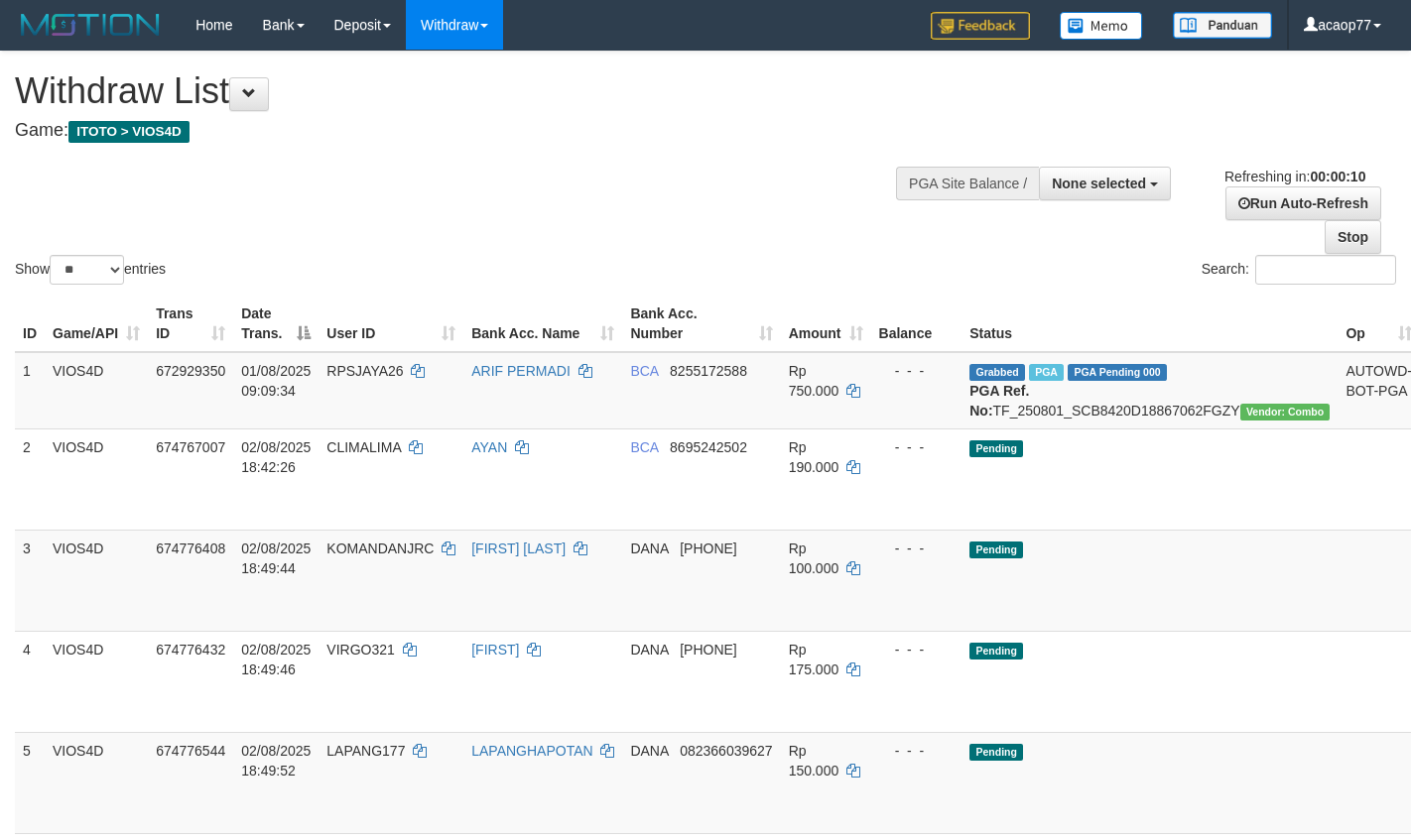 select 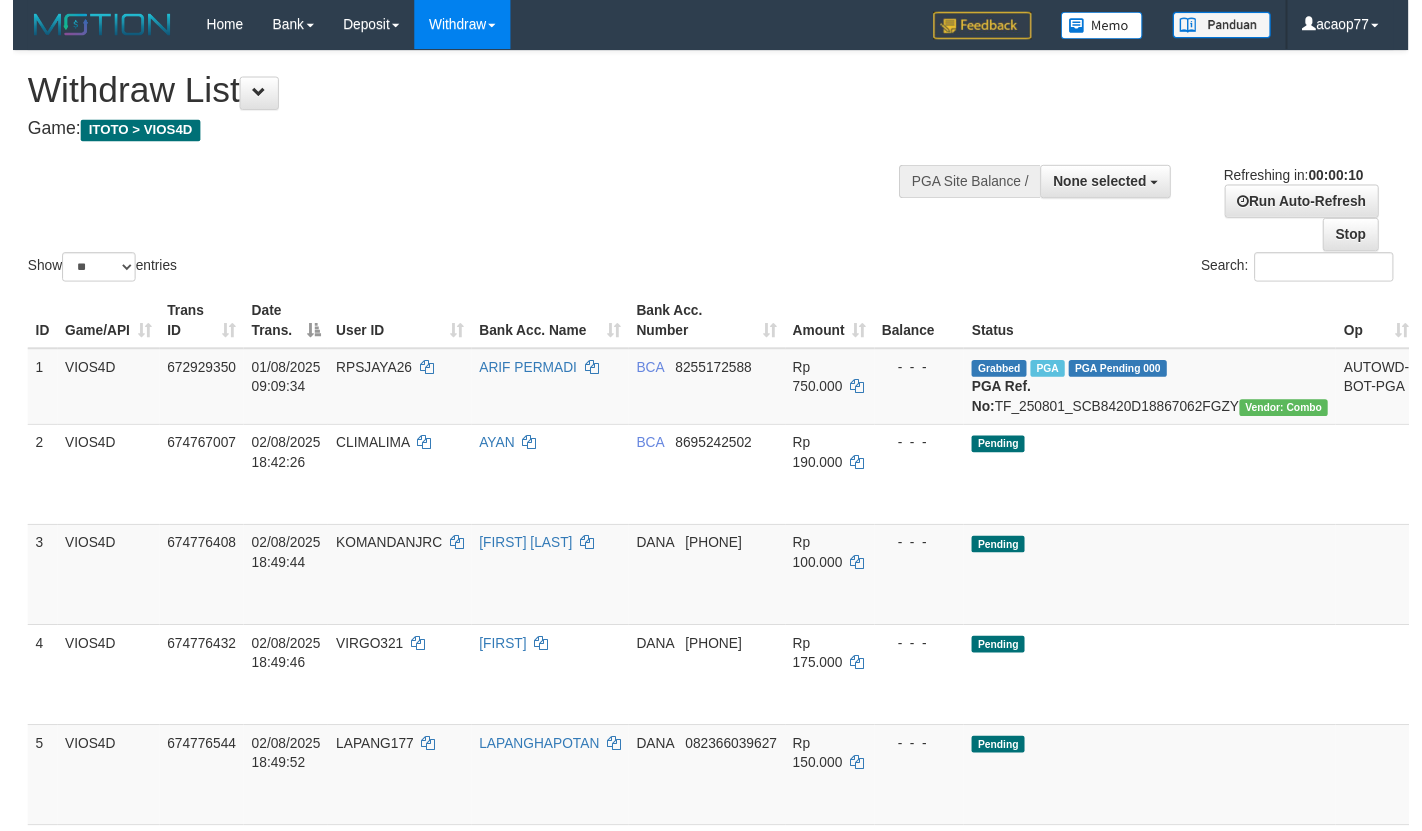 scroll, scrollTop: 0, scrollLeft: 0, axis: both 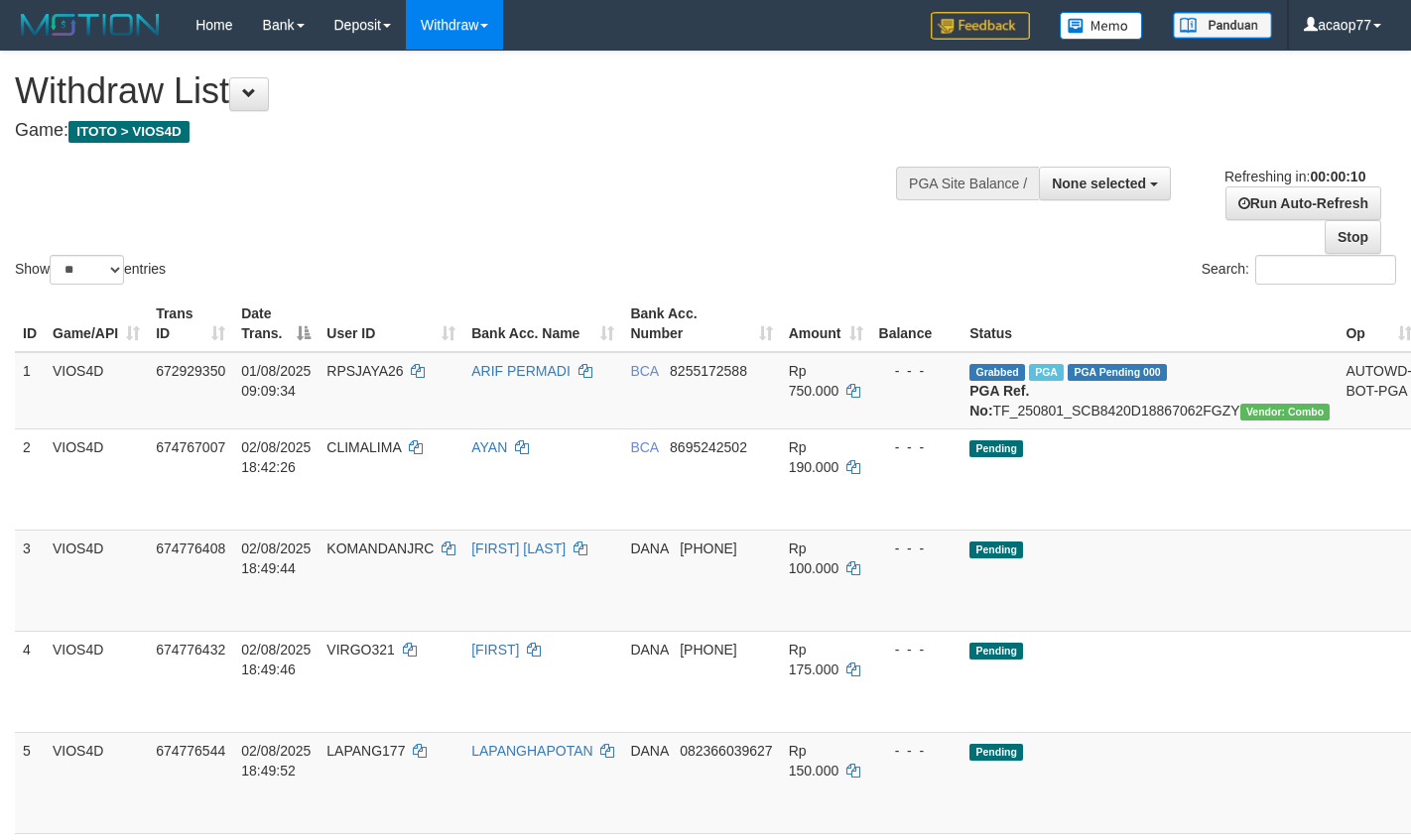 select 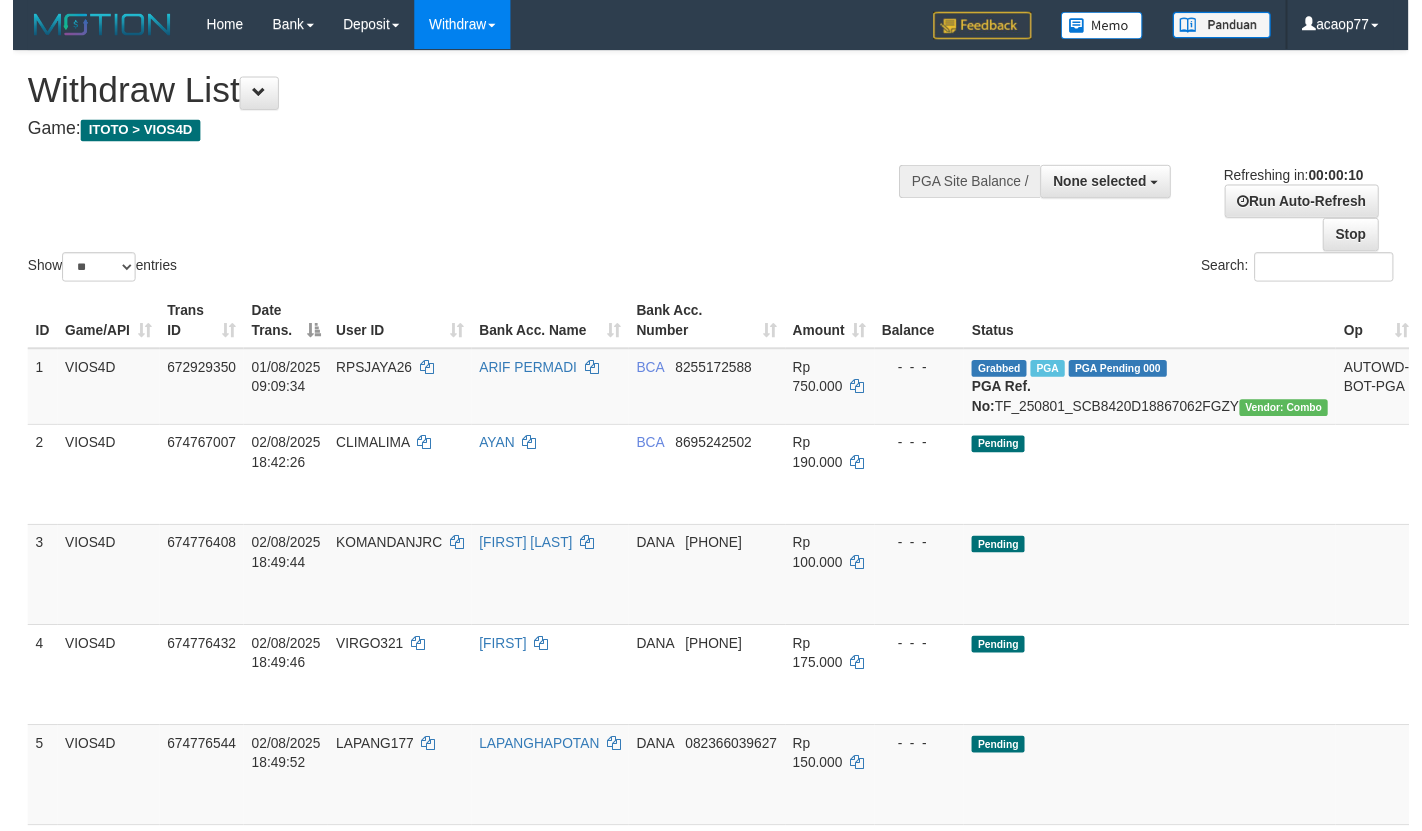 scroll, scrollTop: 0, scrollLeft: 0, axis: both 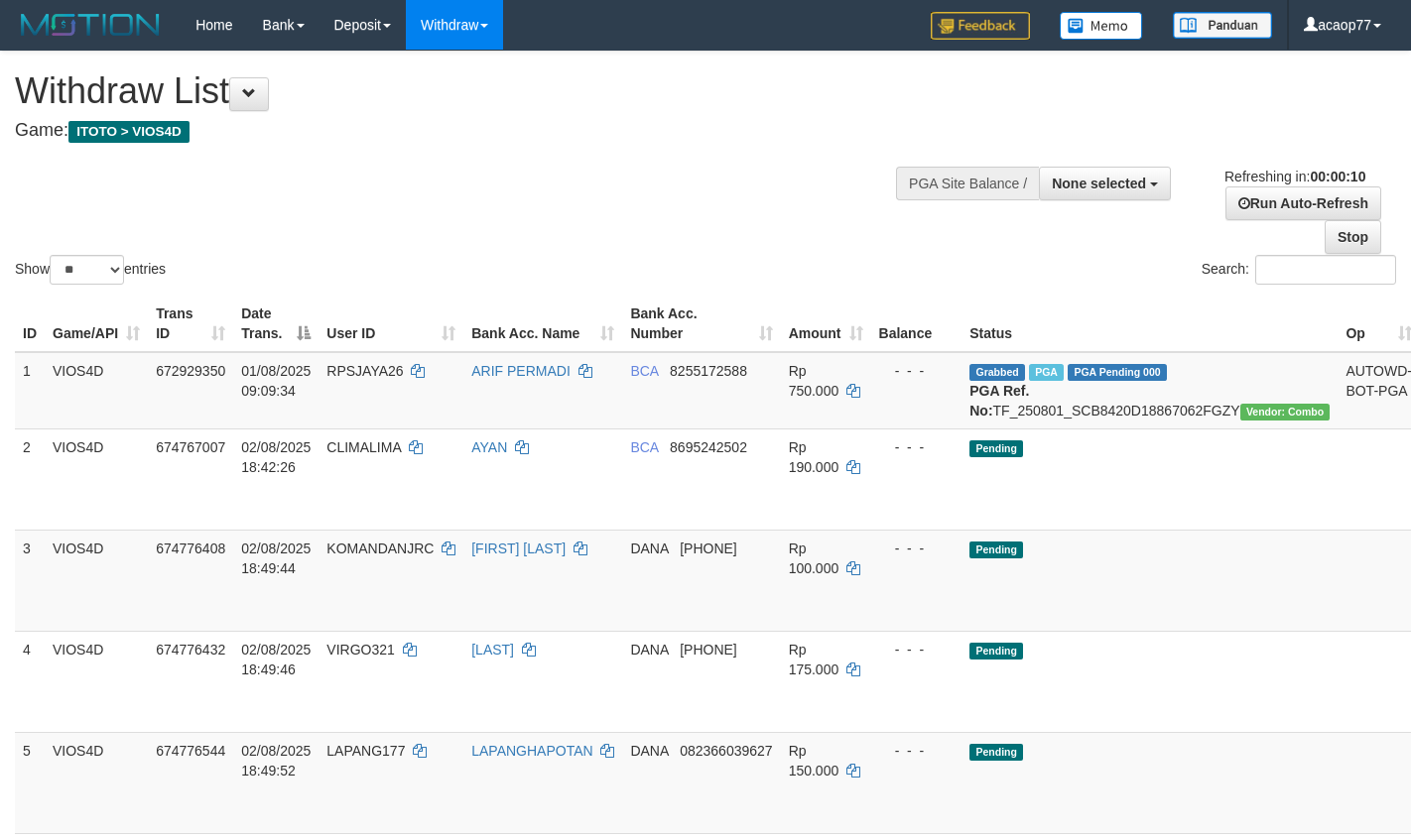 select 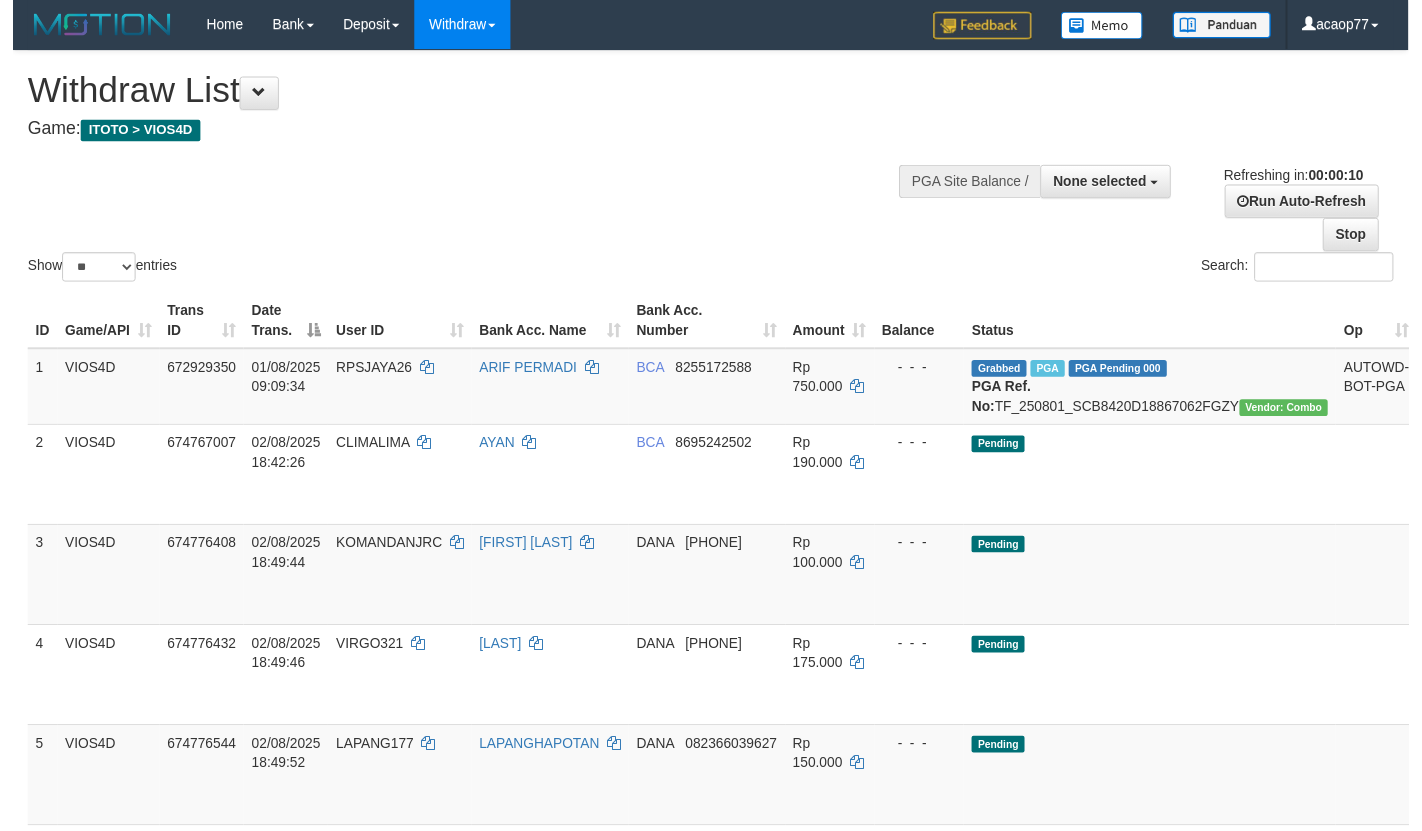 scroll, scrollTop: 0, scrollLeft: 0, axis: both 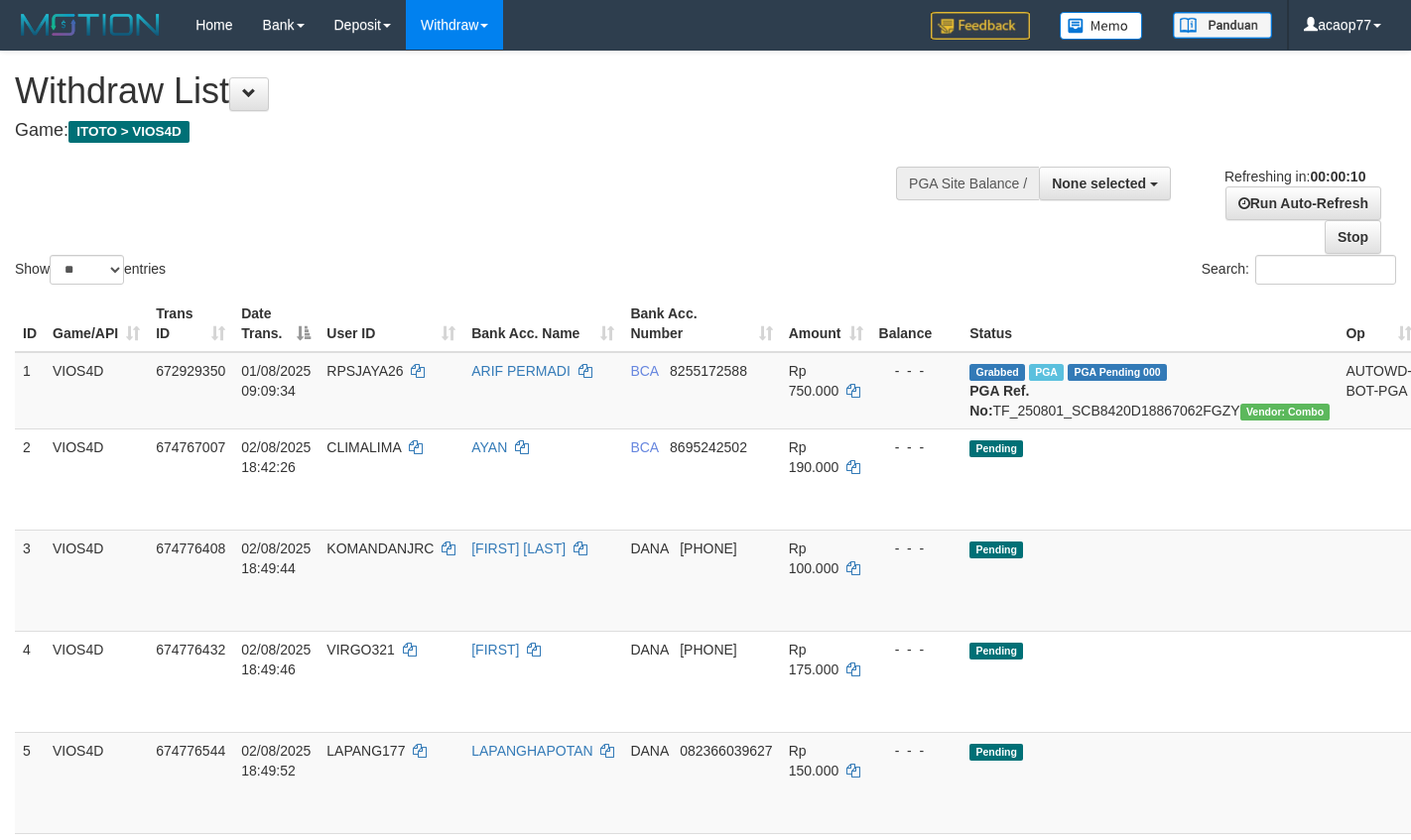 select 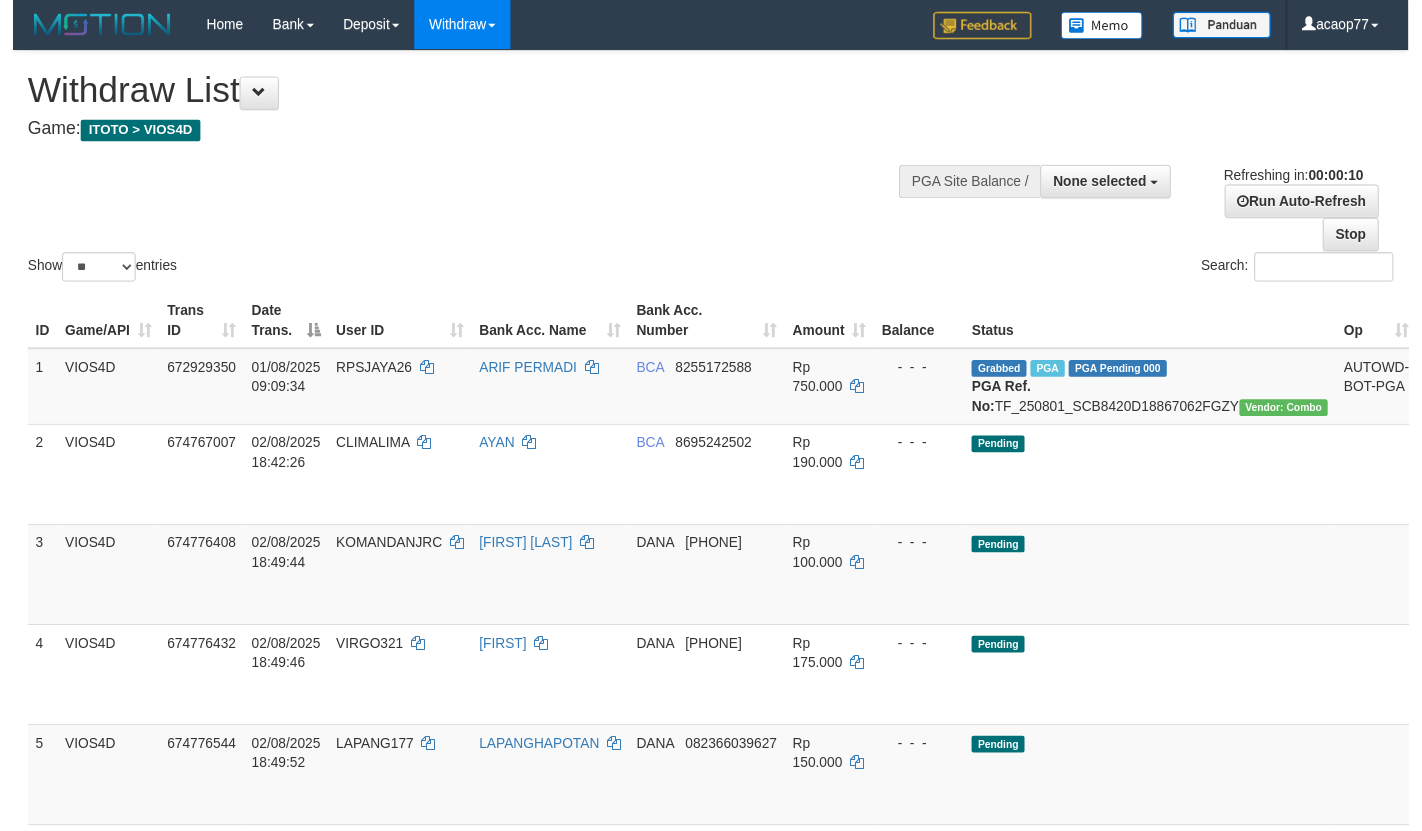 scroll, scrollTop: 0, scrollLeft: 0, axis: both 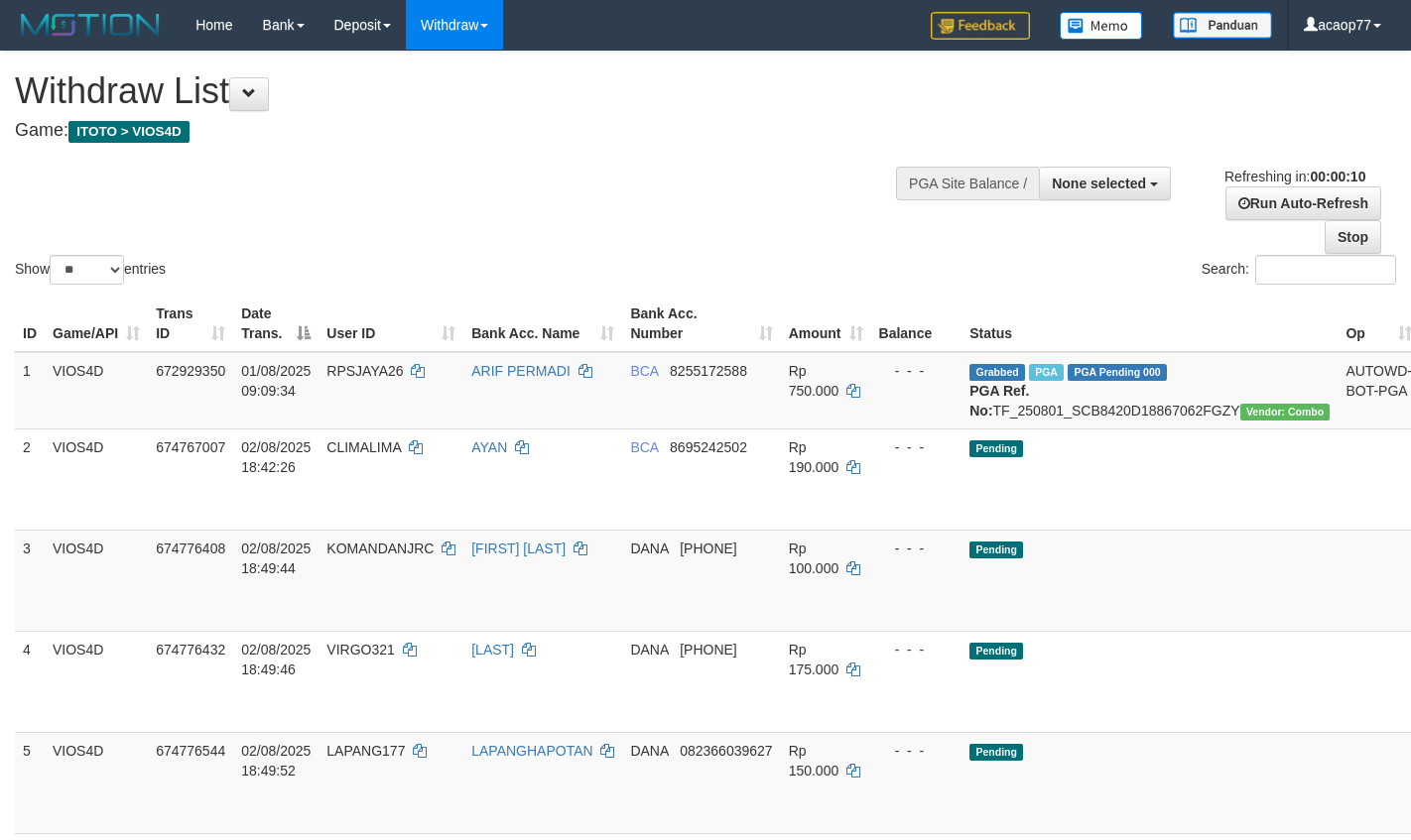 select 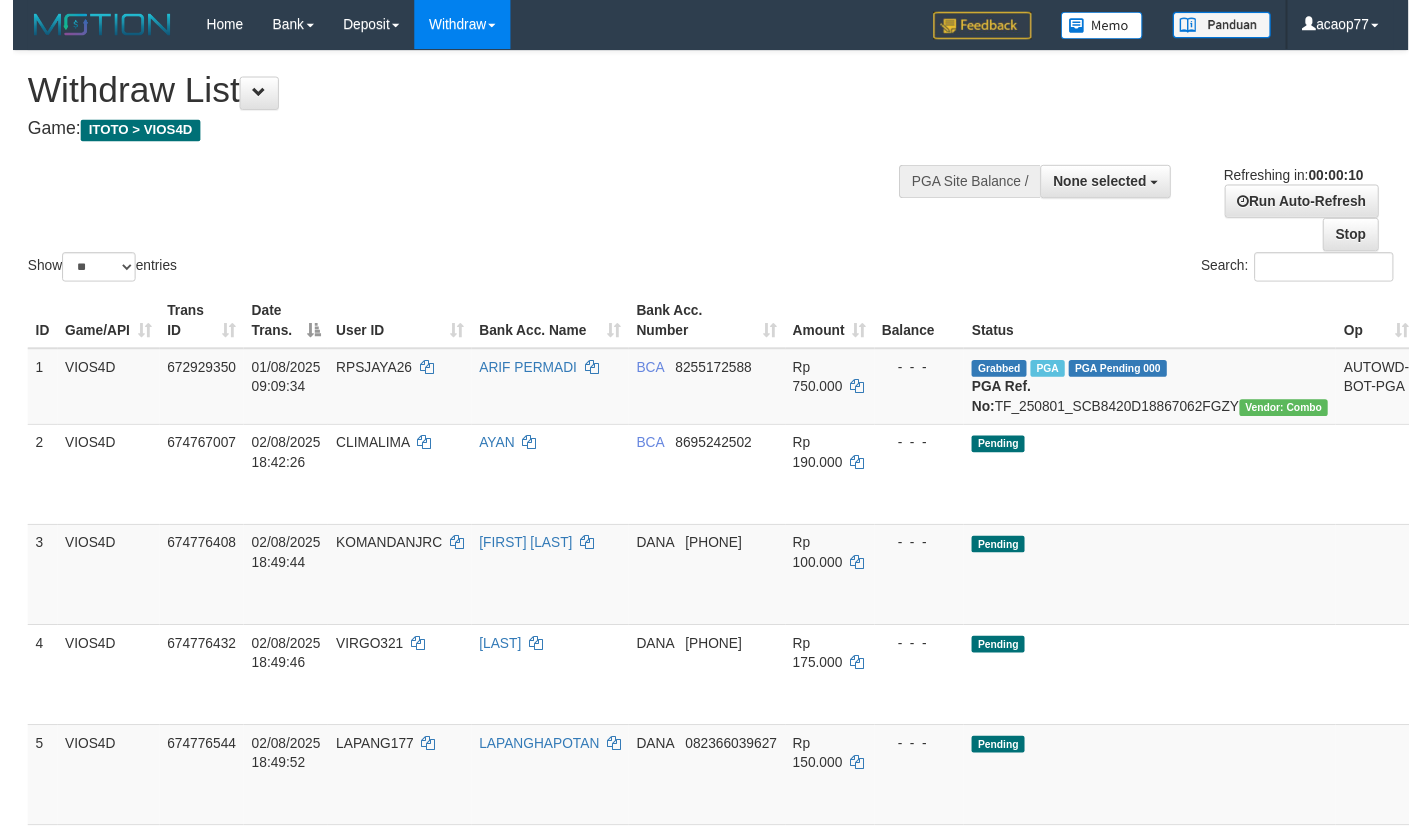 scroll, scrollTop: 0, scrollLeft: 0, axis: both 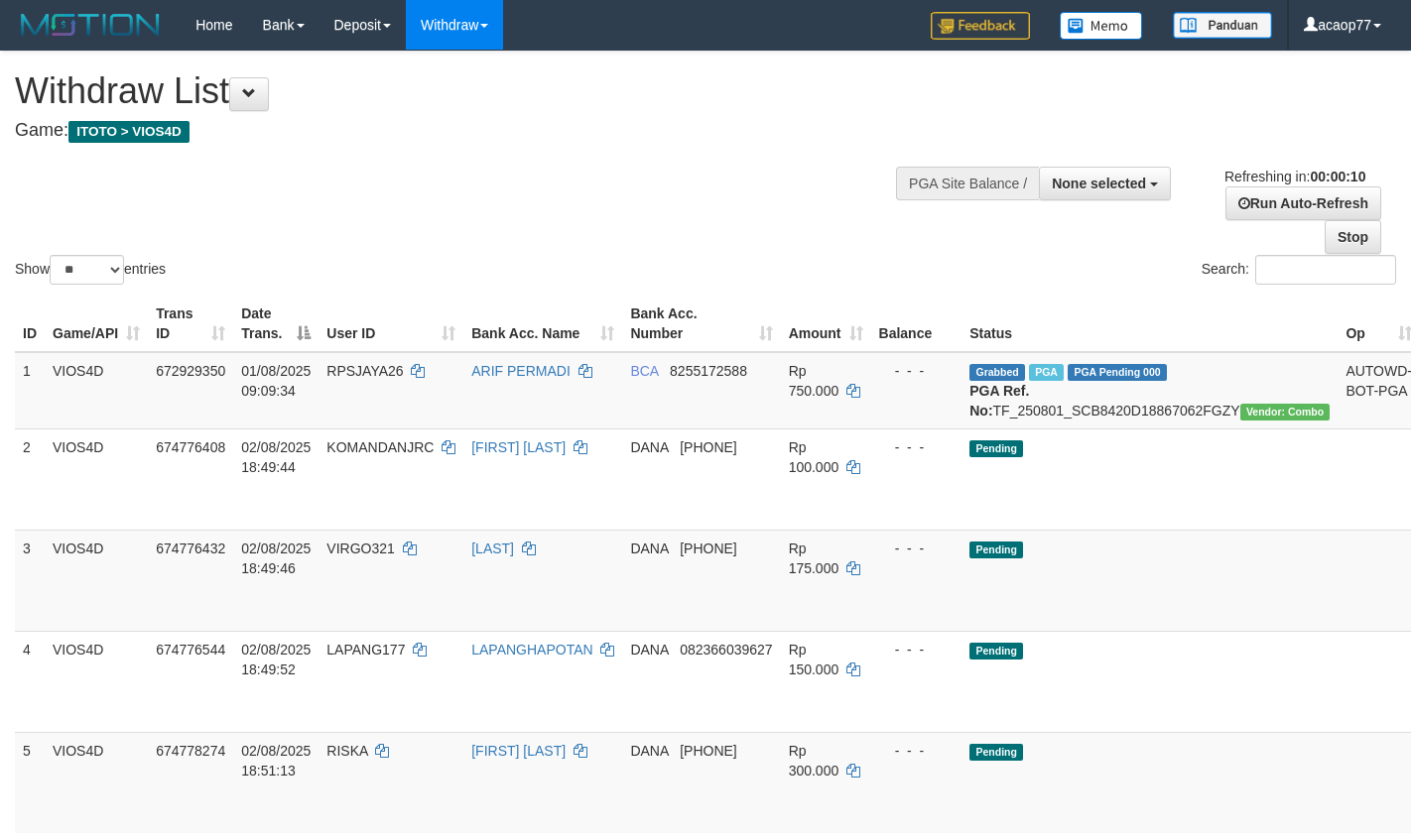 select 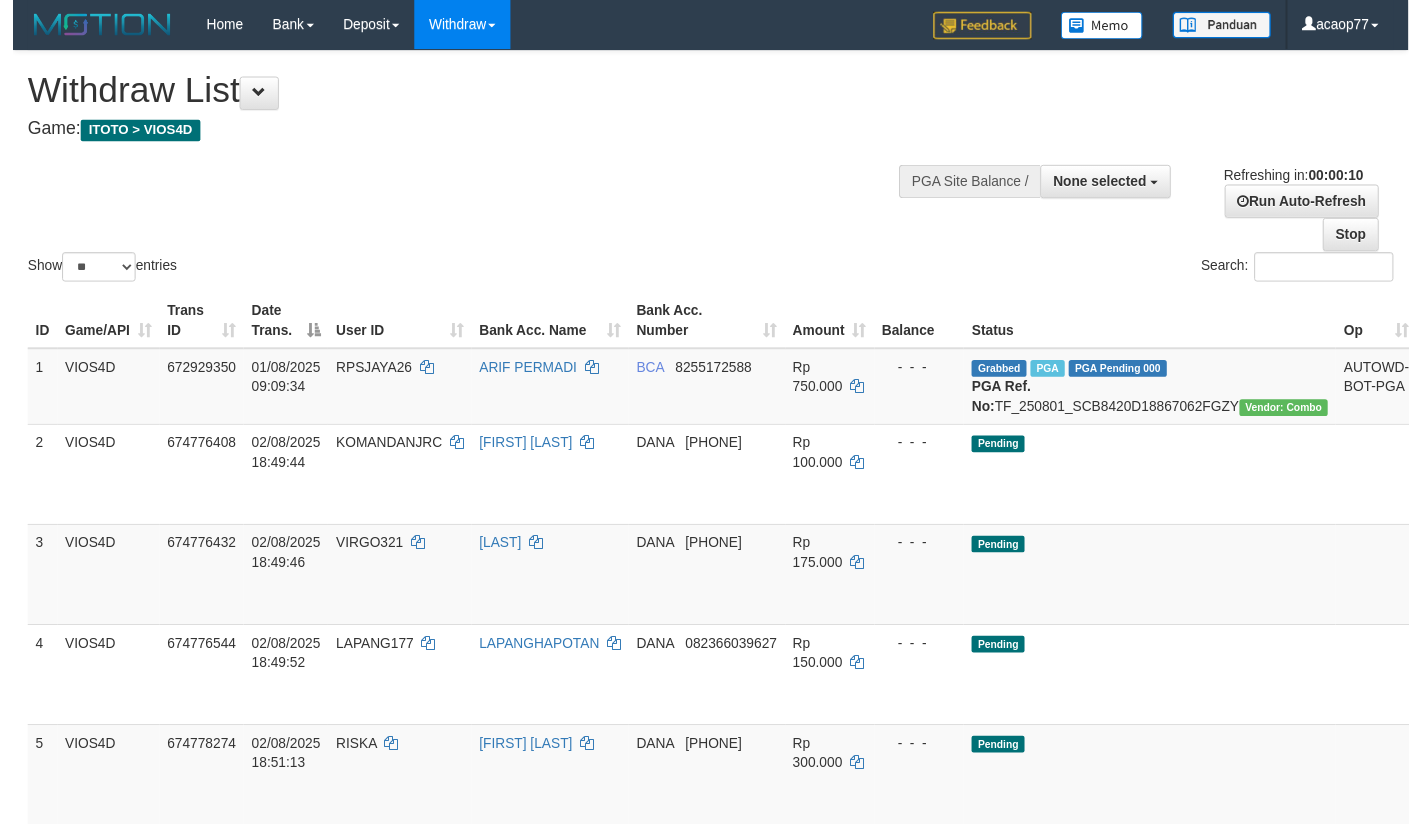 scroll, scrollTop: 0, scrollLeft: 0, axis: both 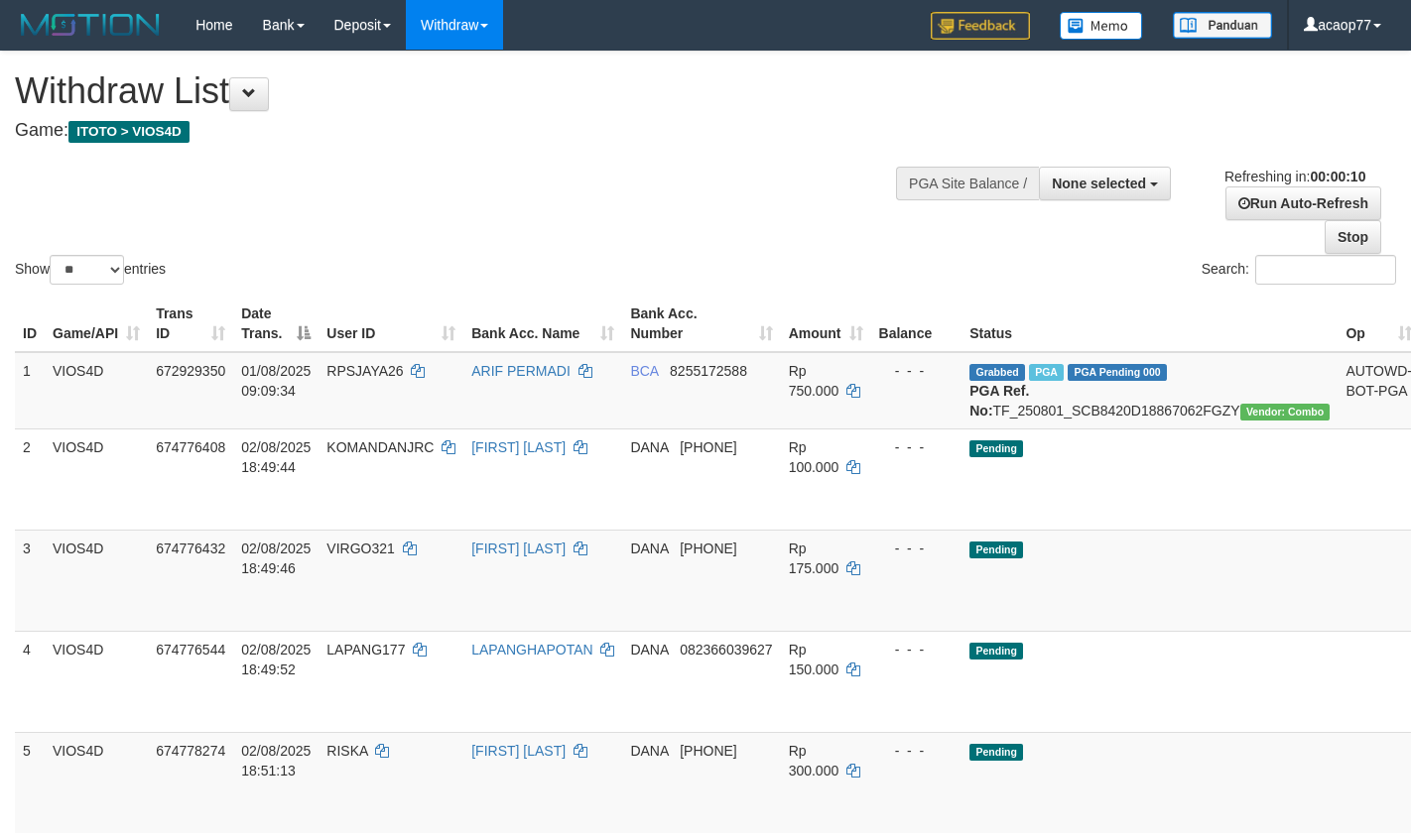 select 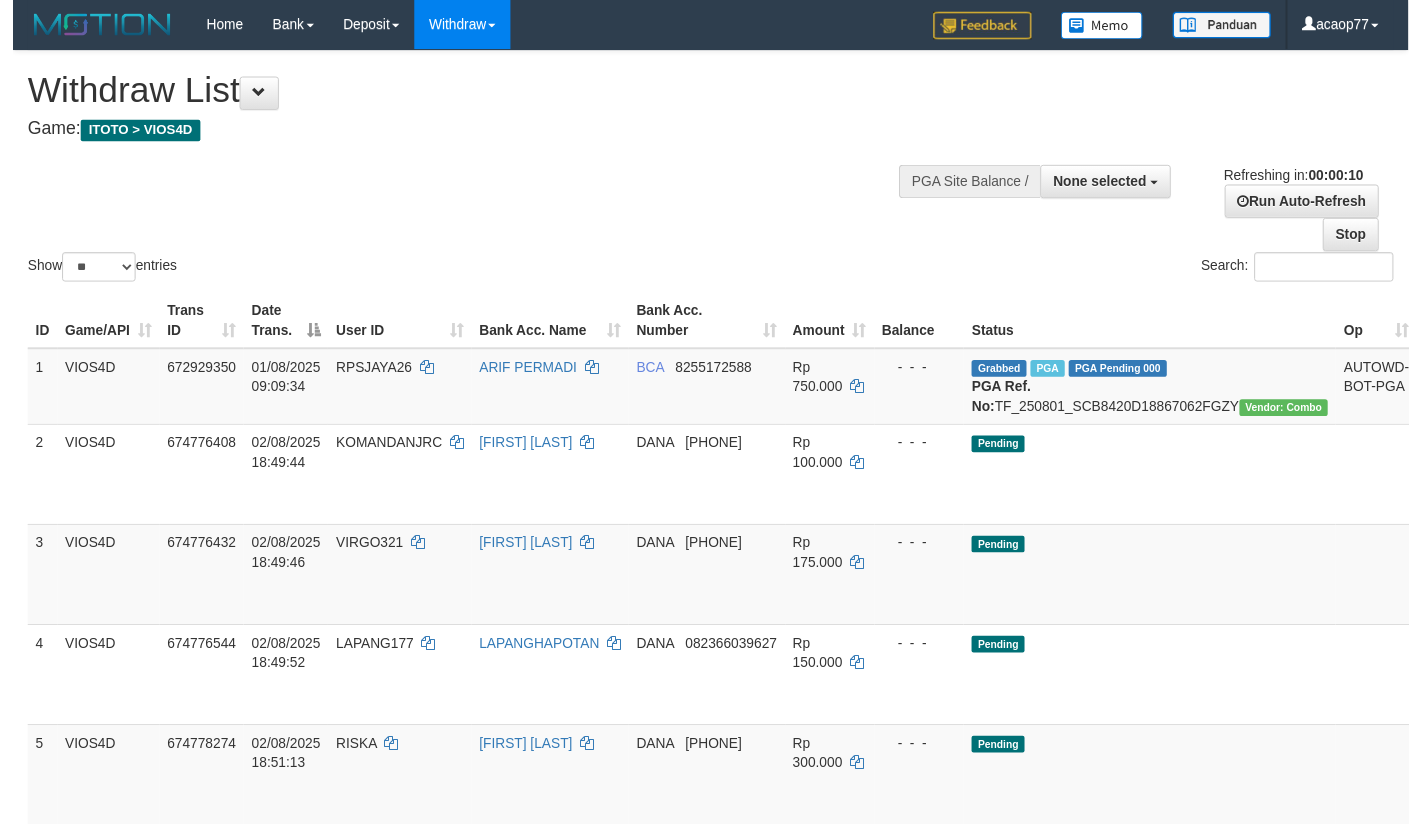scroll, scrollTop: 0, scrollLeft: 0, axis: both 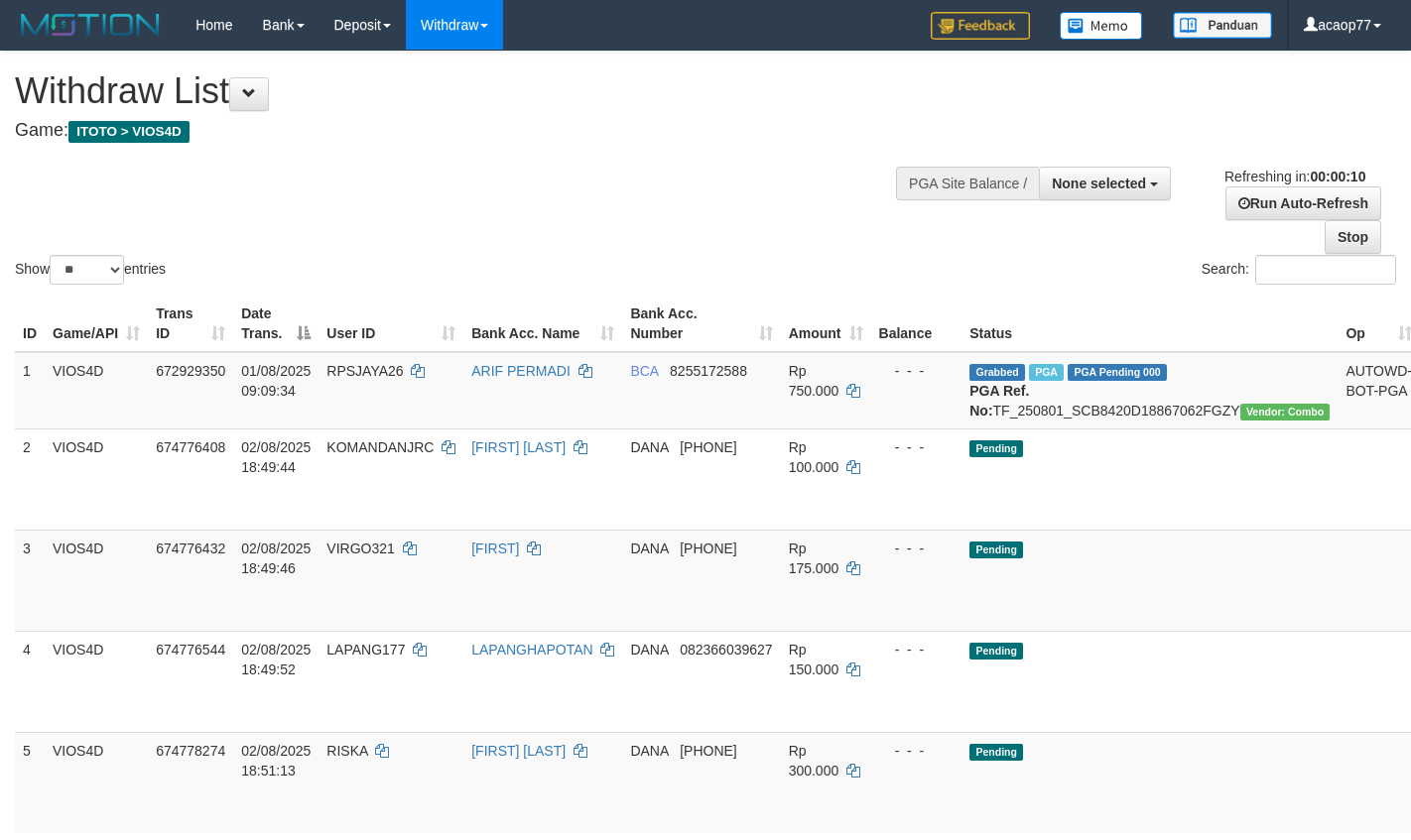 select 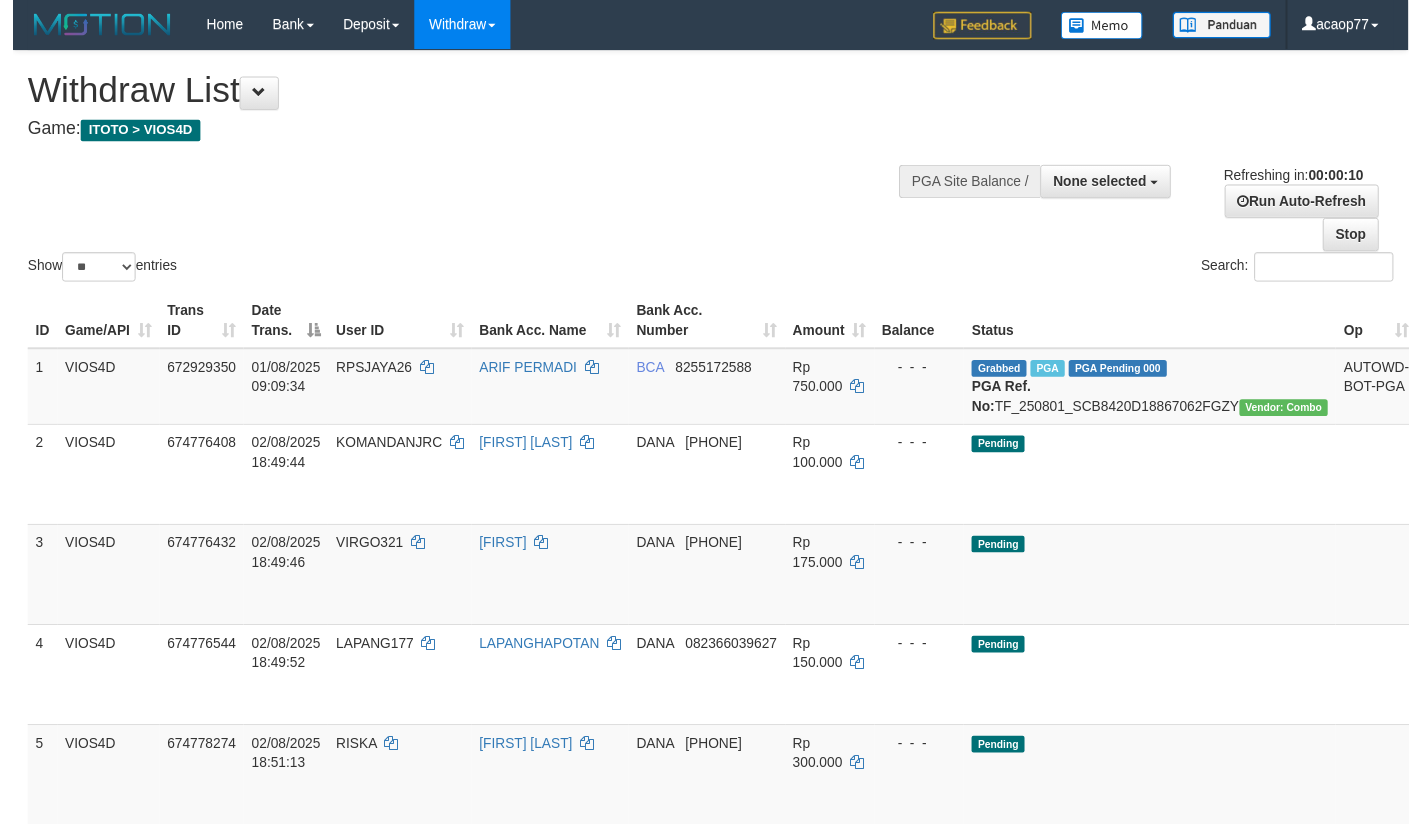 scroll, scrollTop: 0, scrollLeft: 0, axis: both 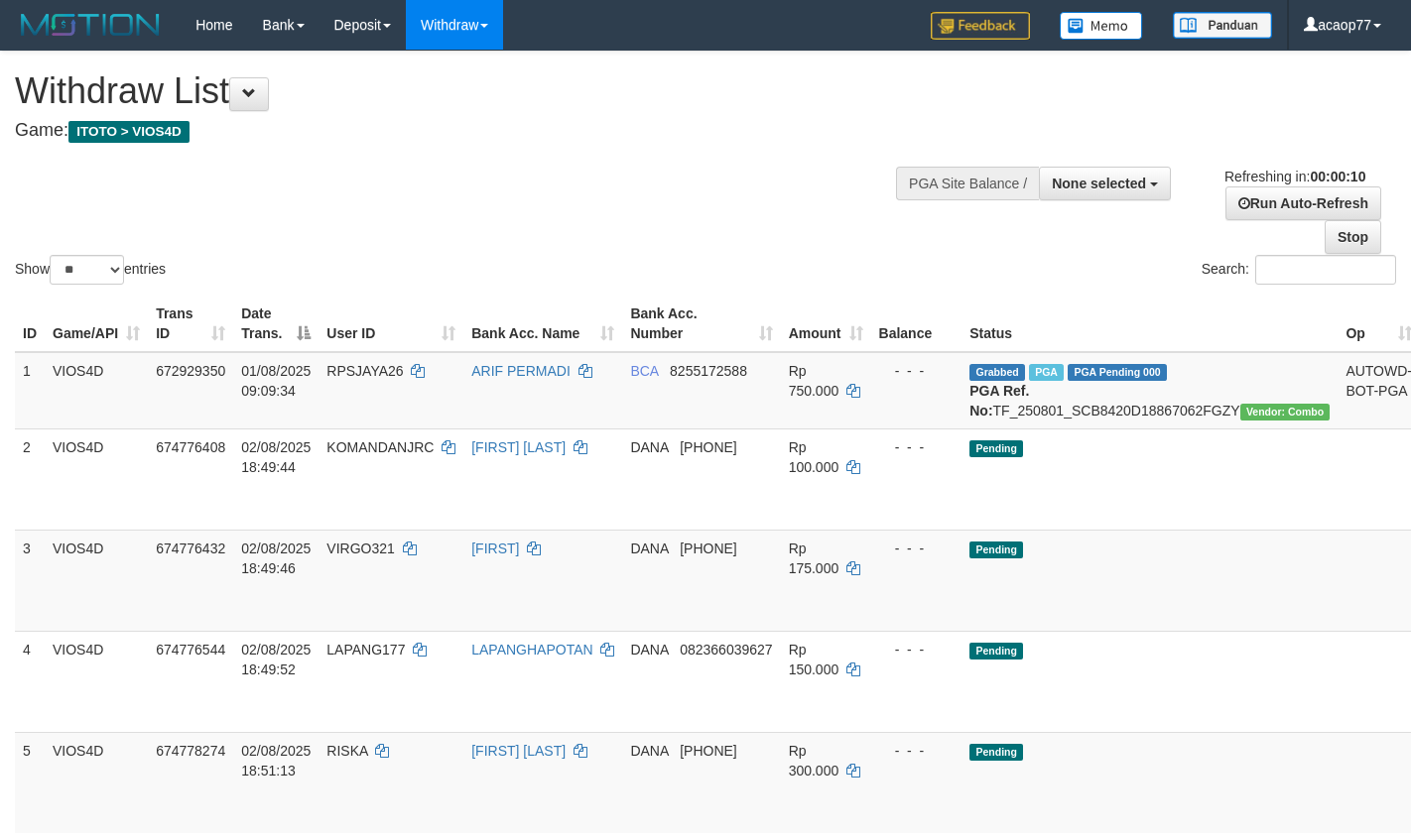 select 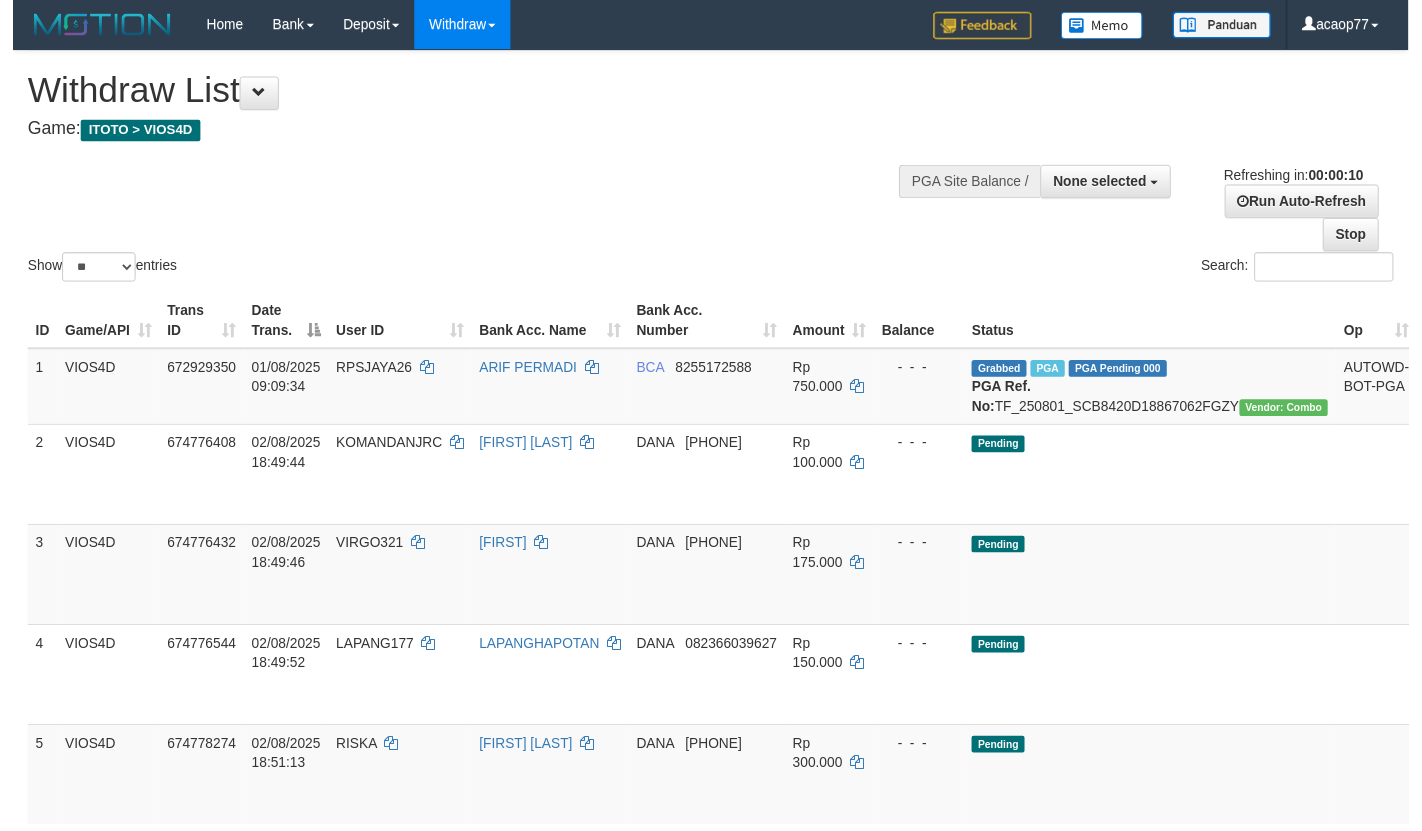 scroll, scrollTop: 0, scrollLeft: 0, axis: both 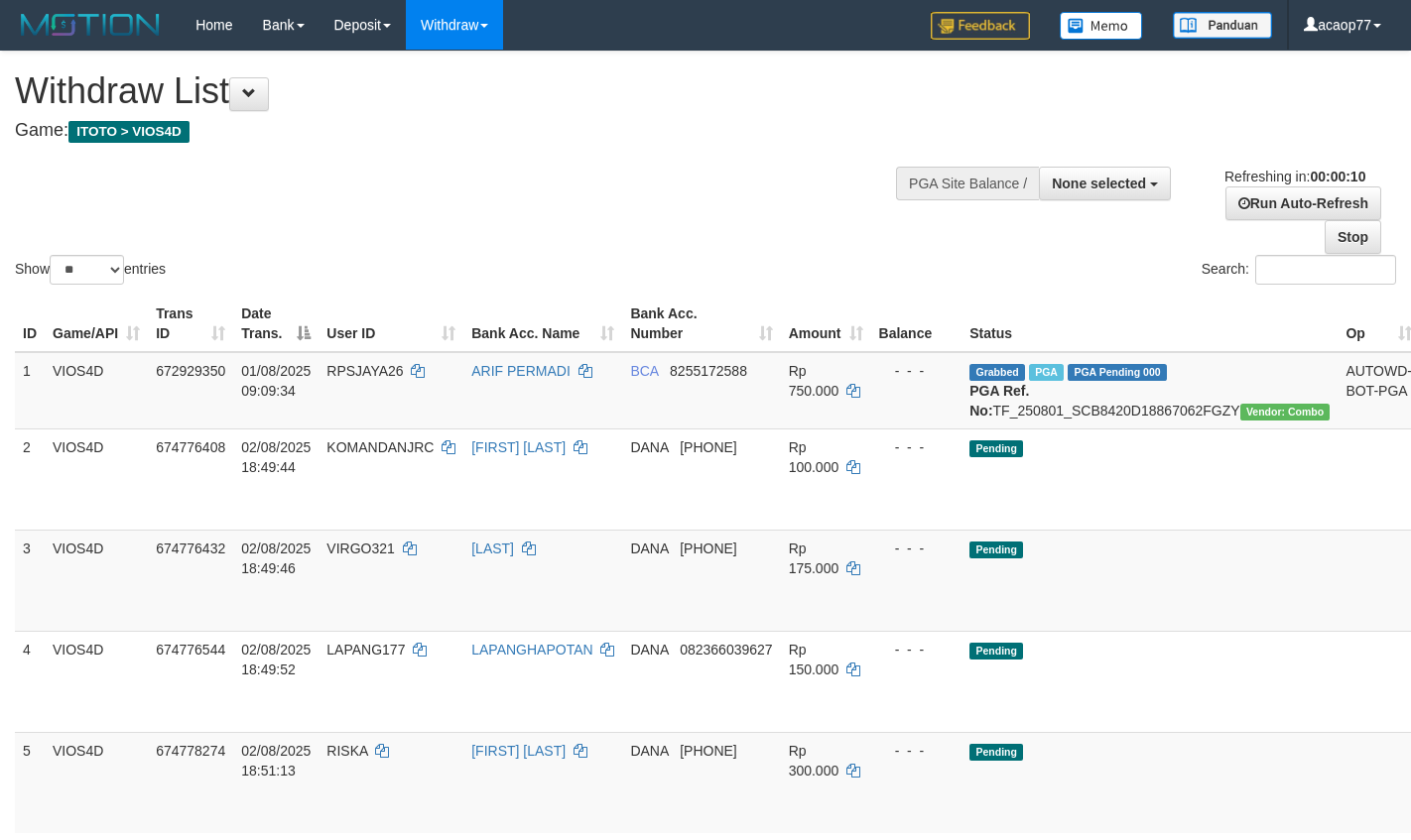 select 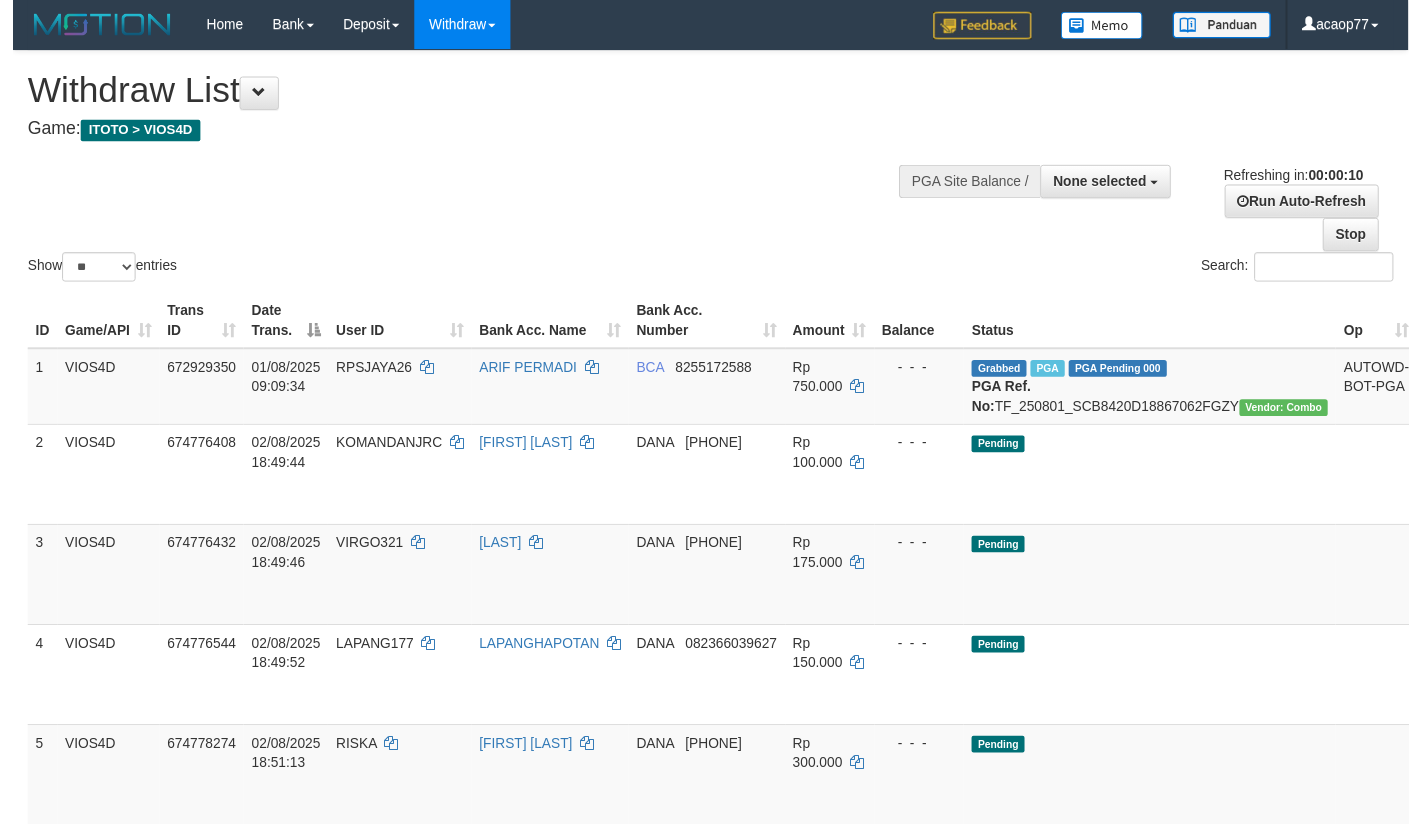 scroll, scrollTop: 0, scrollLeft: 0, axis: both 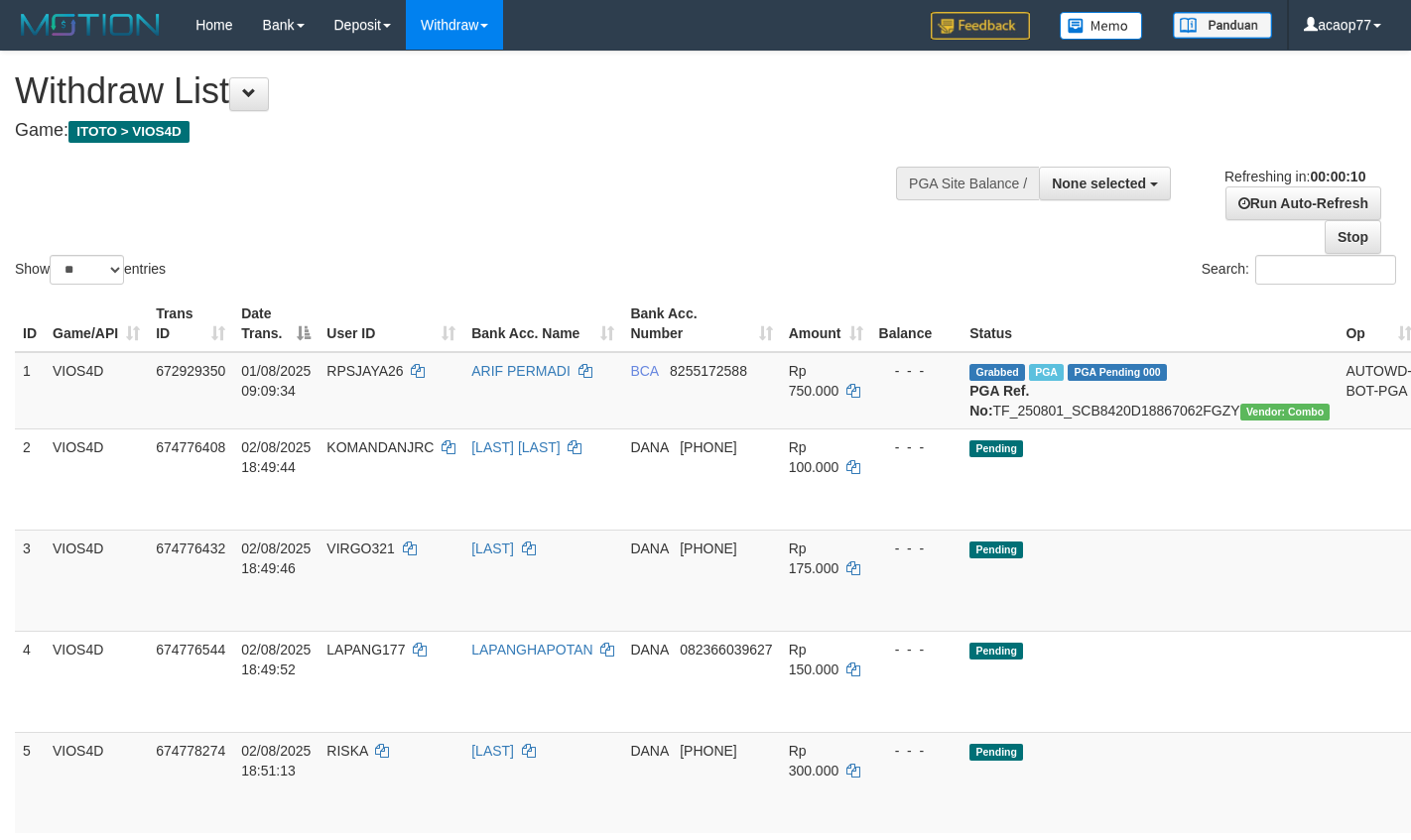 select 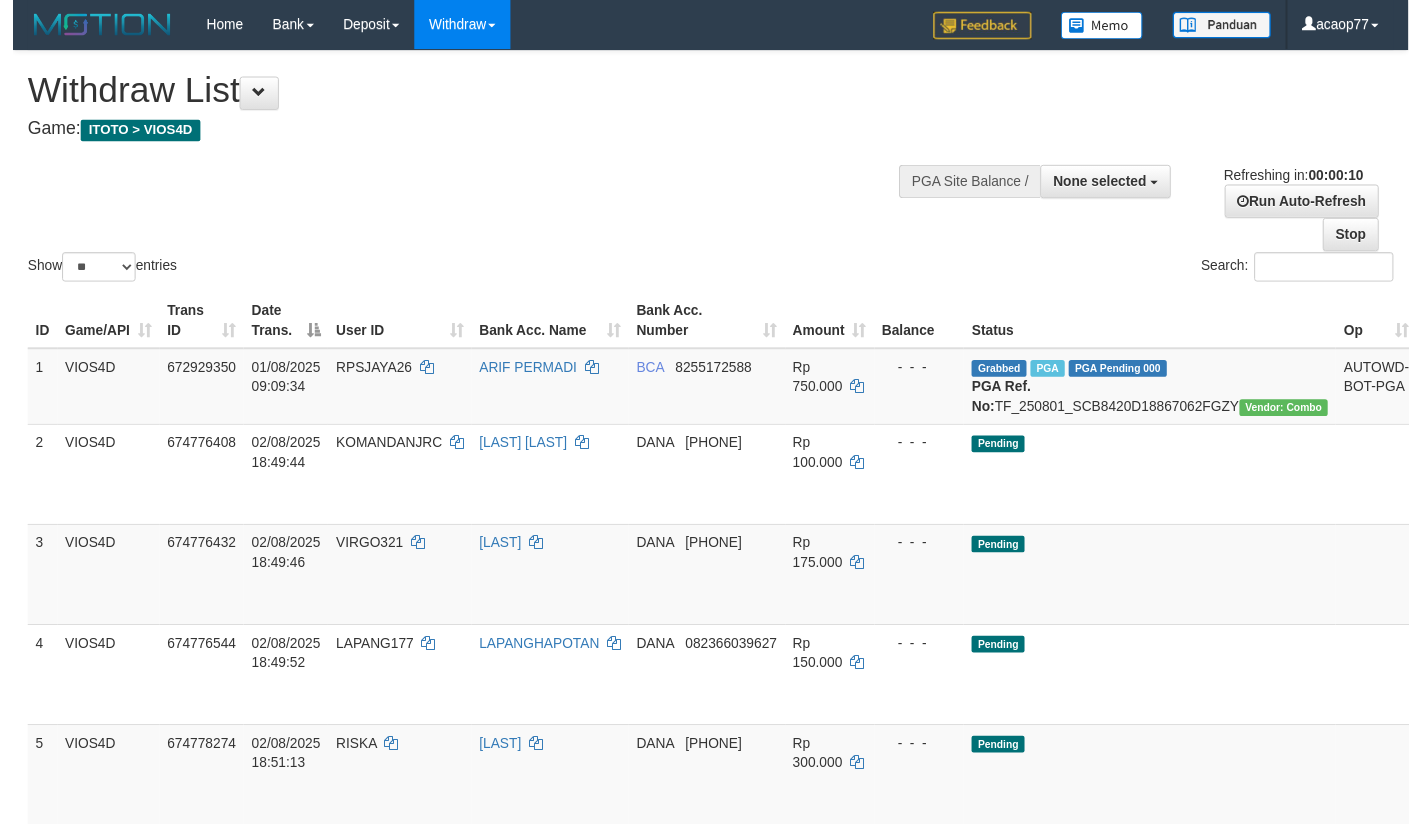 scroll, scrollTop: 0, scrollLeft: 0, axis: both 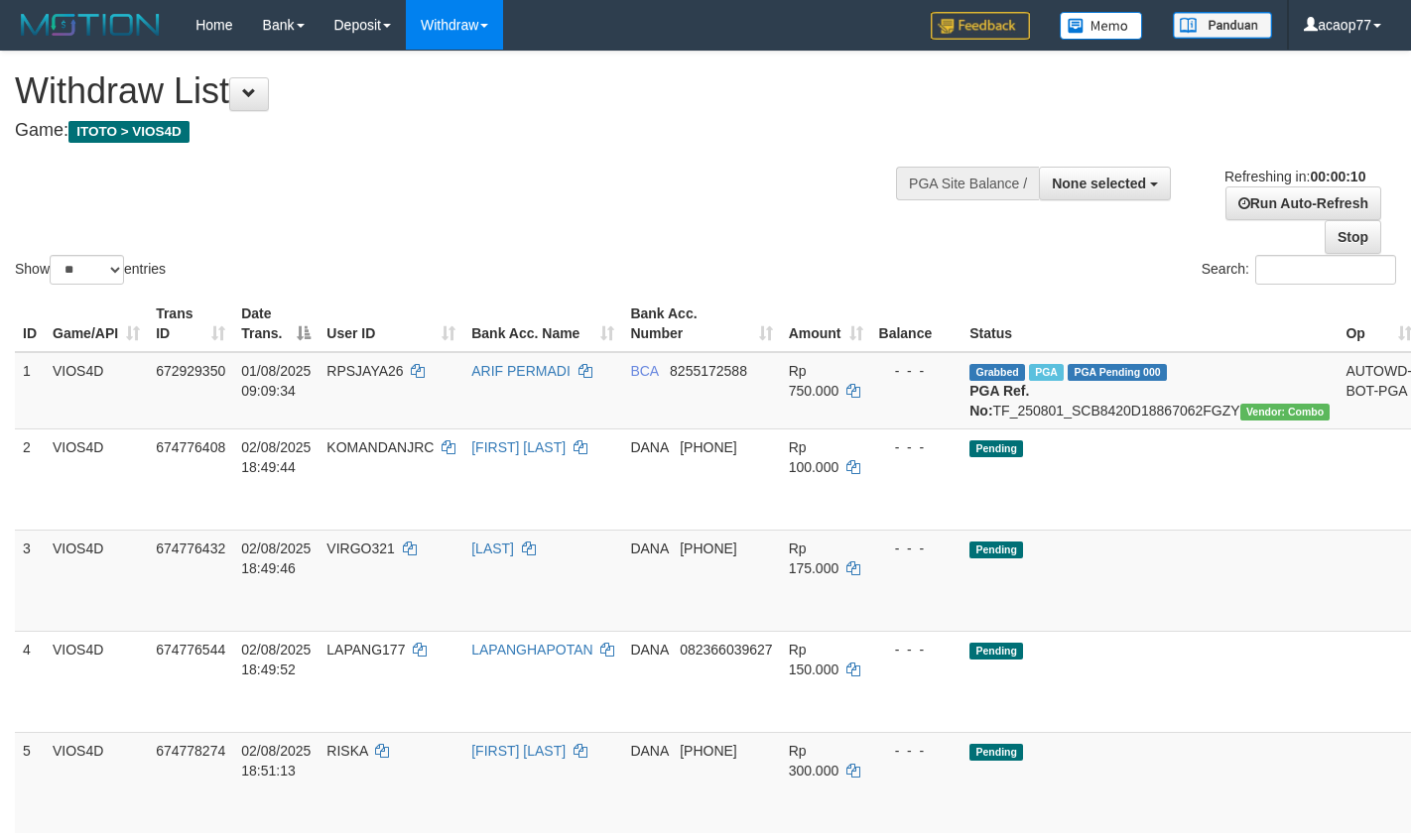 select 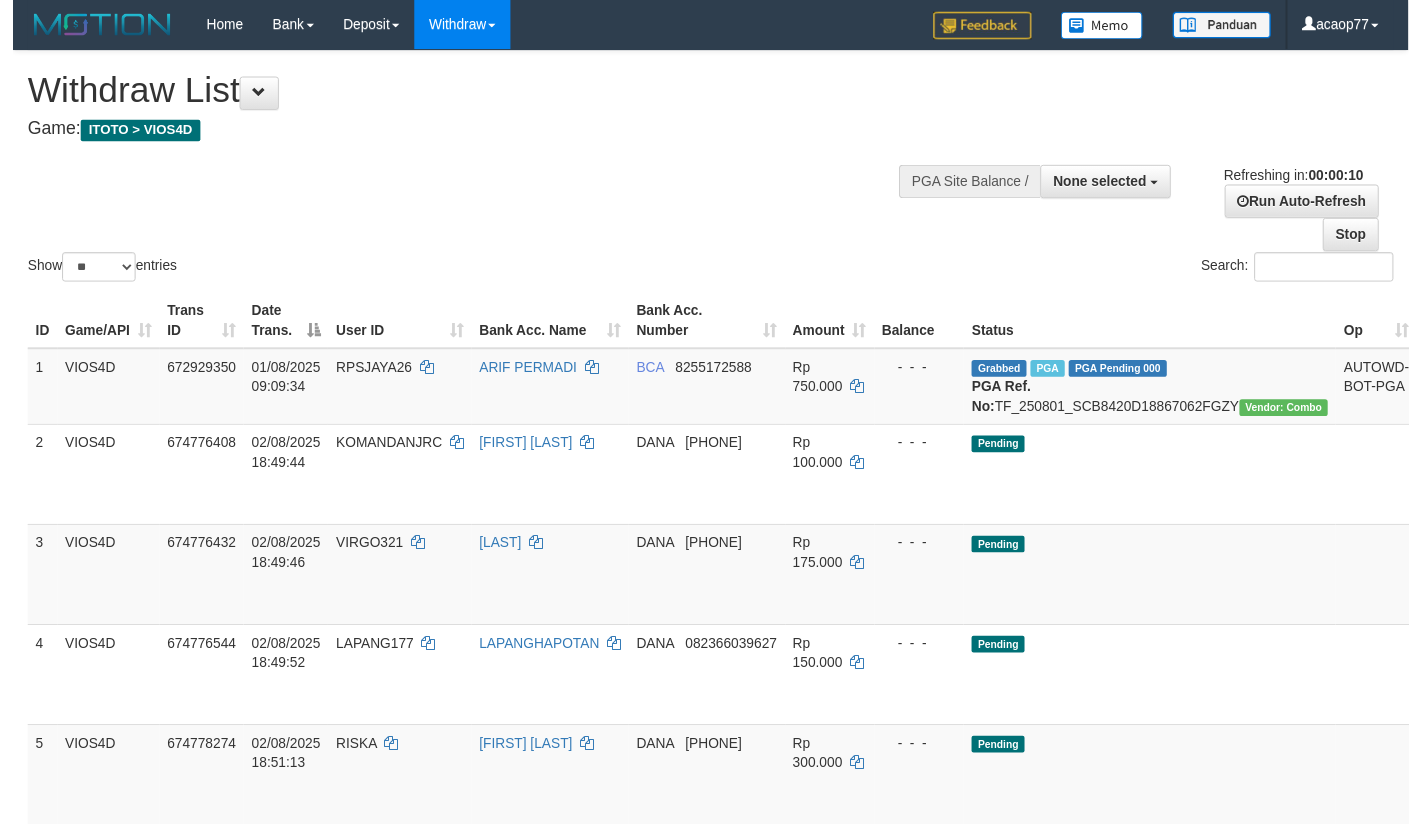 scroll, scrollTop: 0, scrollLeft: 0, axis: both 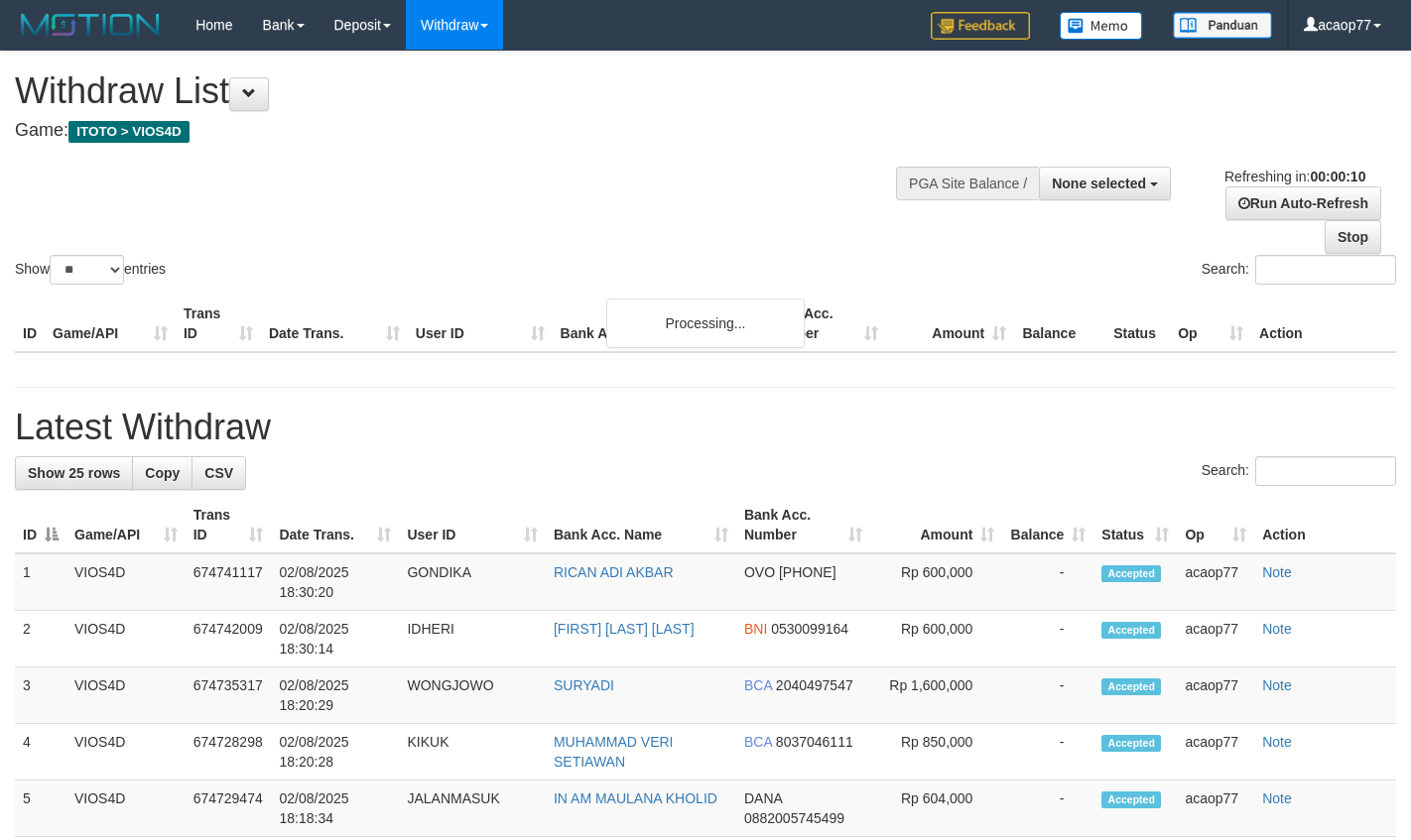 select 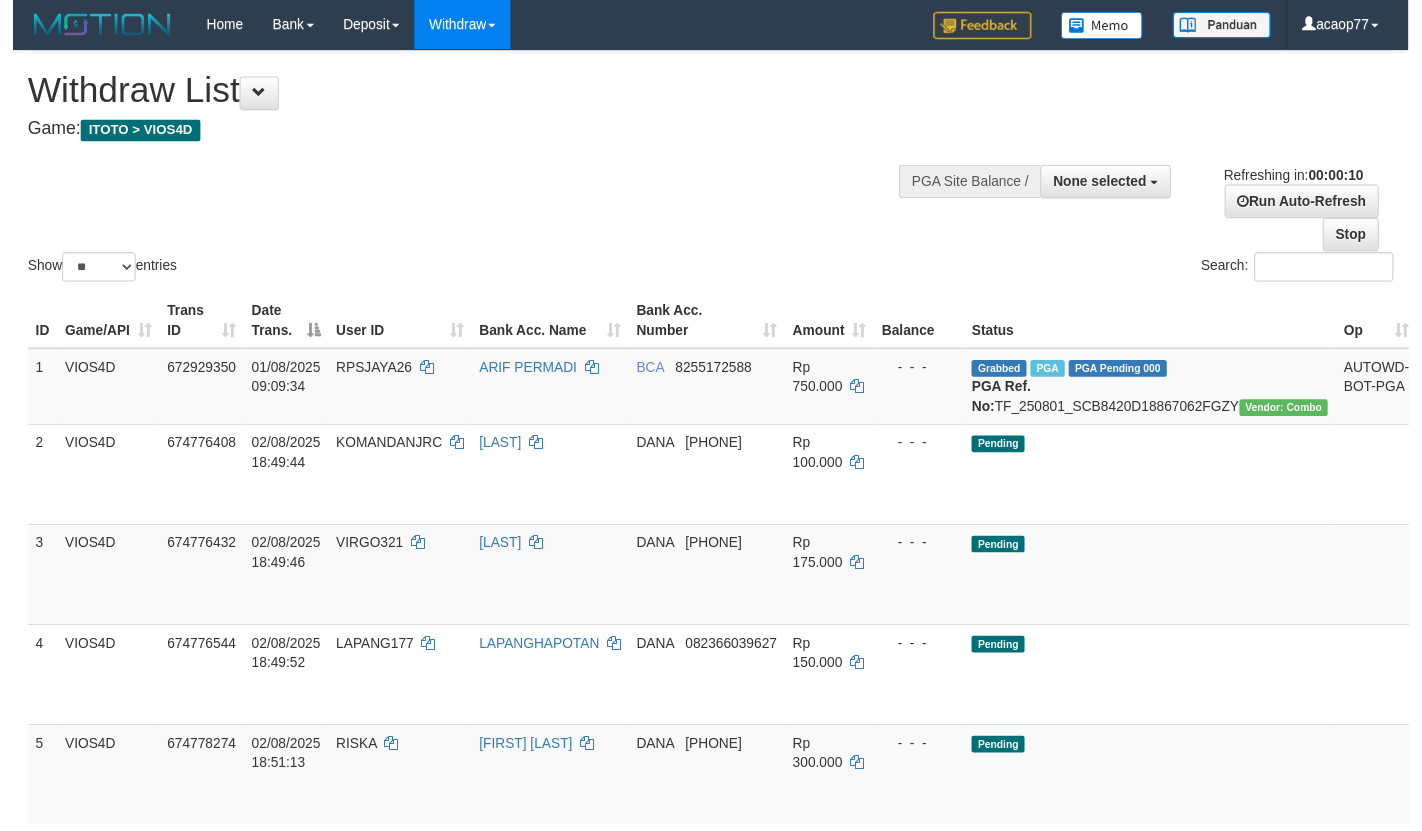 scroll, scrollTop: 0, scrollLeft: 0, axis: both 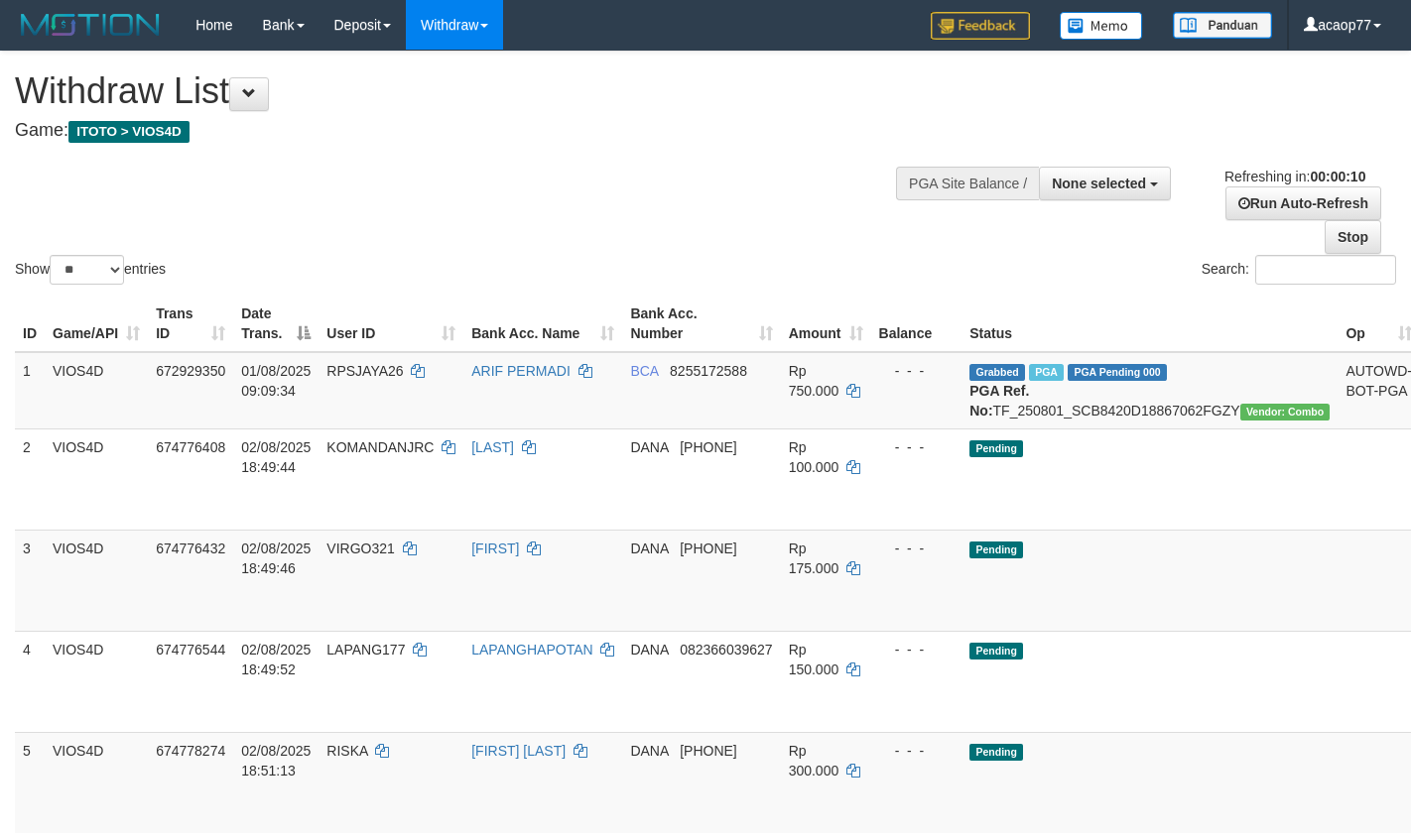 select 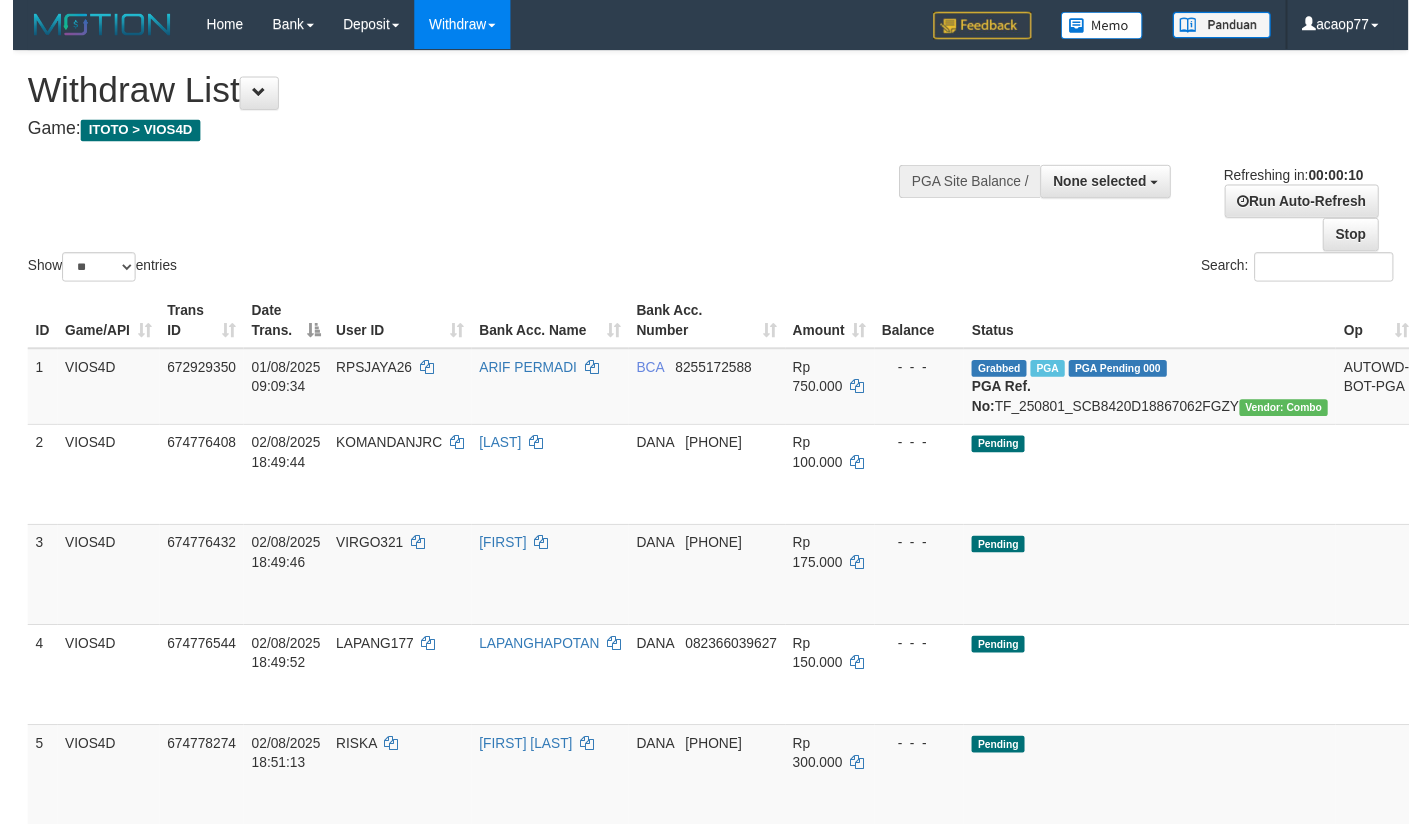 scroll, scrollTop: 0, scrollLeft: 0, axis: both 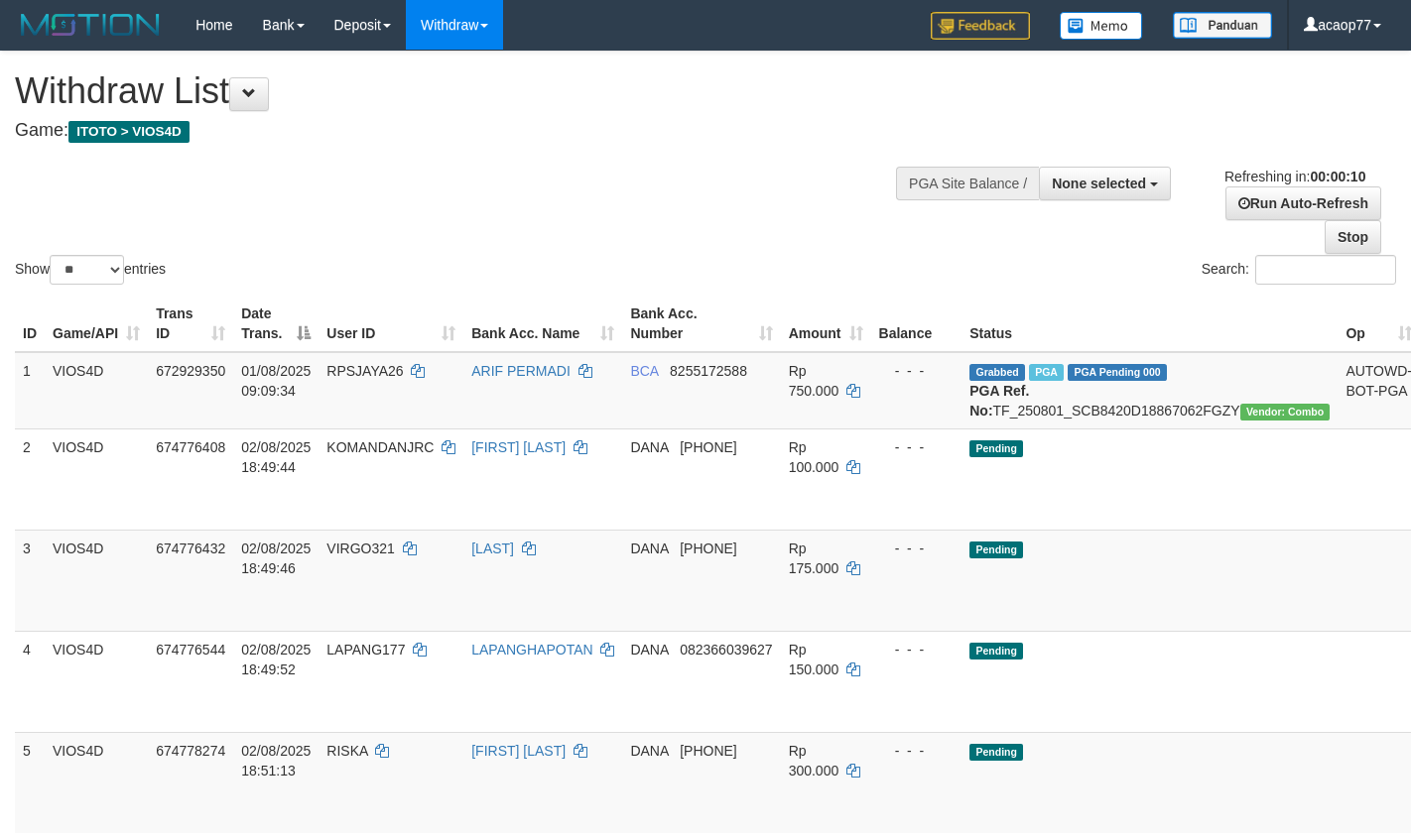 select 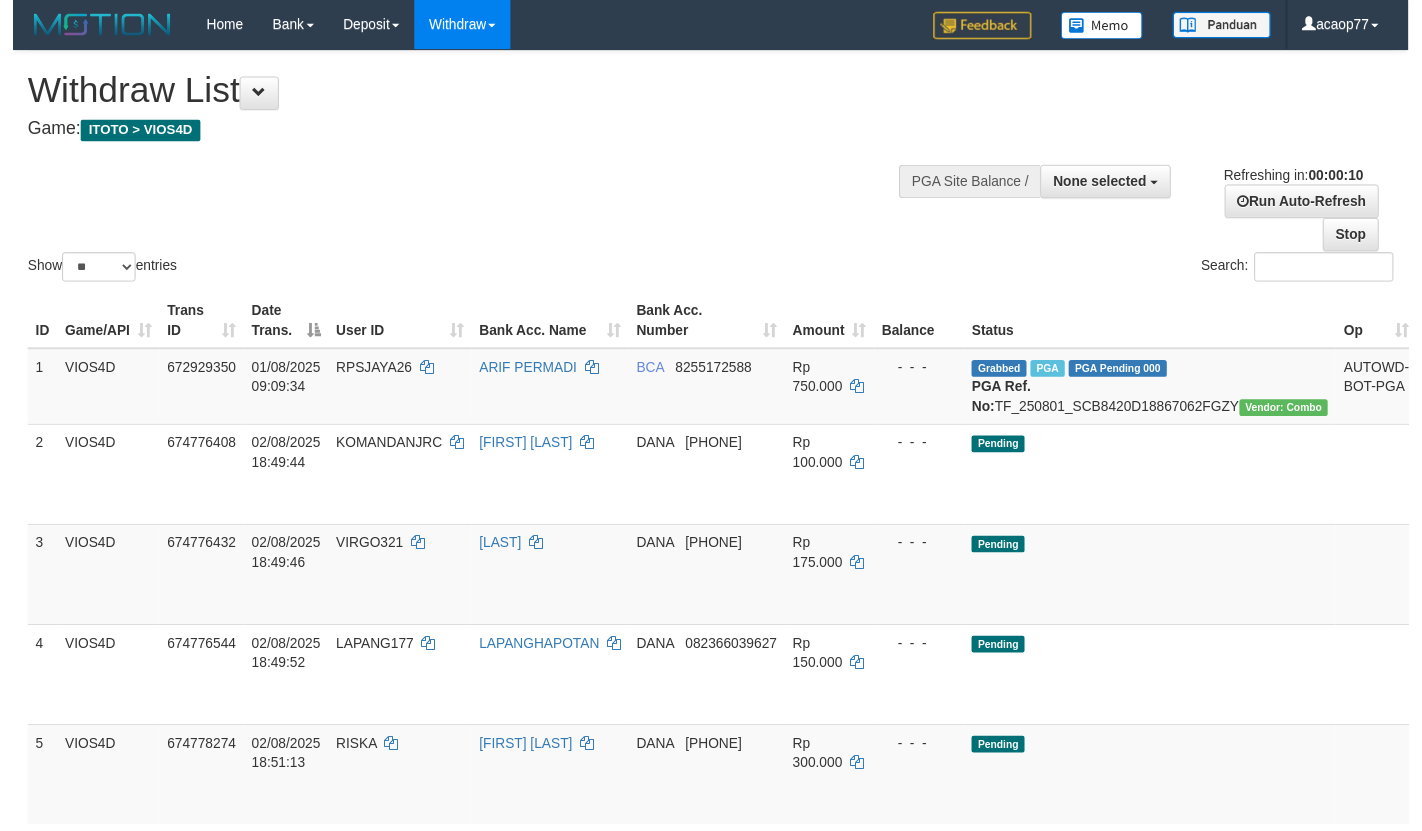 scroll, scrollTop: 0, scrollLeft: 0, axis: both 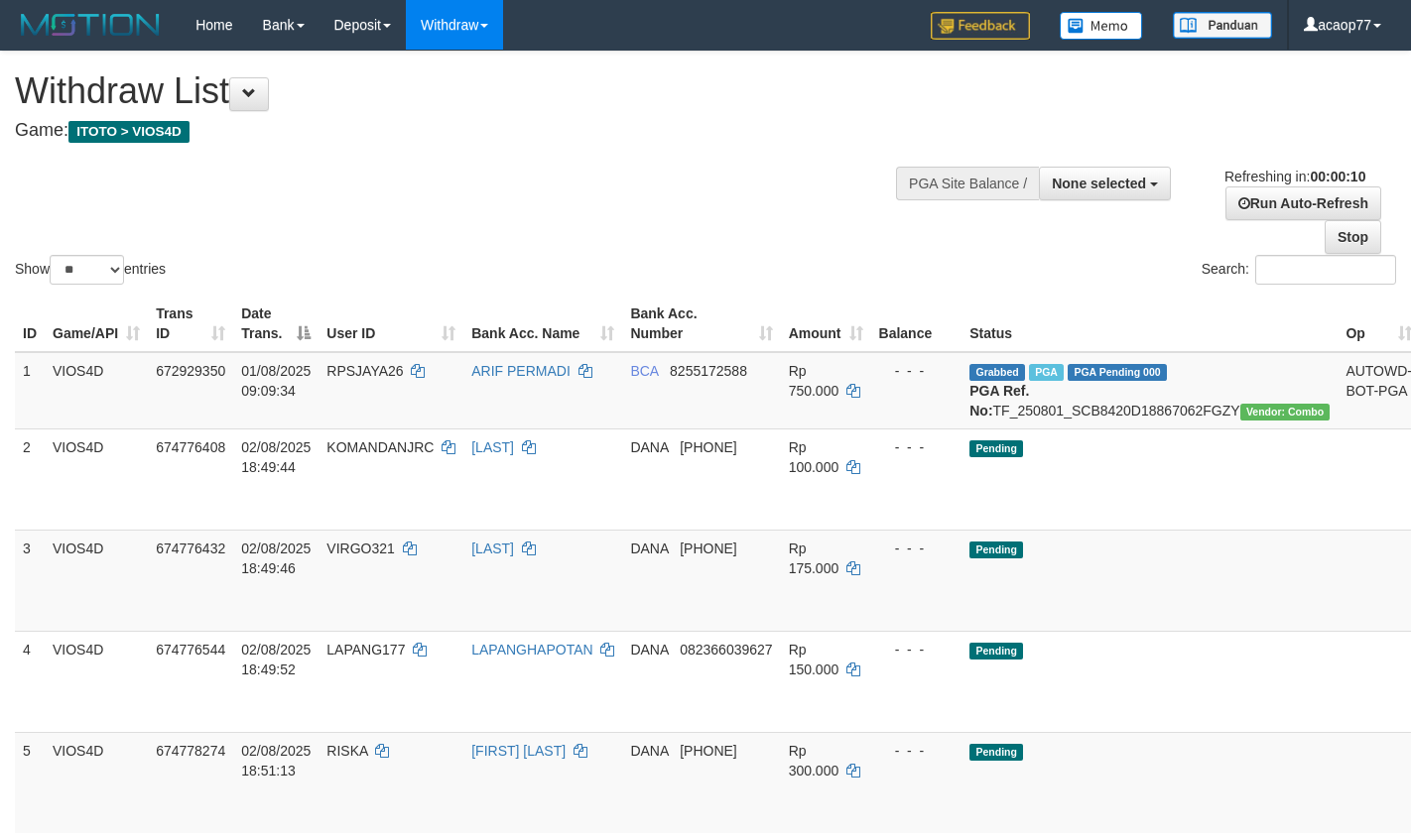 select 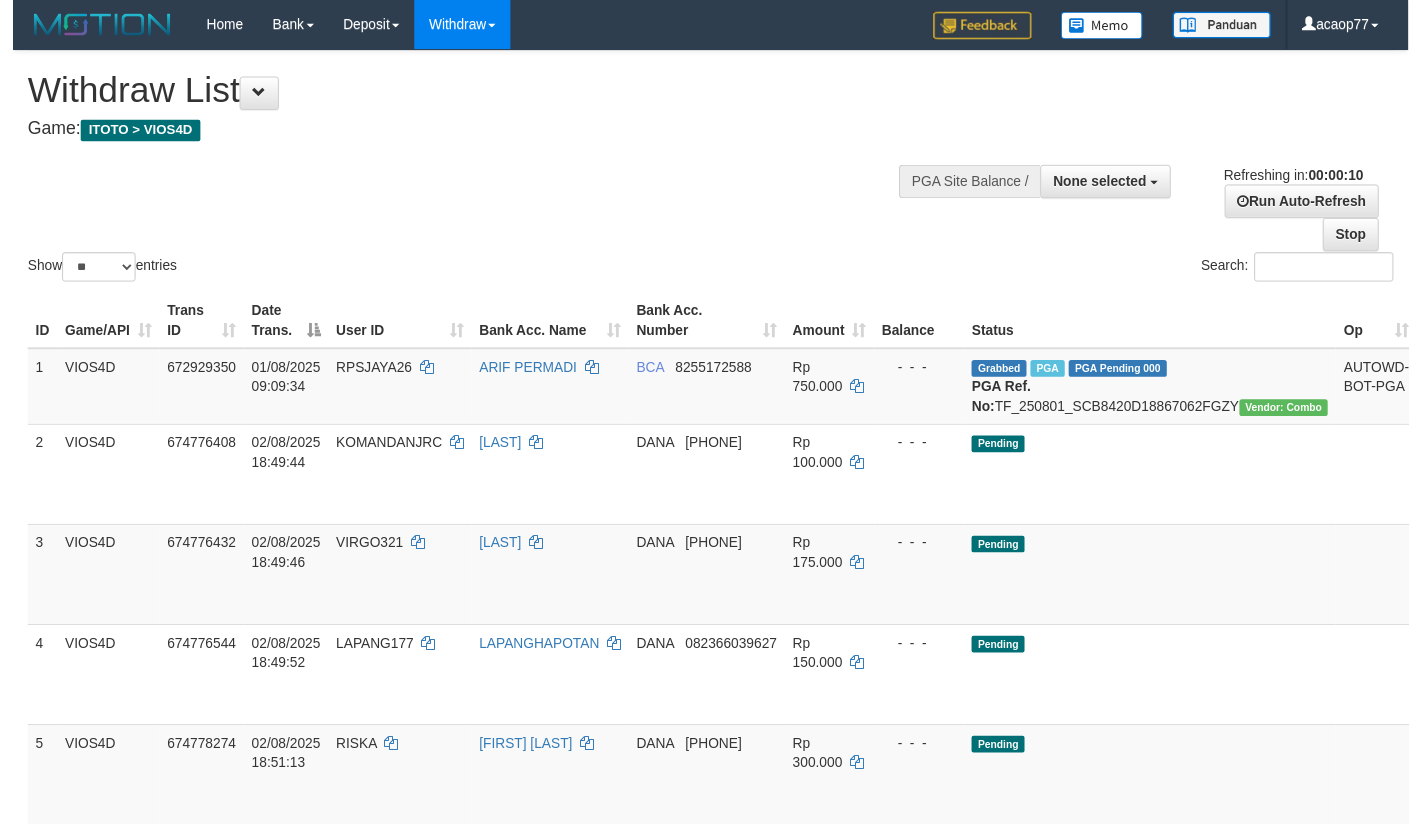 scroll, scrollTop: 0, scrollLeft: 0, axis: both 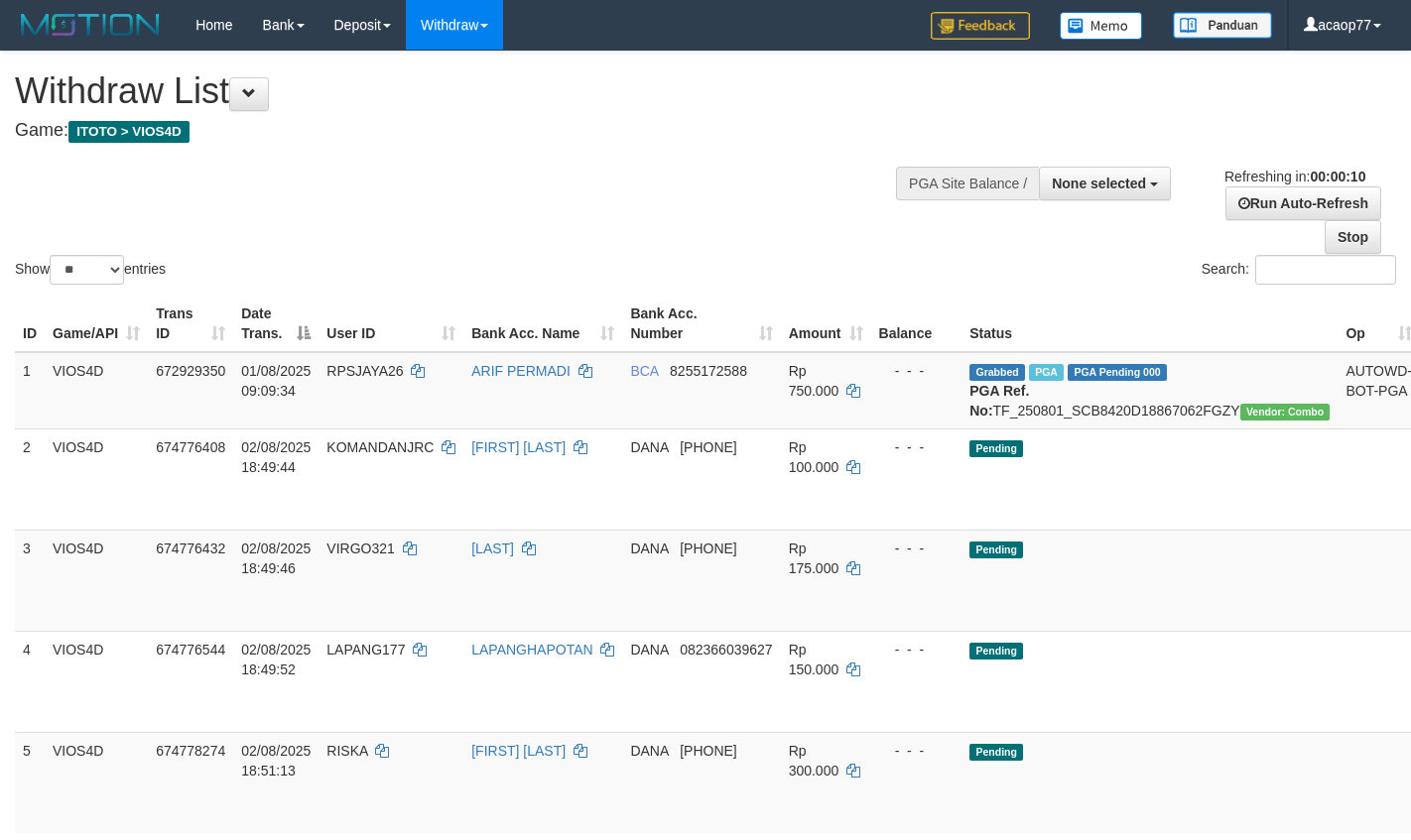 select 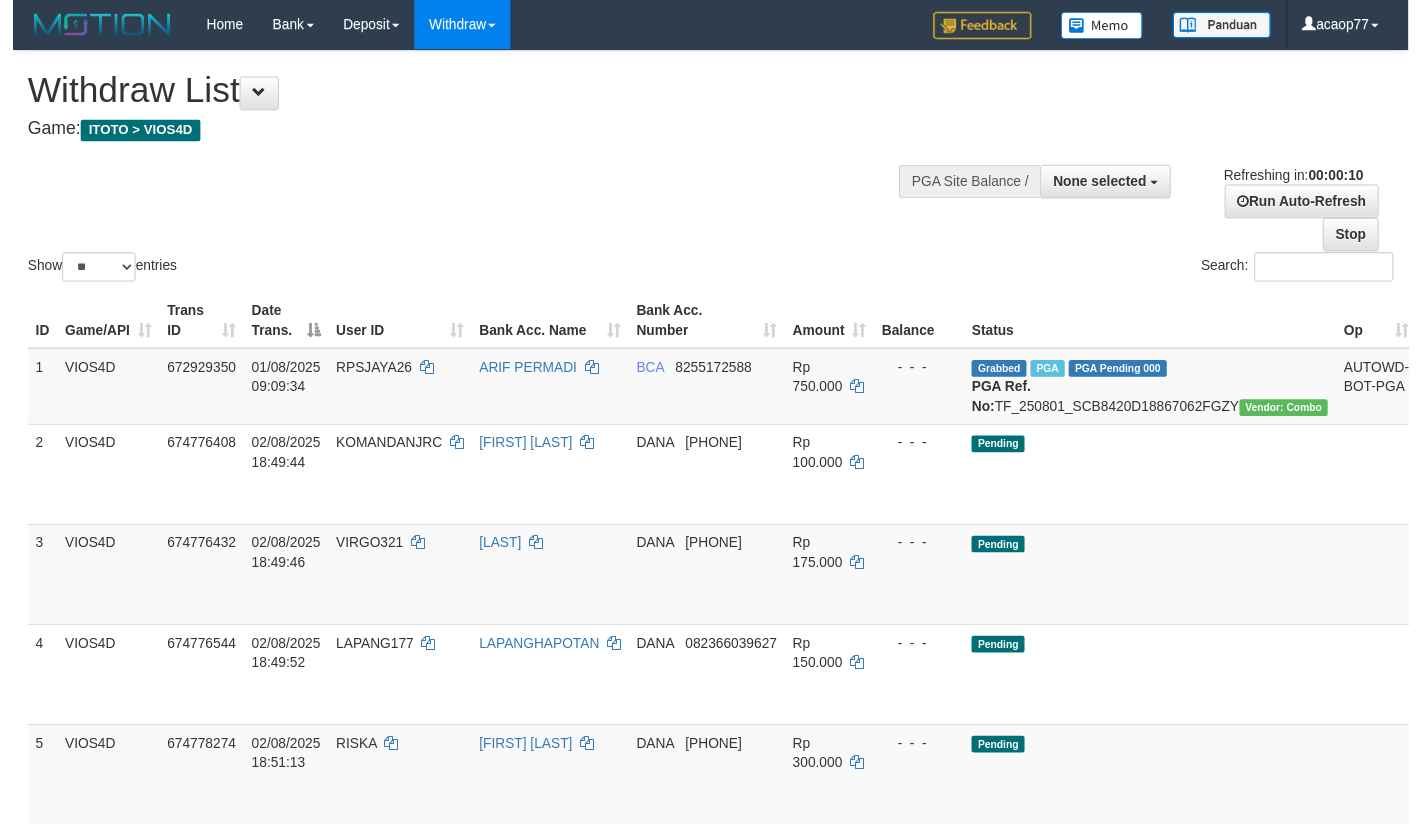 scroll, scrollTop: 0, scrollLeft: 0, axis: both 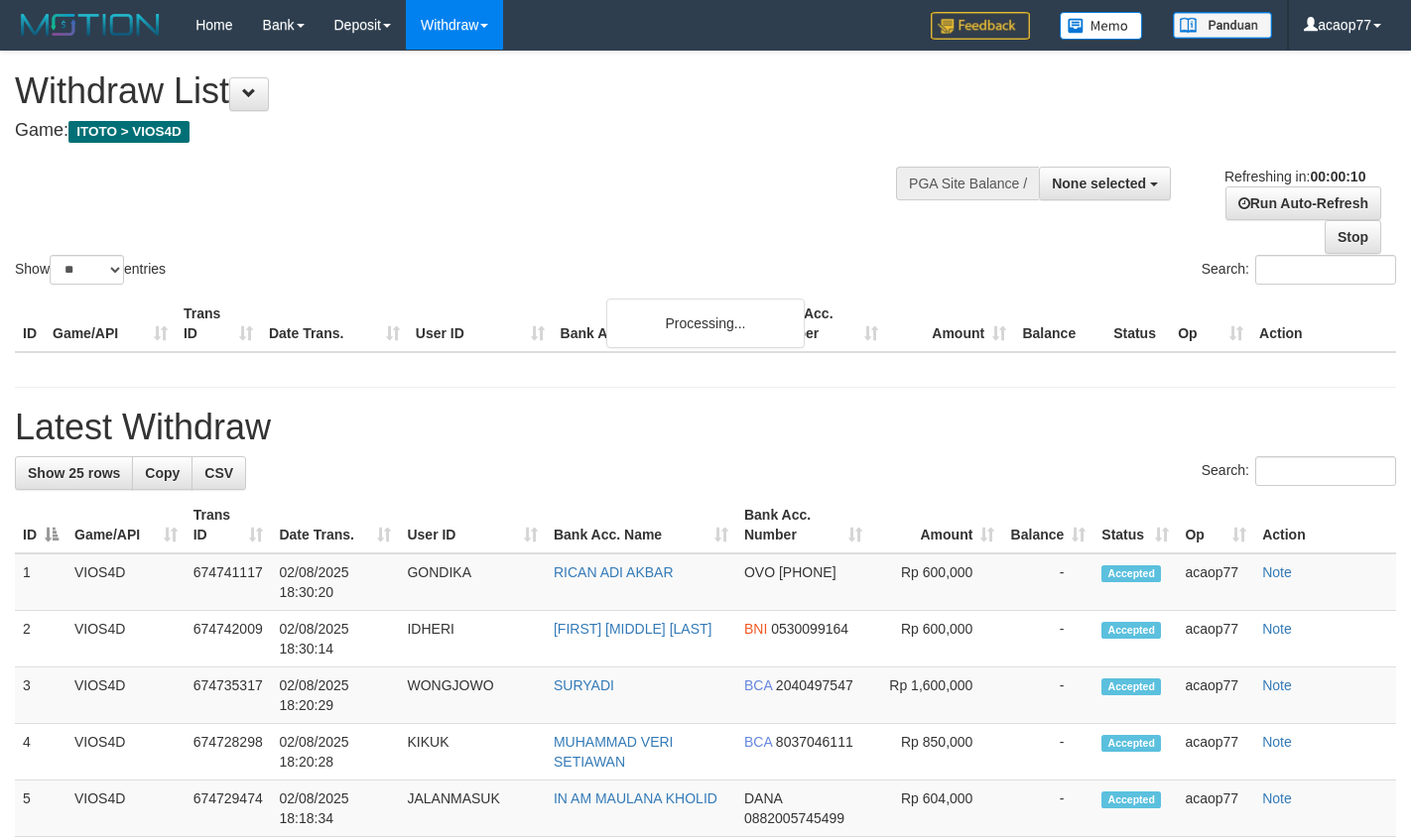 select 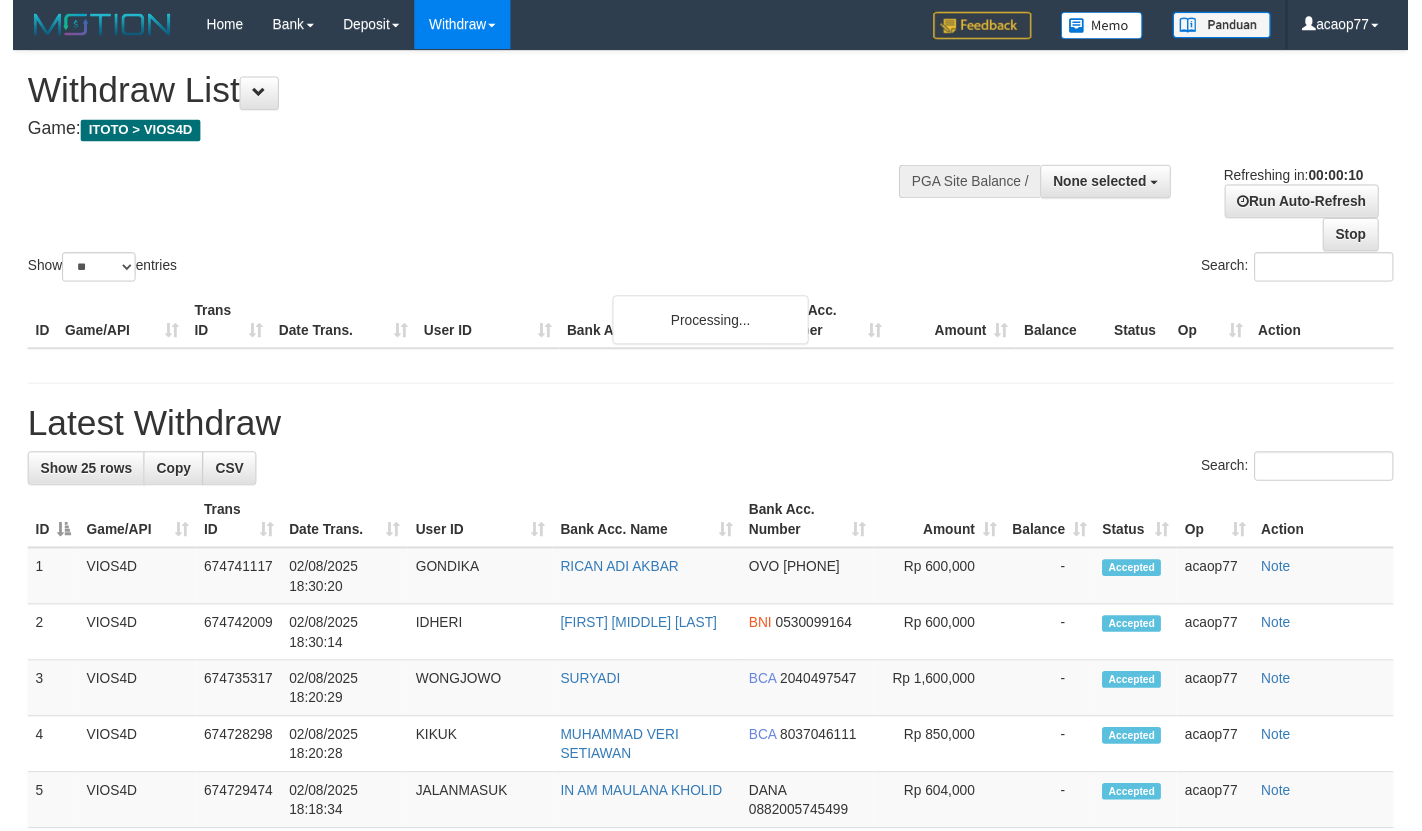 scroll, scrollTop: 0, scrollLeft: 0, axis: both 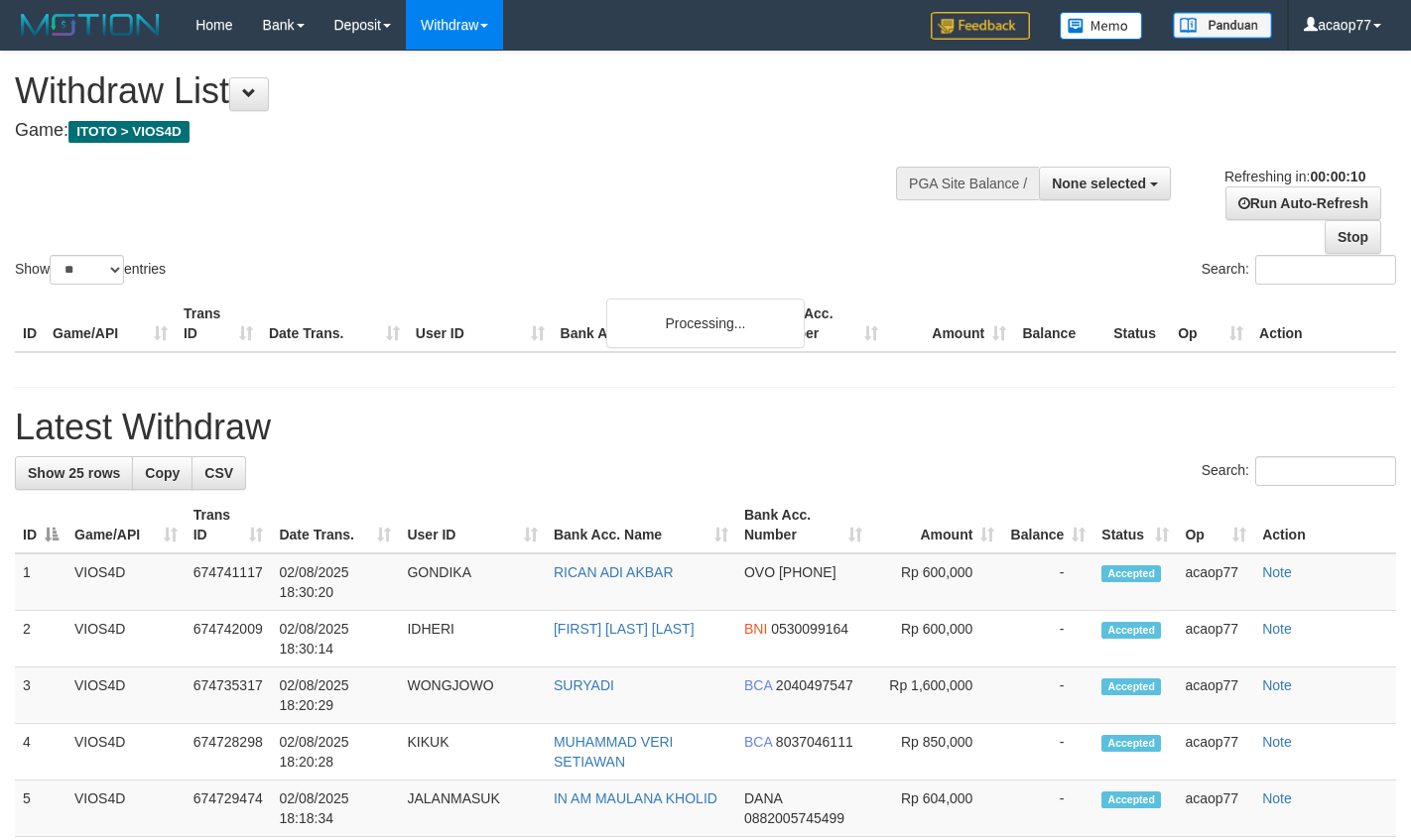 select 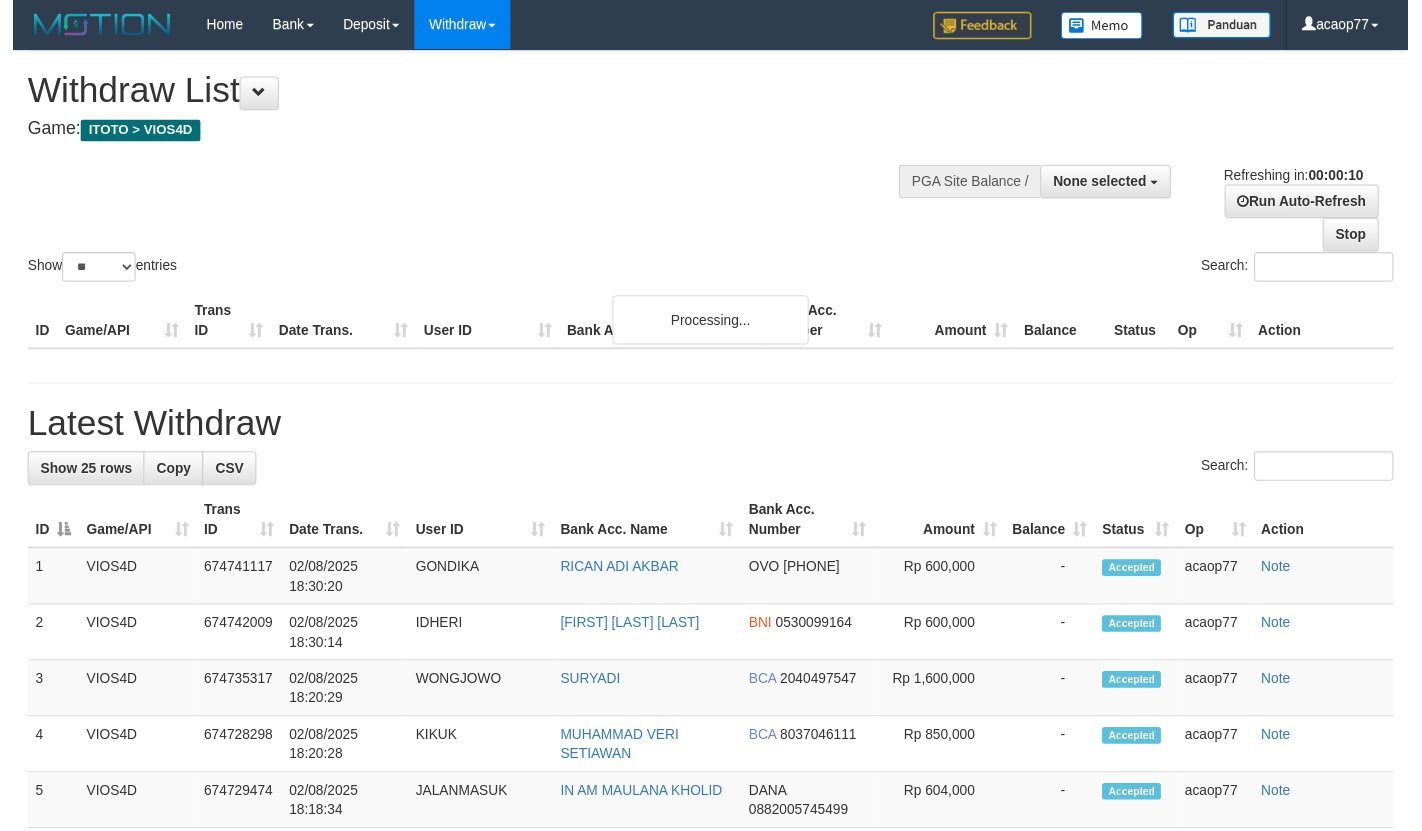 scroll, scrollTop: 0, scrollLeft: 0, axis: both 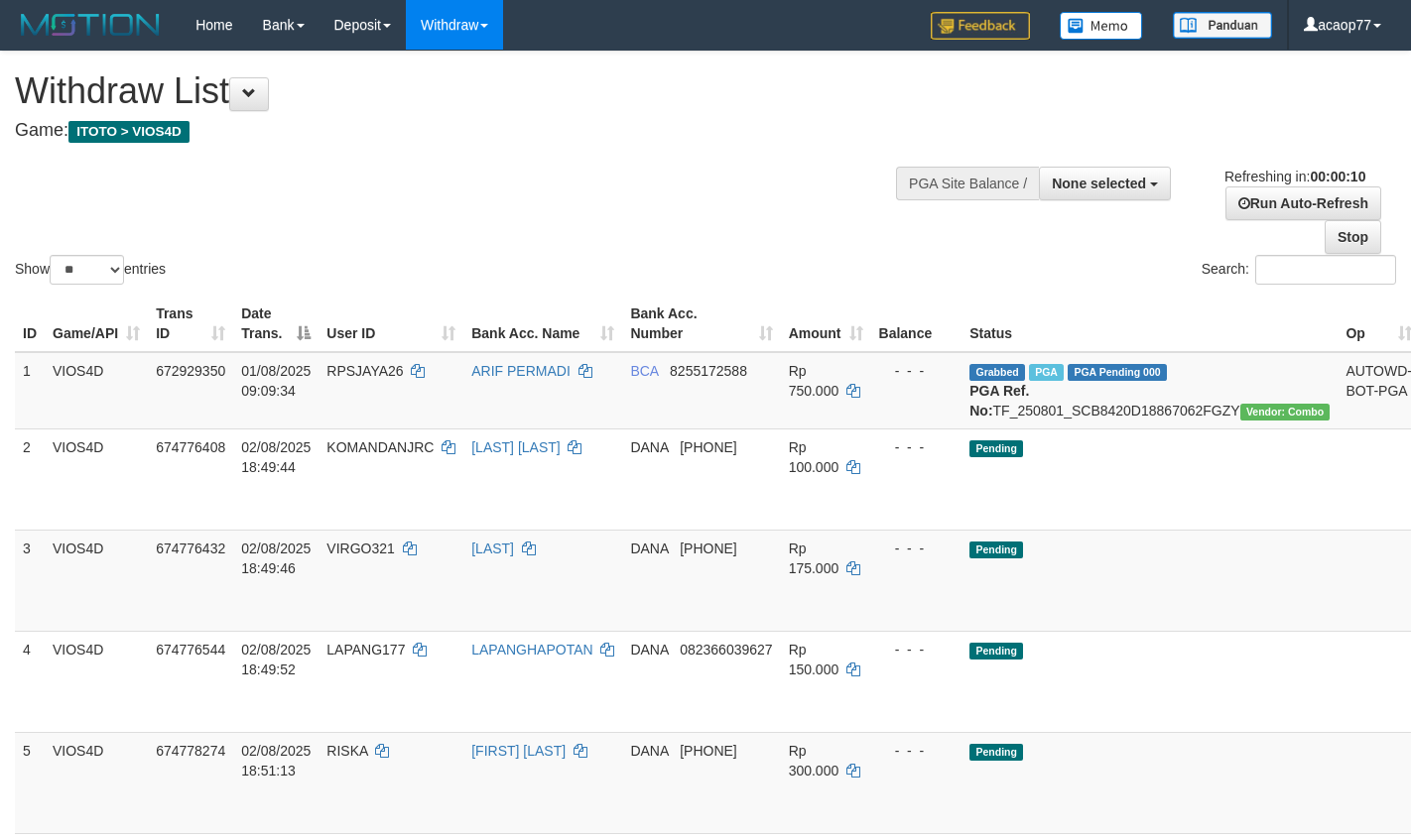 select 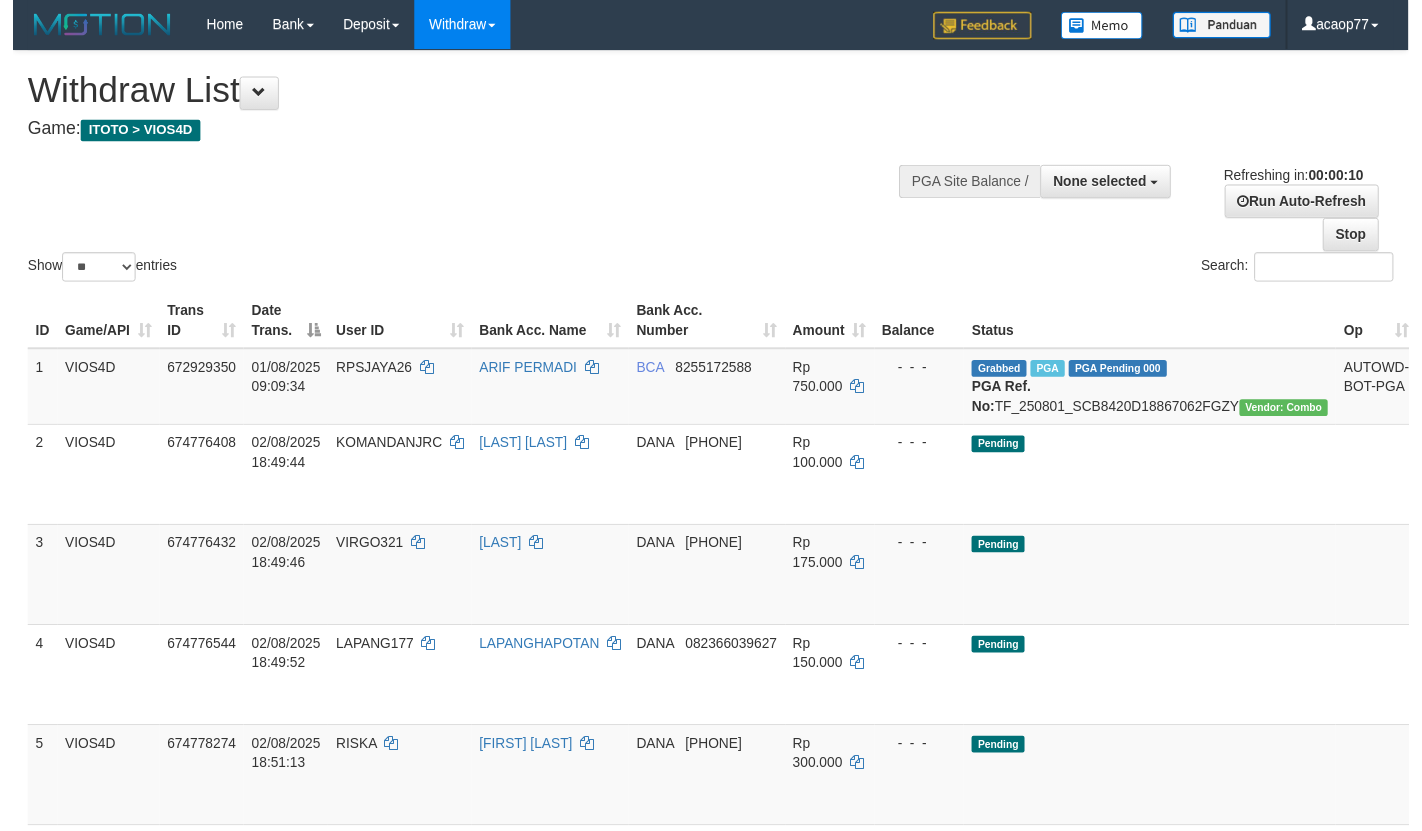 scroll, scrollTop: 0, scrollLeft: 0, axis: both 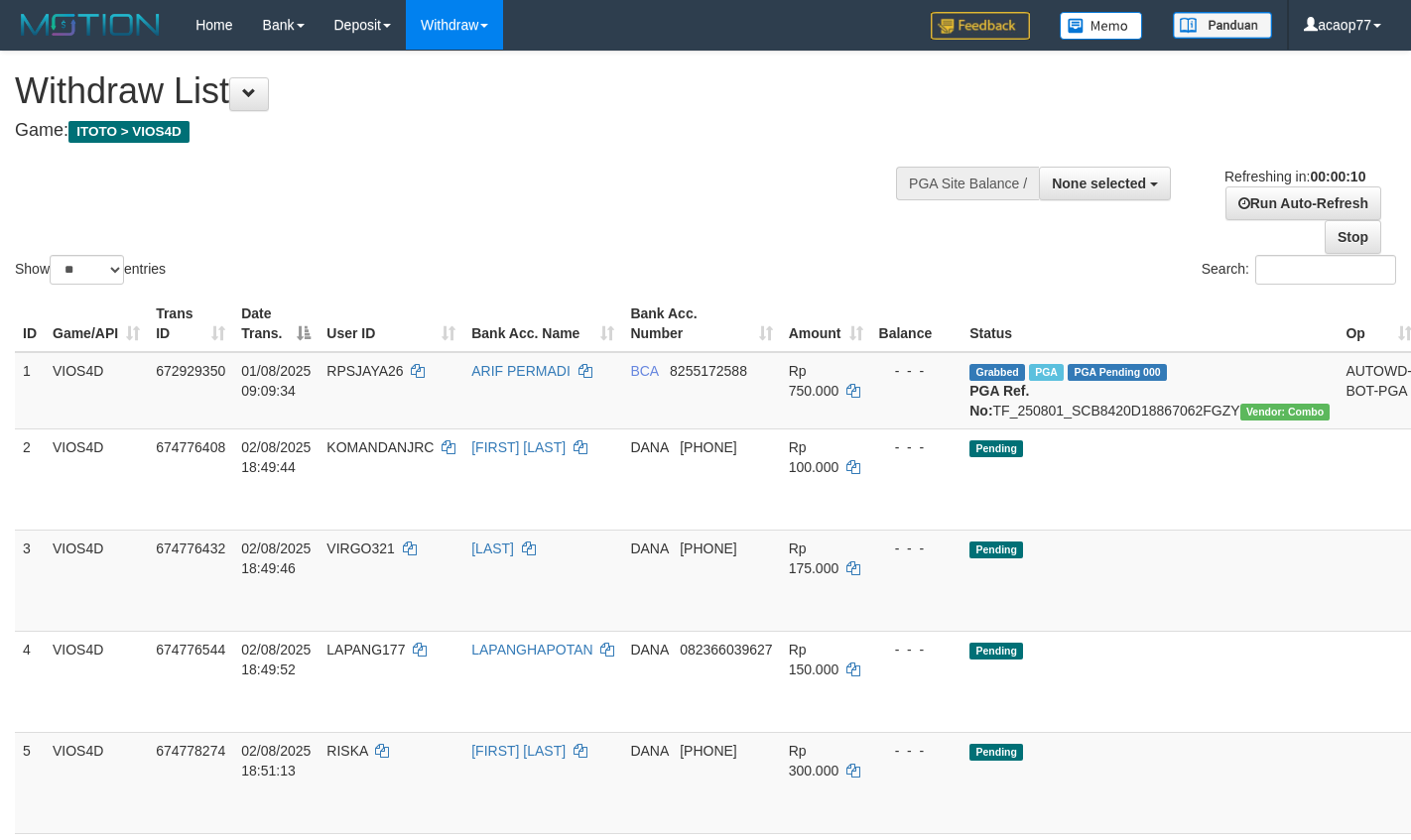 select 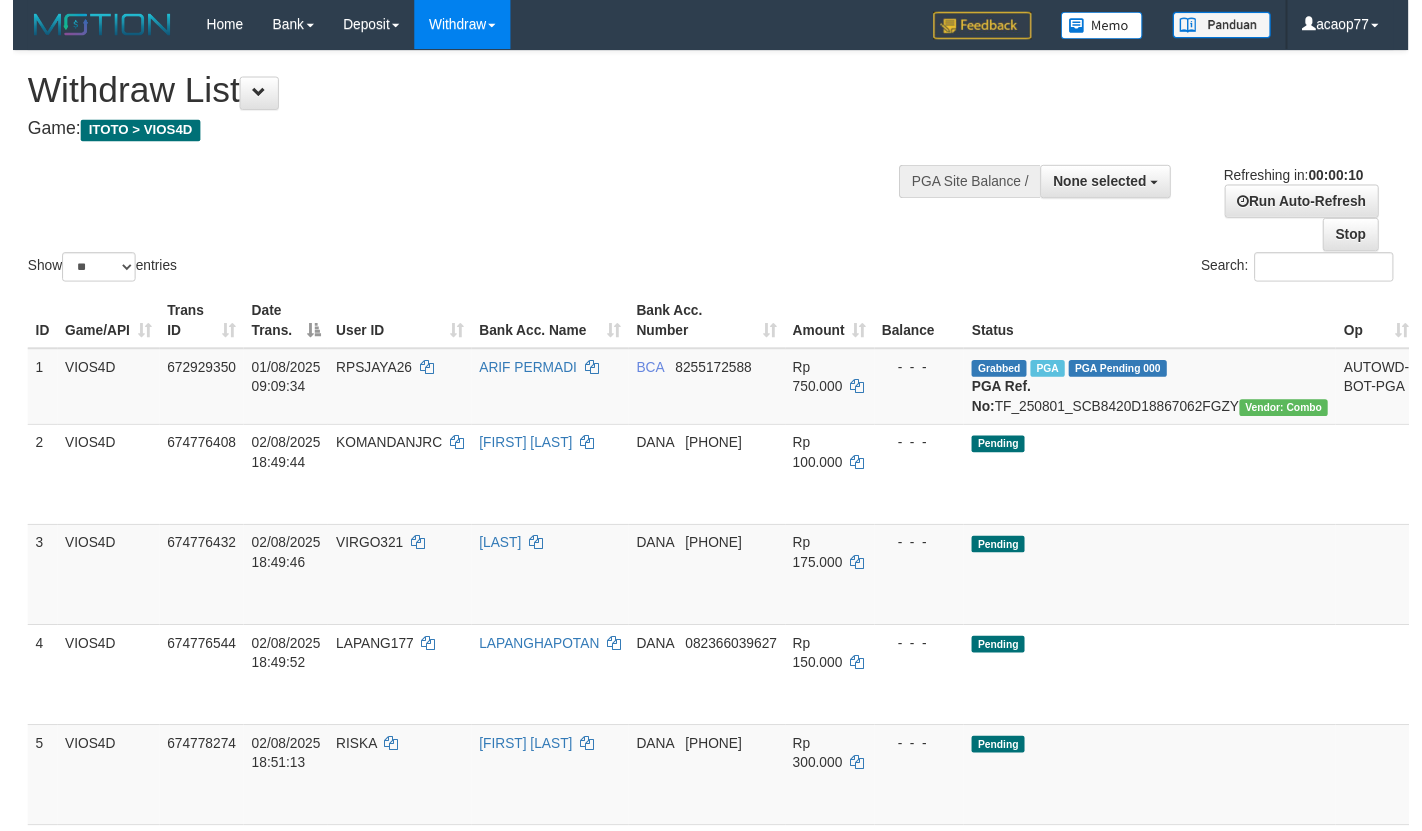 scroll, scrollTop: 0, scrollLeft: 0, axis: both 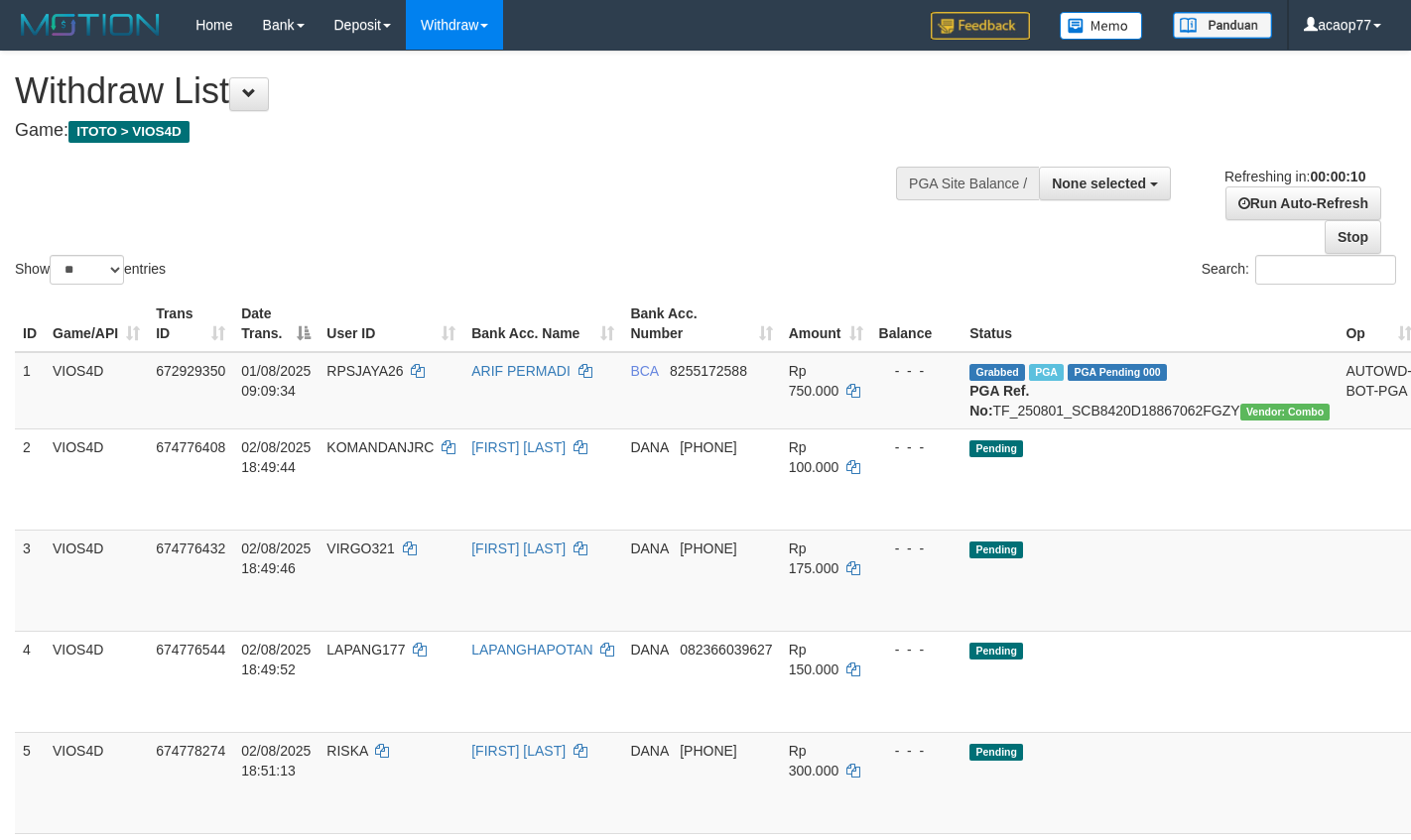 select 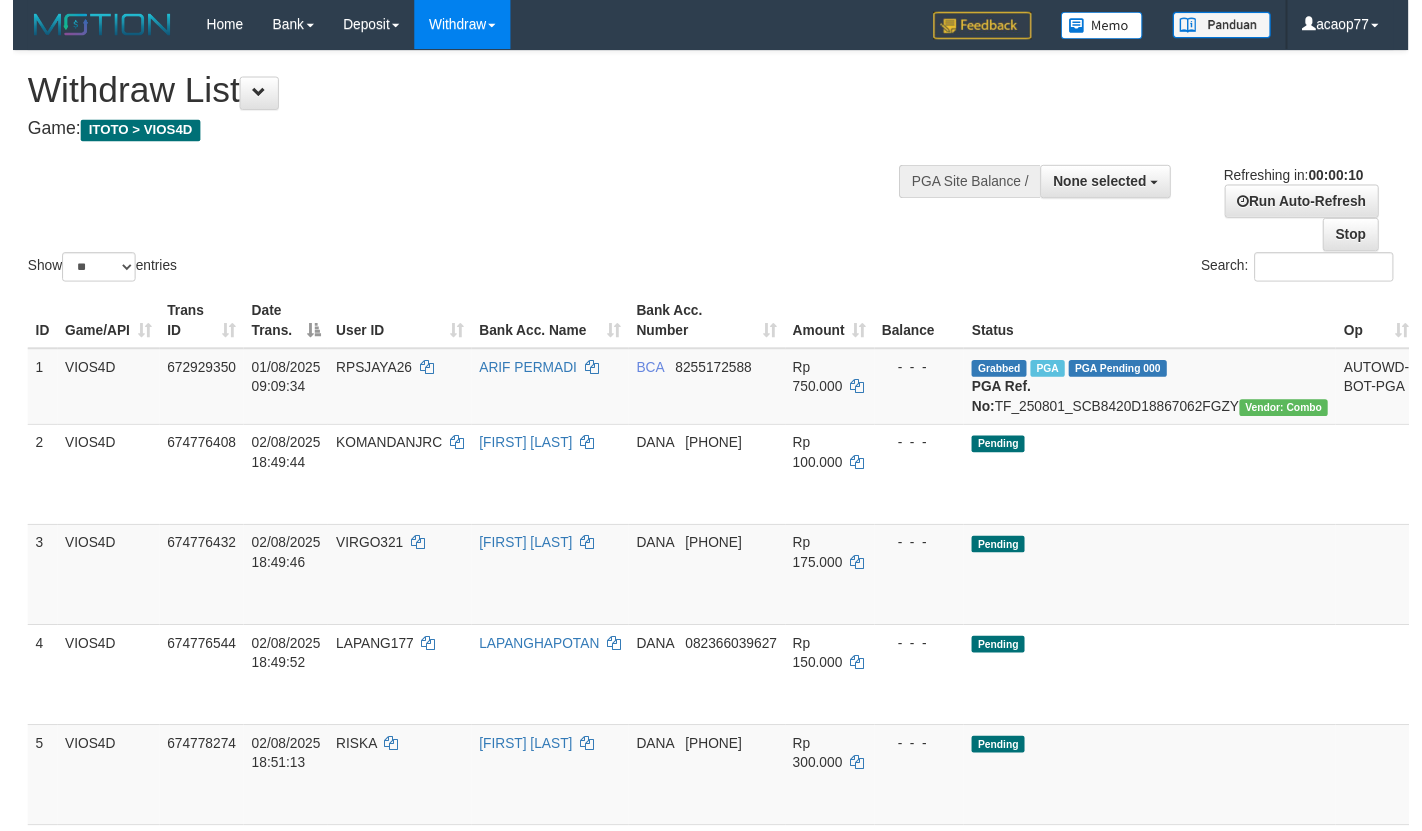 scroll, scrollTop: 0, scrollLeft: 0, axis: both 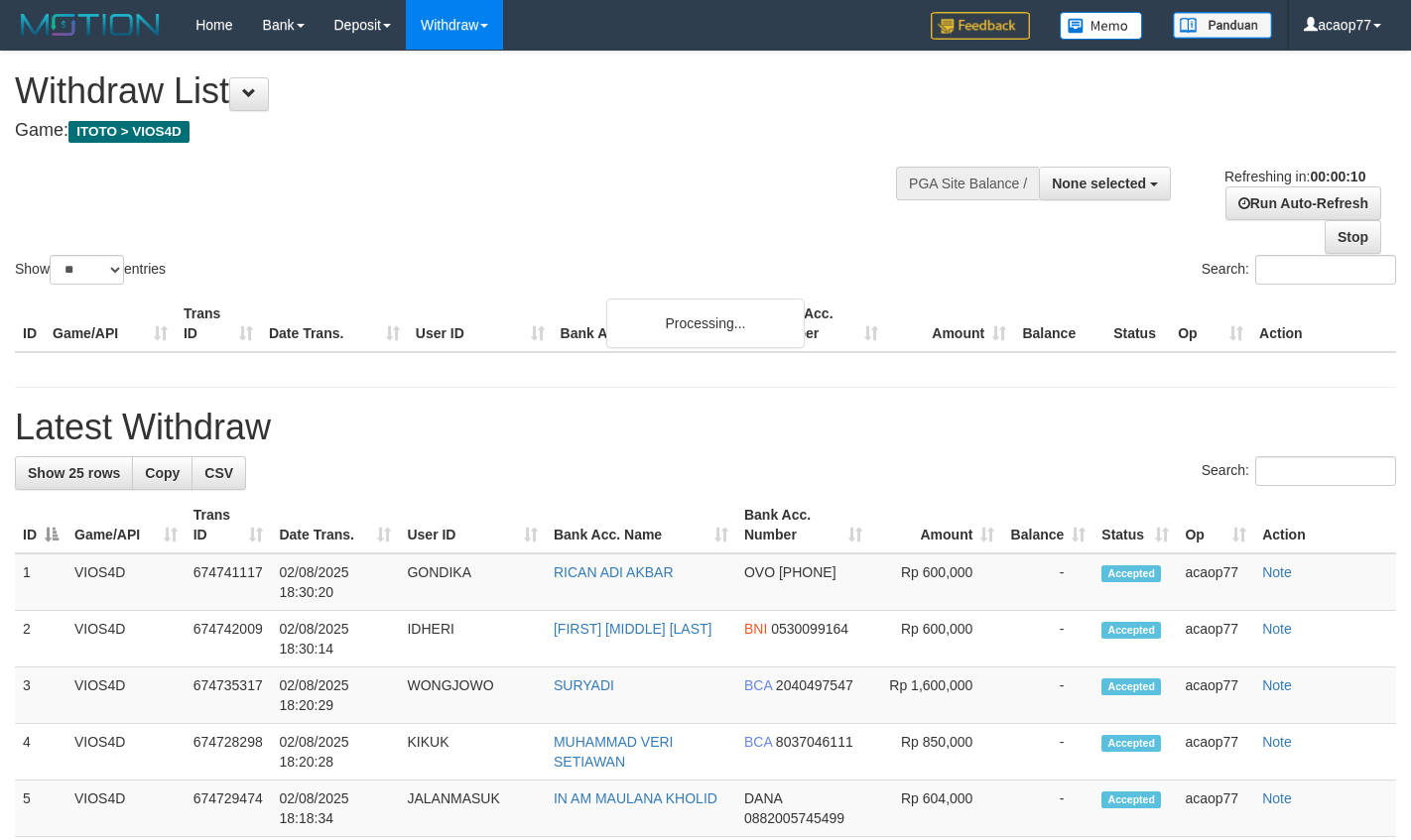 select 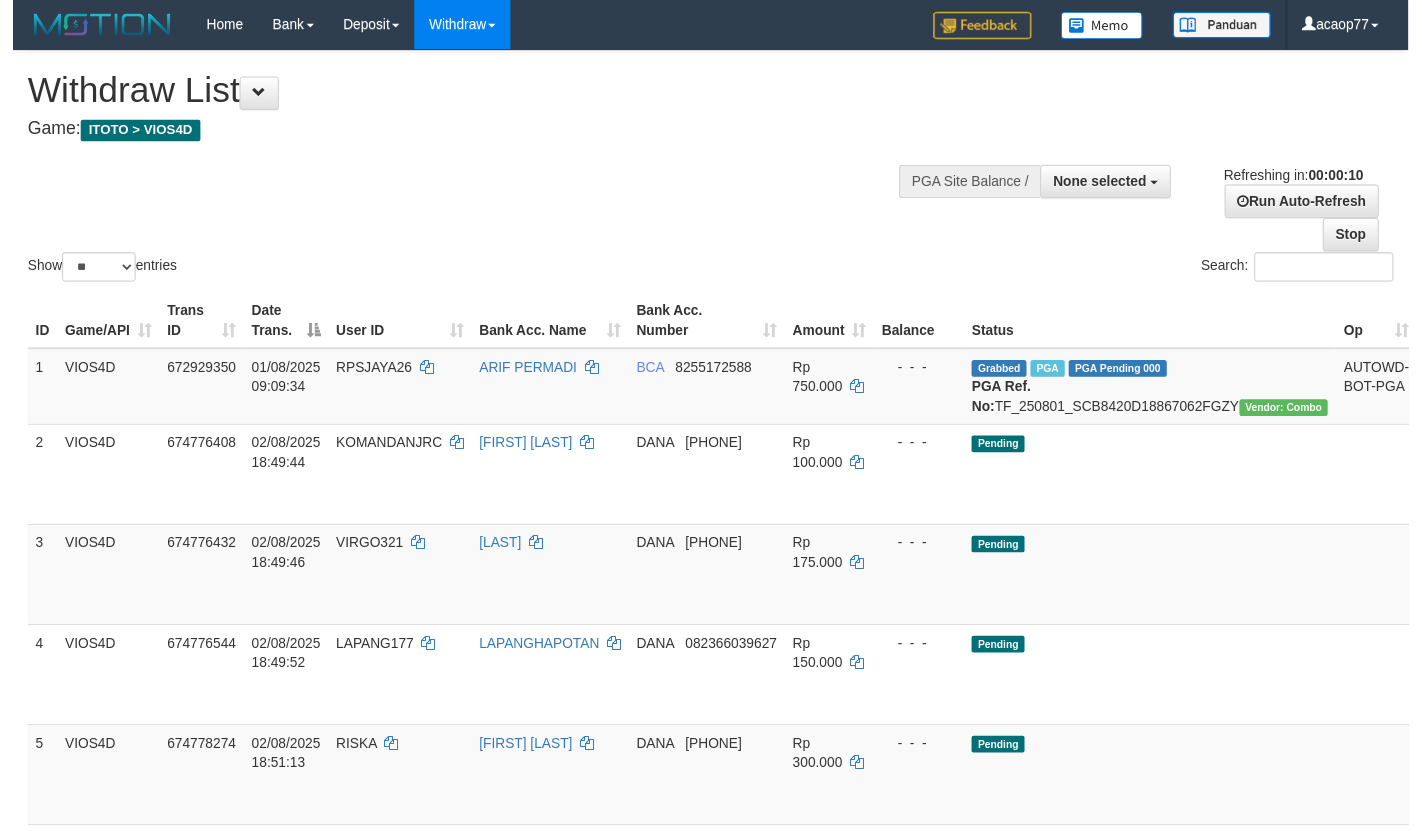scroll, scrollTop: 0, scrollLeft: 0, axis: both 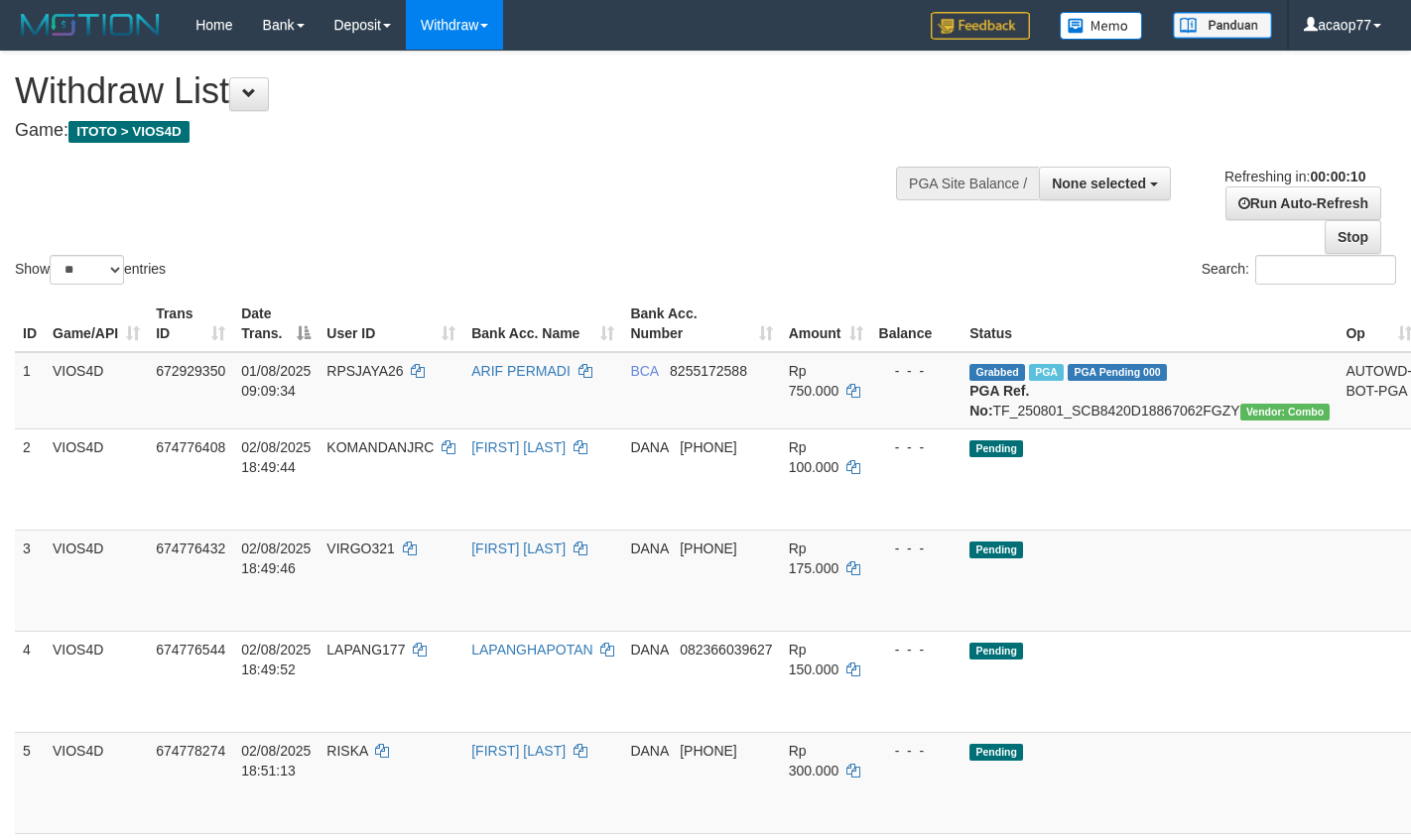 select 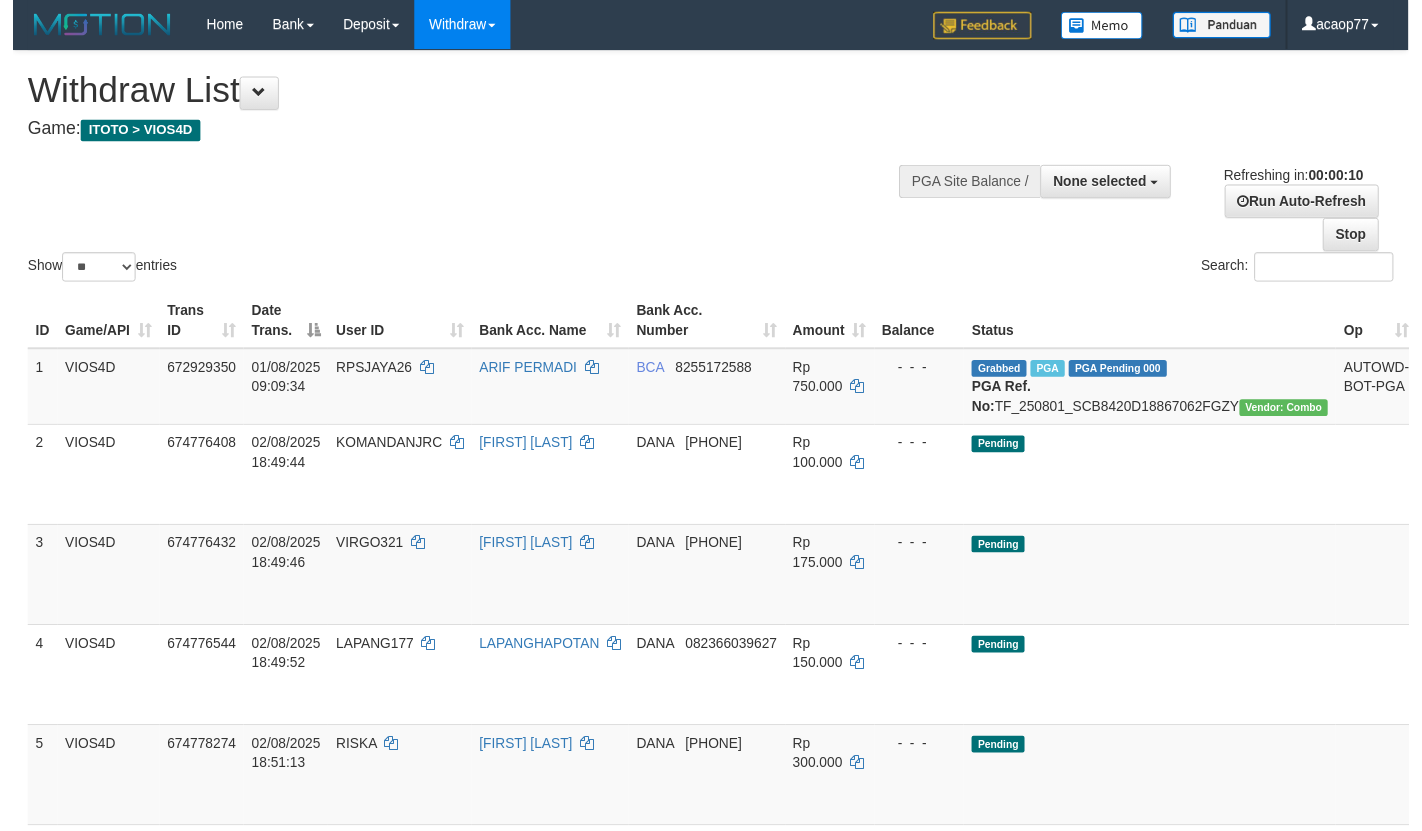 scroll, scrollTop: 0, scrollLeft: 0, axis: both 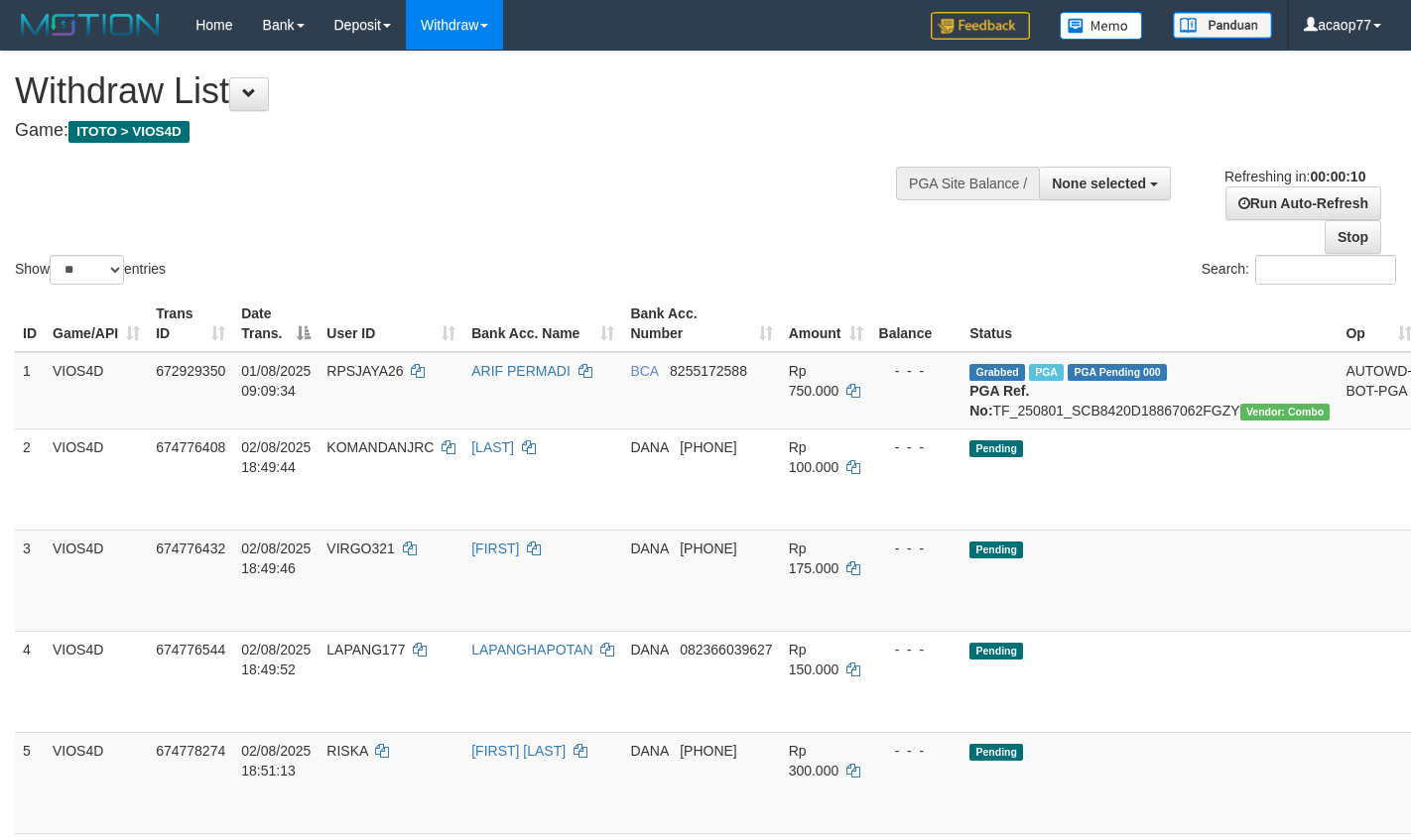 select 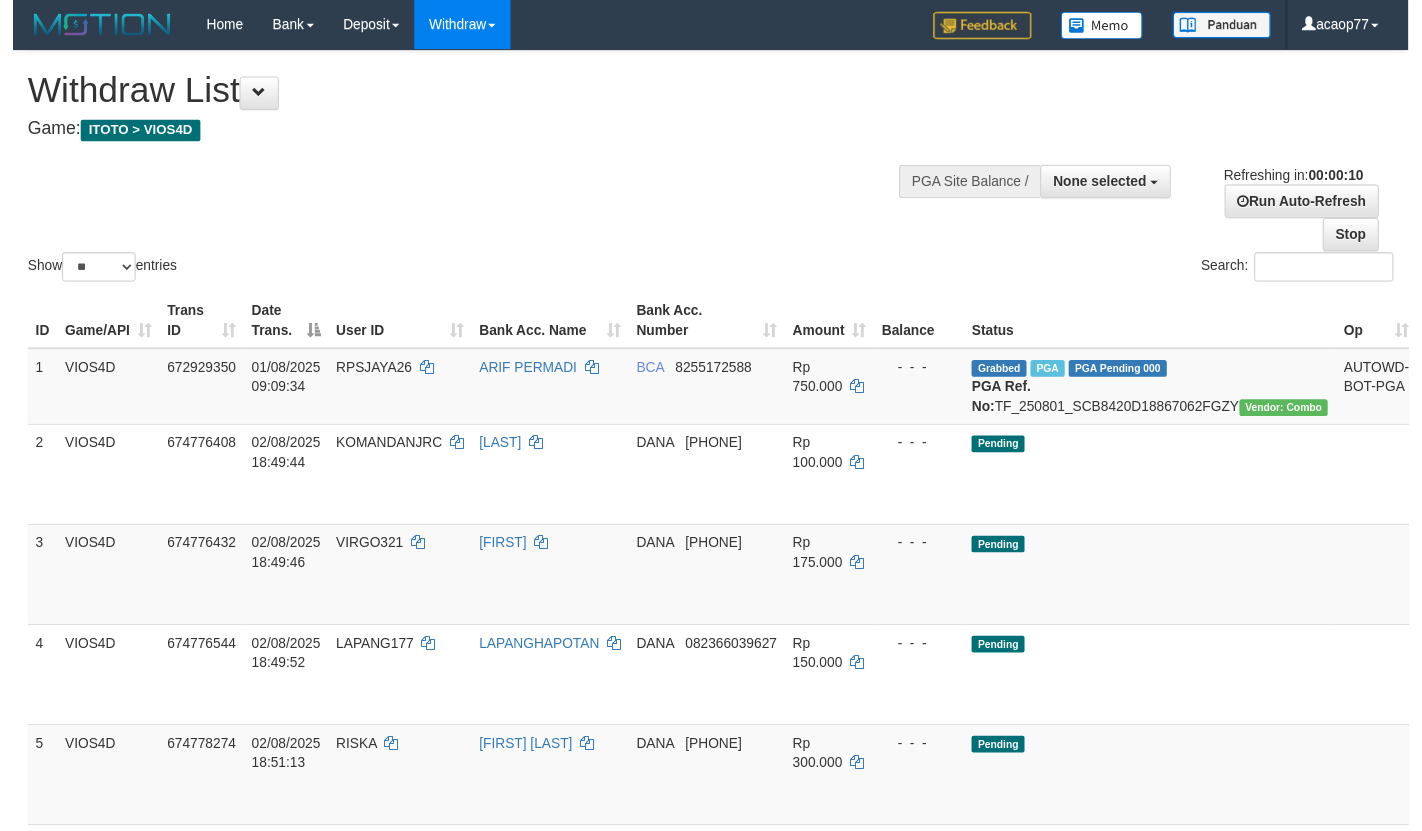 scroll, scrollTop: 0, scrollLeft: 0, axis: both 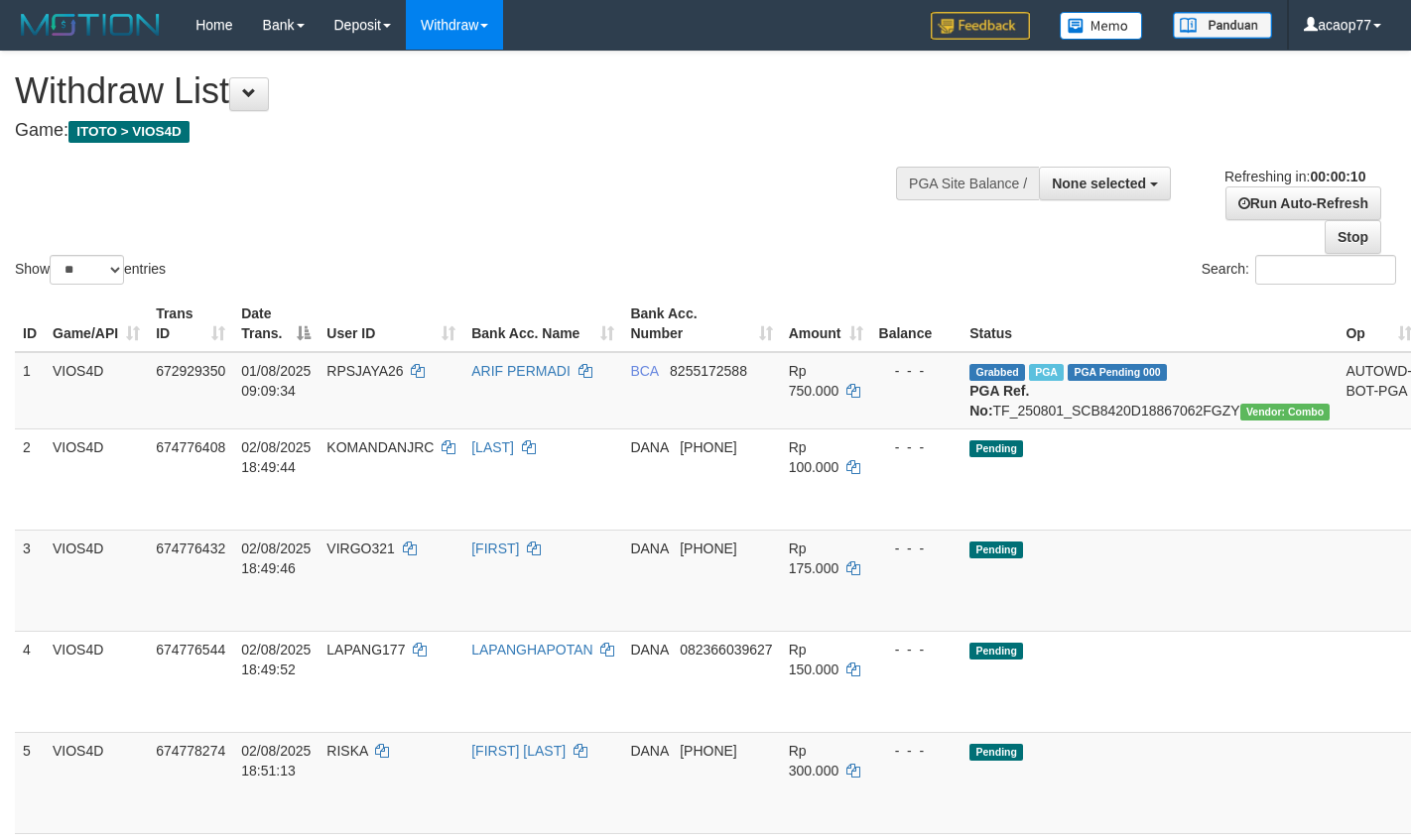 select 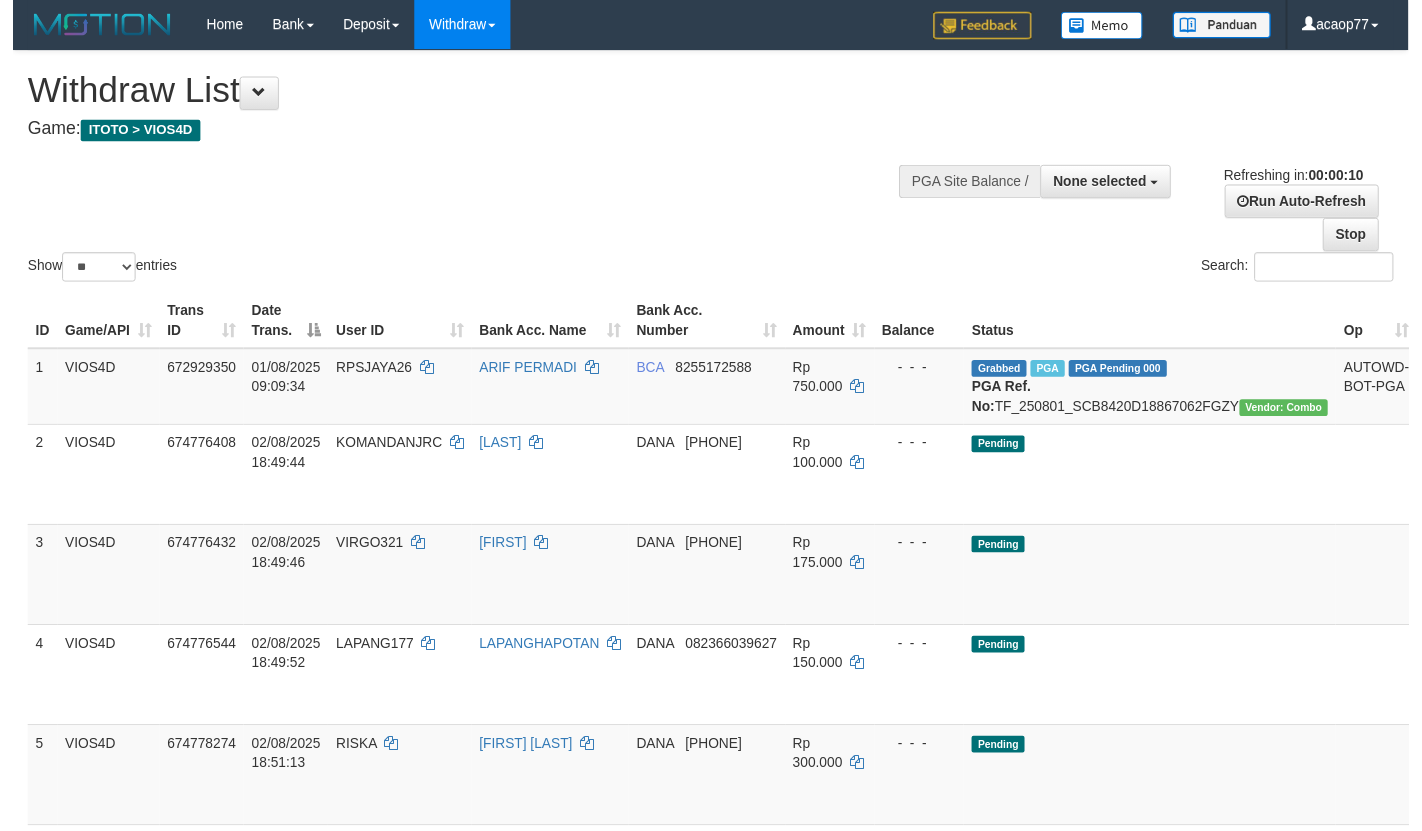 scroll, scrollTop: 0, scrollLeft: 0, axis: both 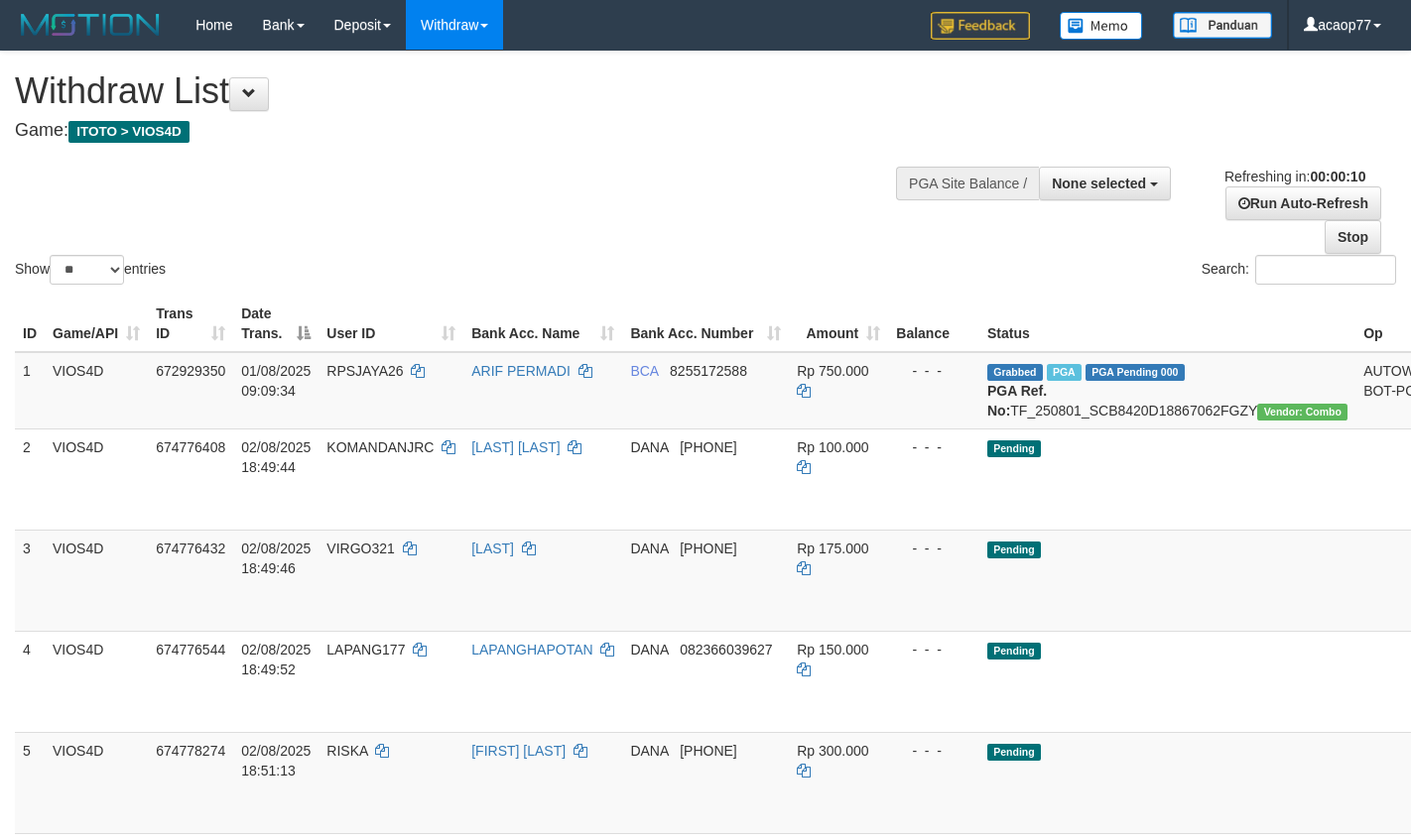 select 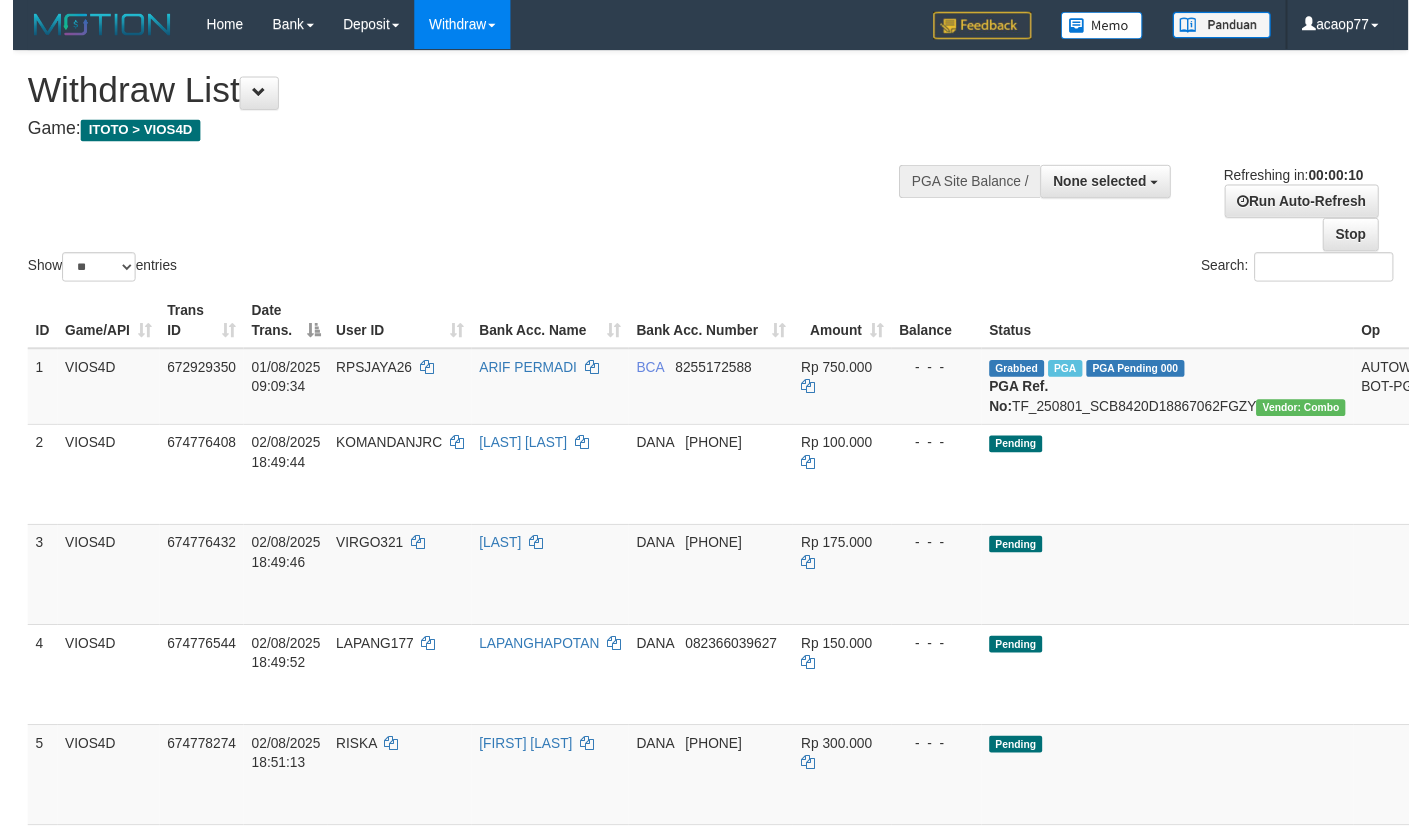 scroll, scrollTop: 0, scrollLeft: 0, axis: both 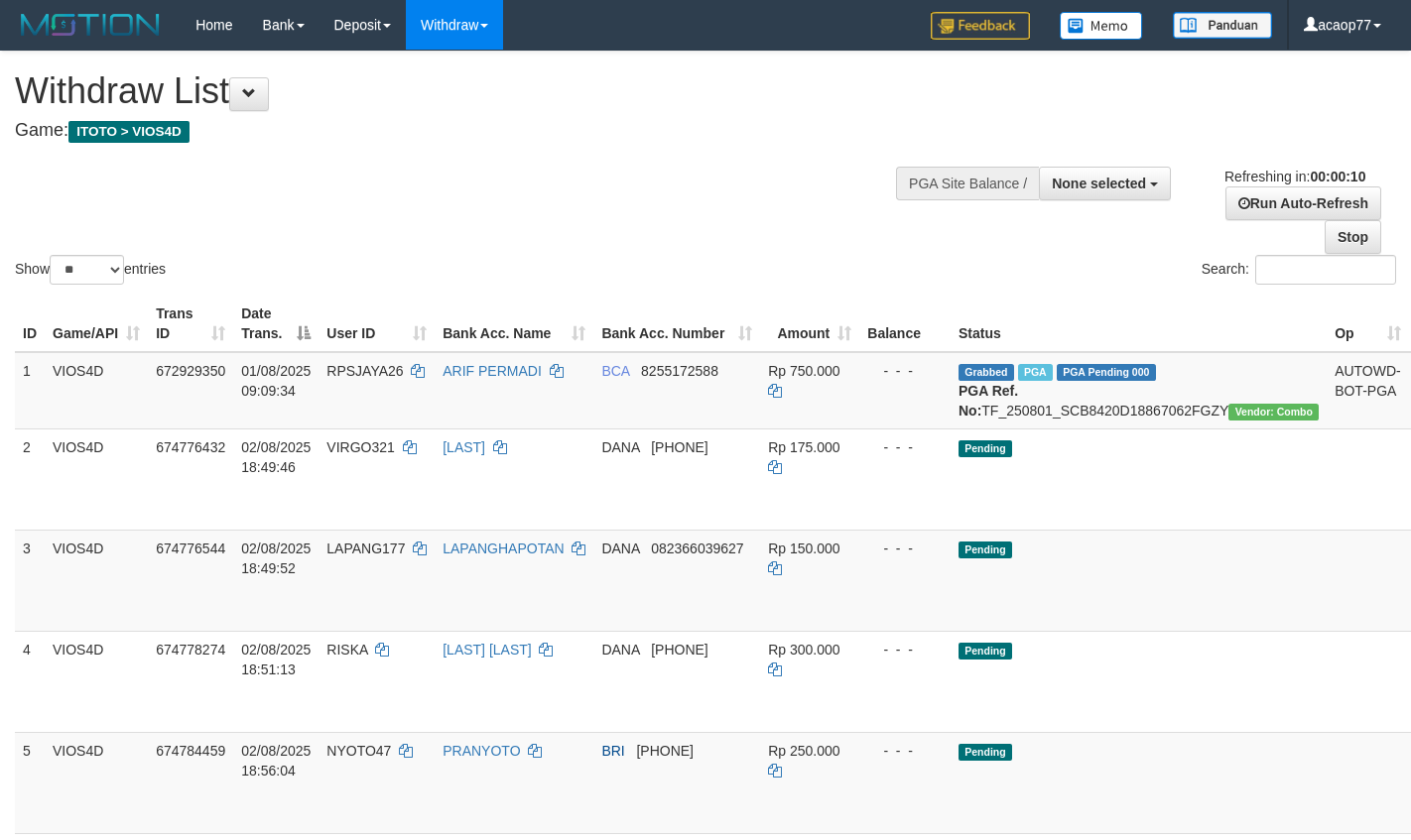 select 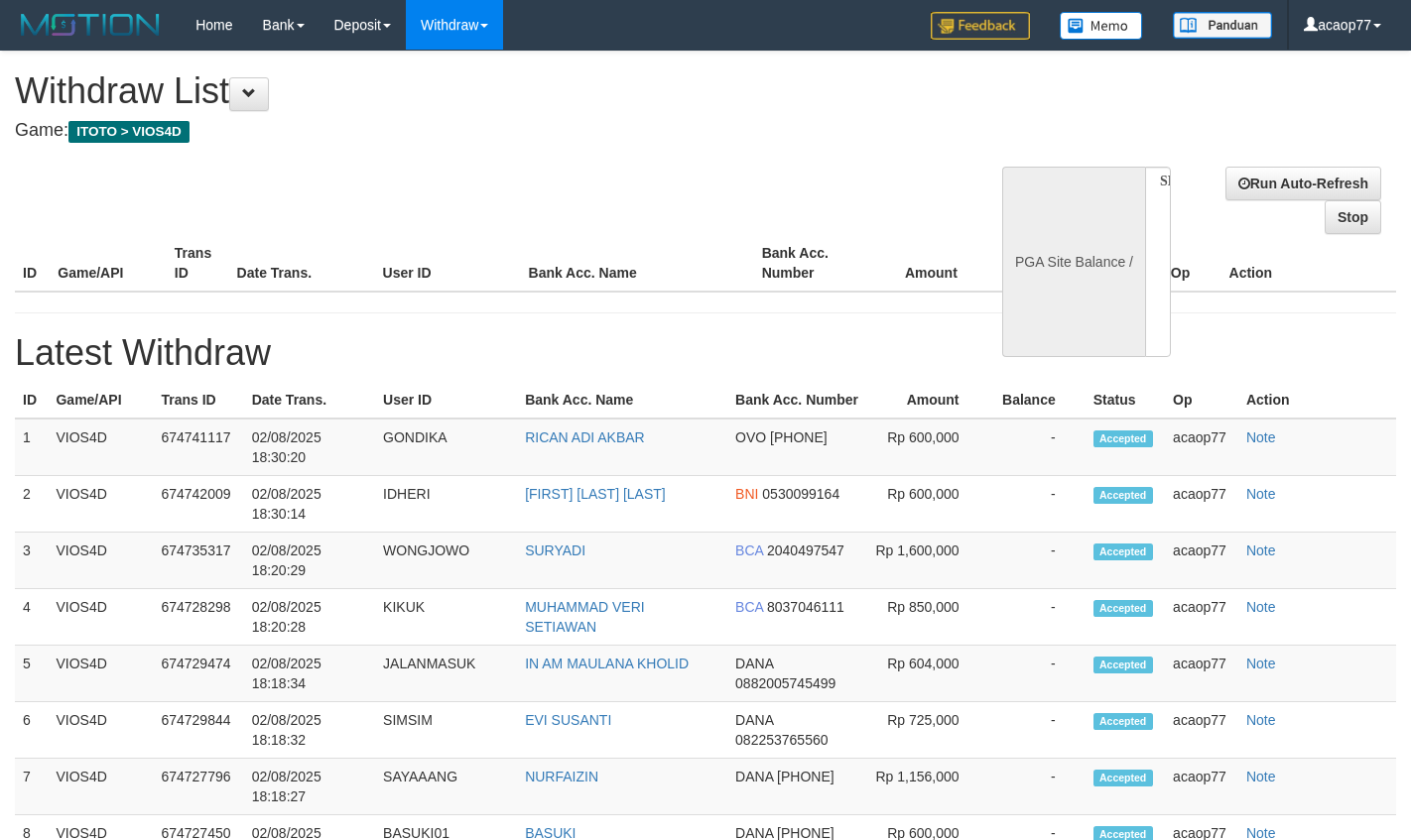 select 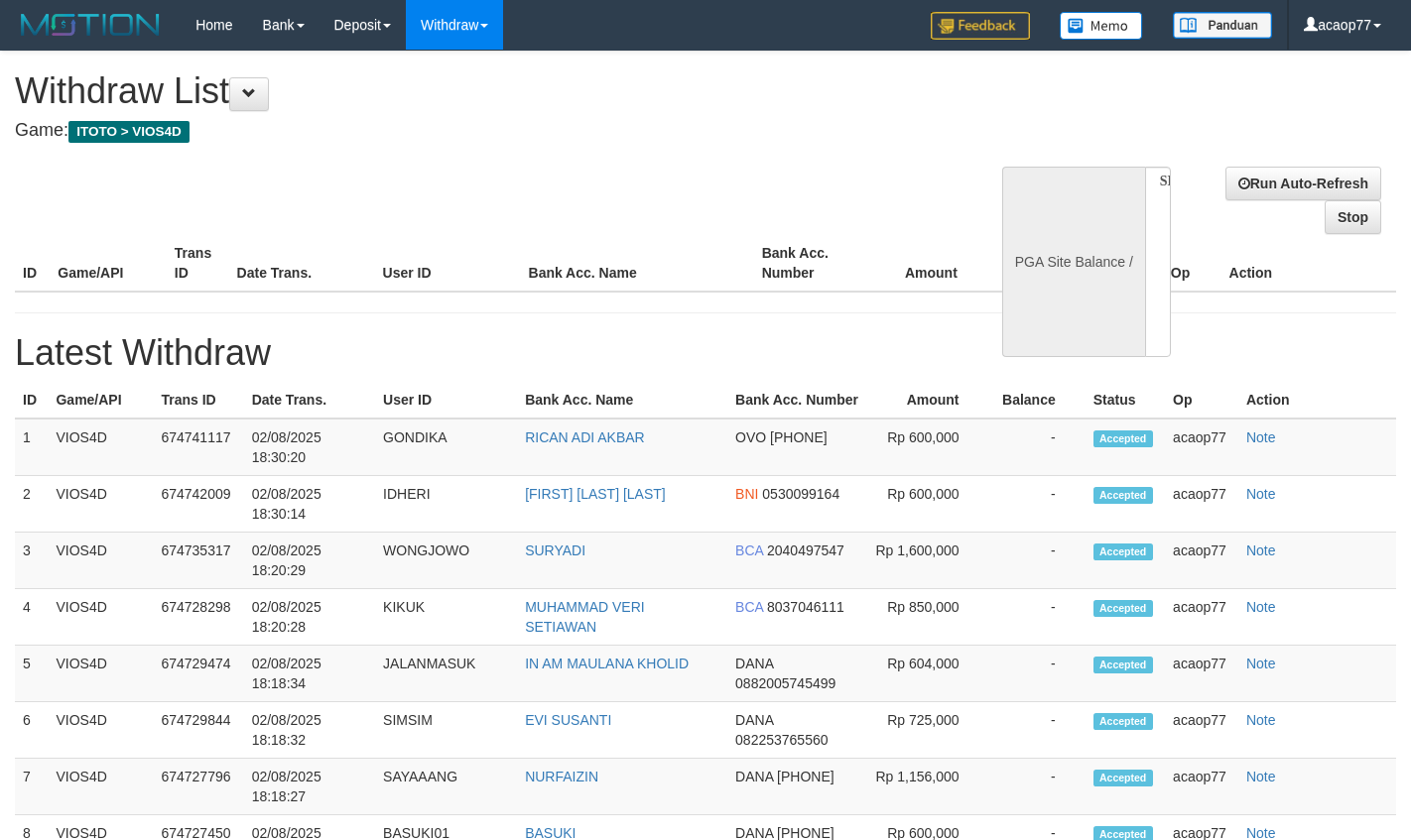 scroll, scrollTop: 0, scrollLeft: 0, axis: both 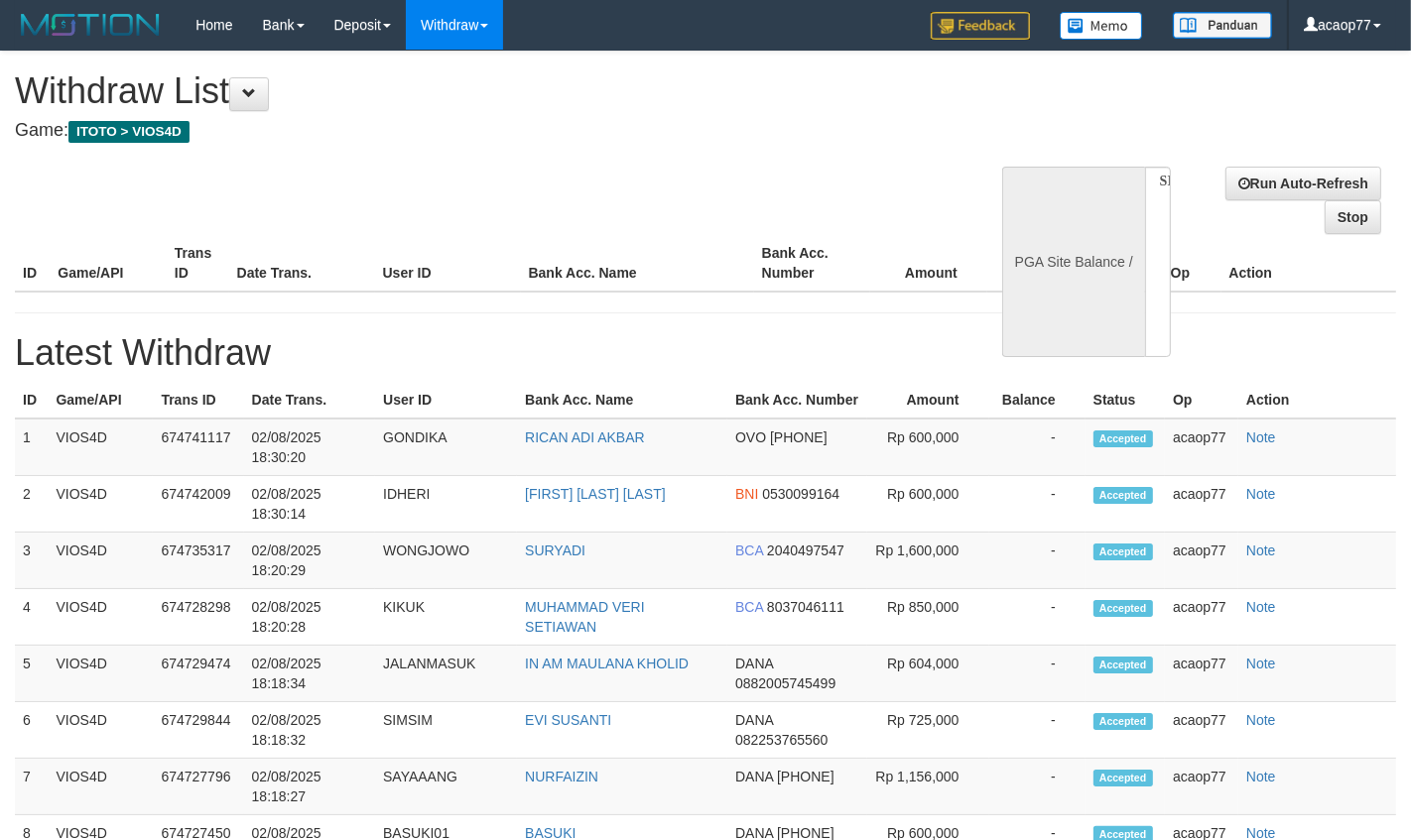select on "**" 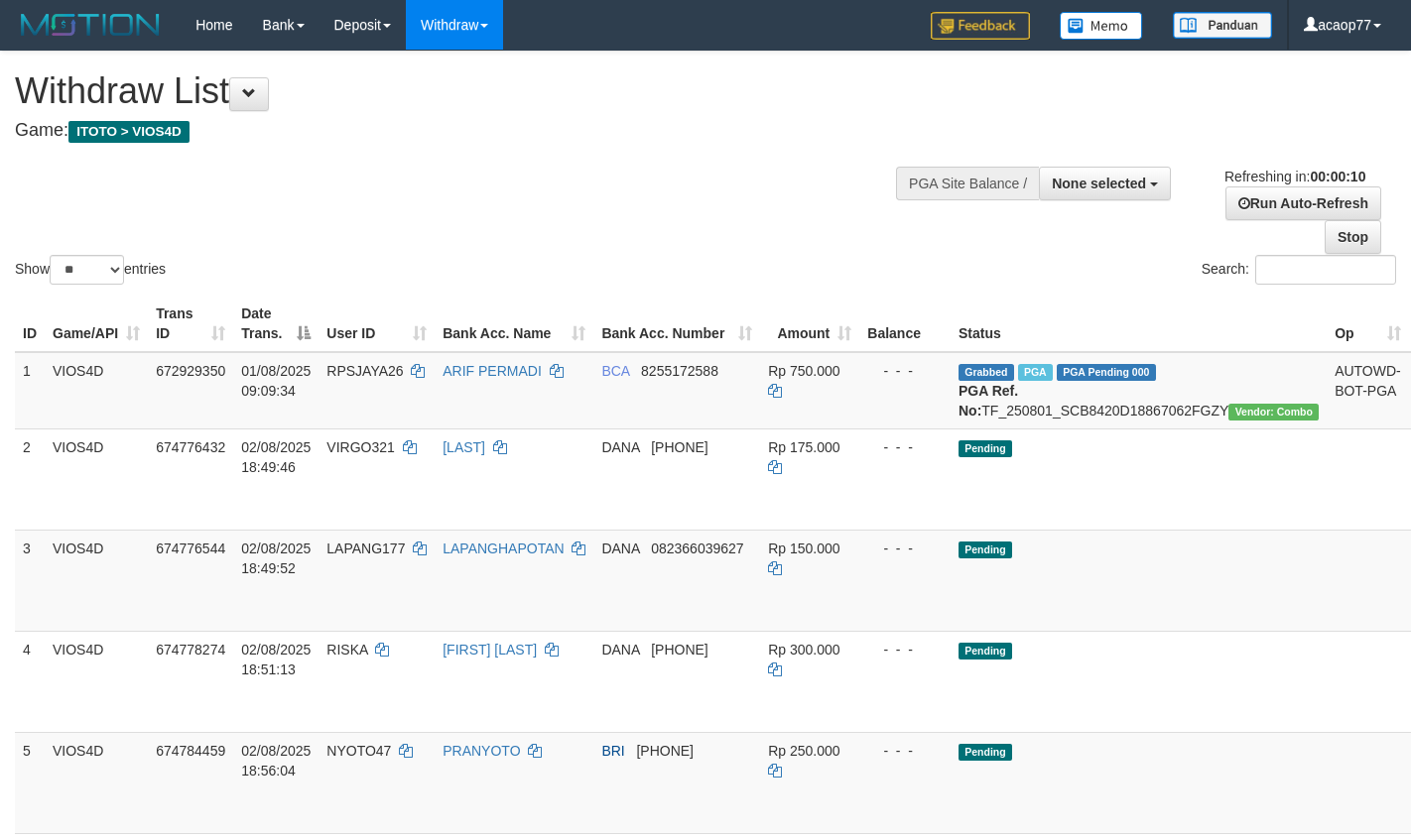 select 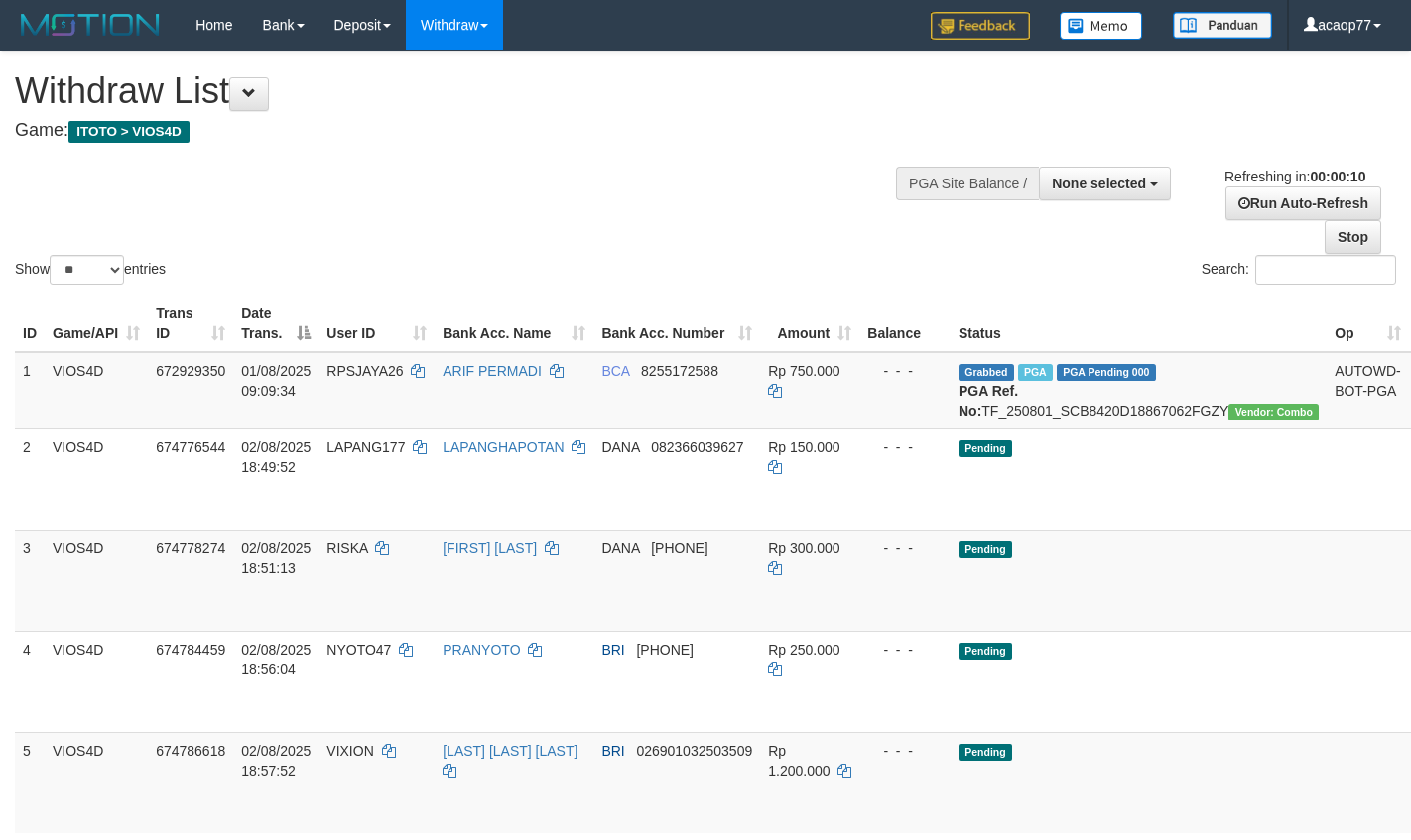 select 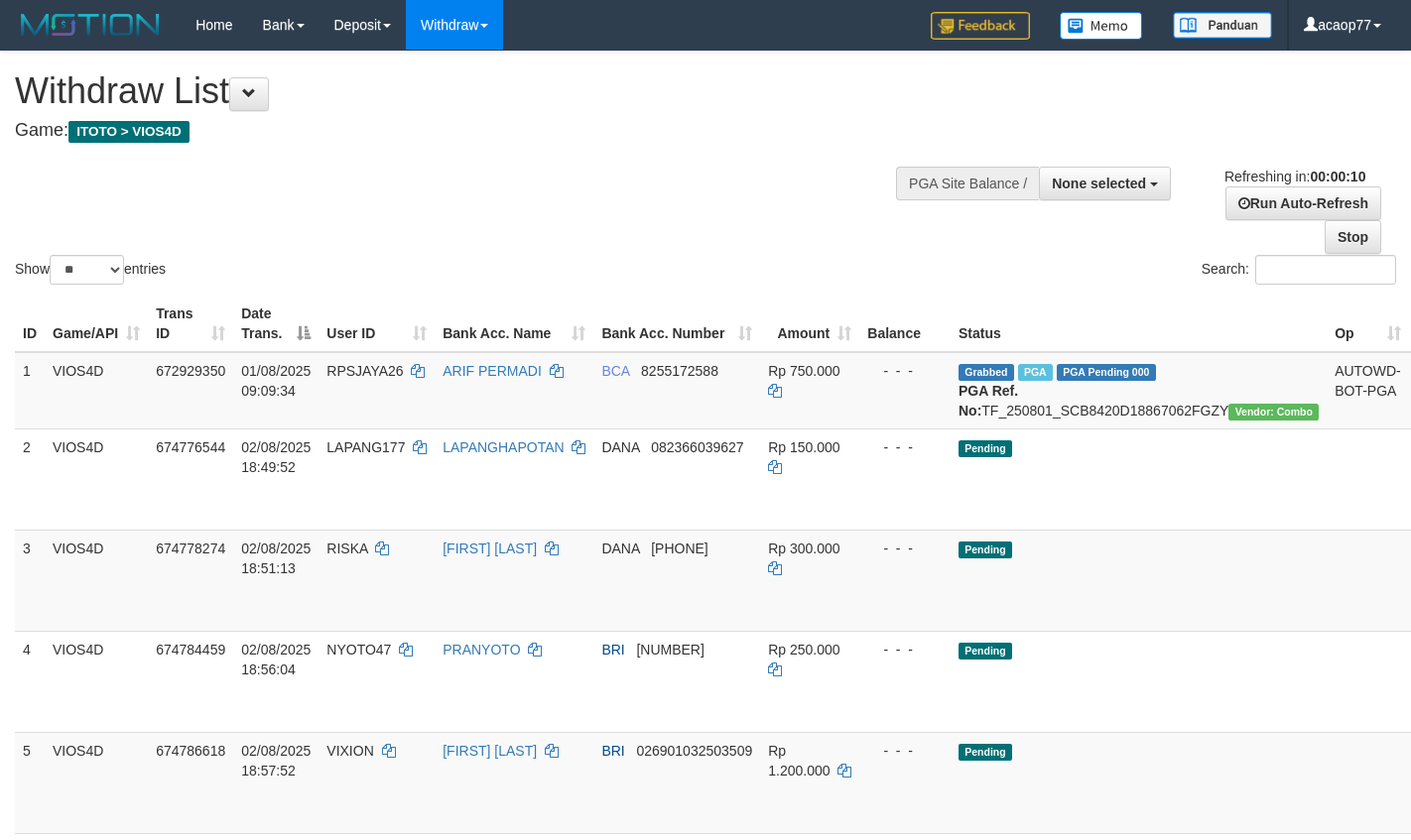 select 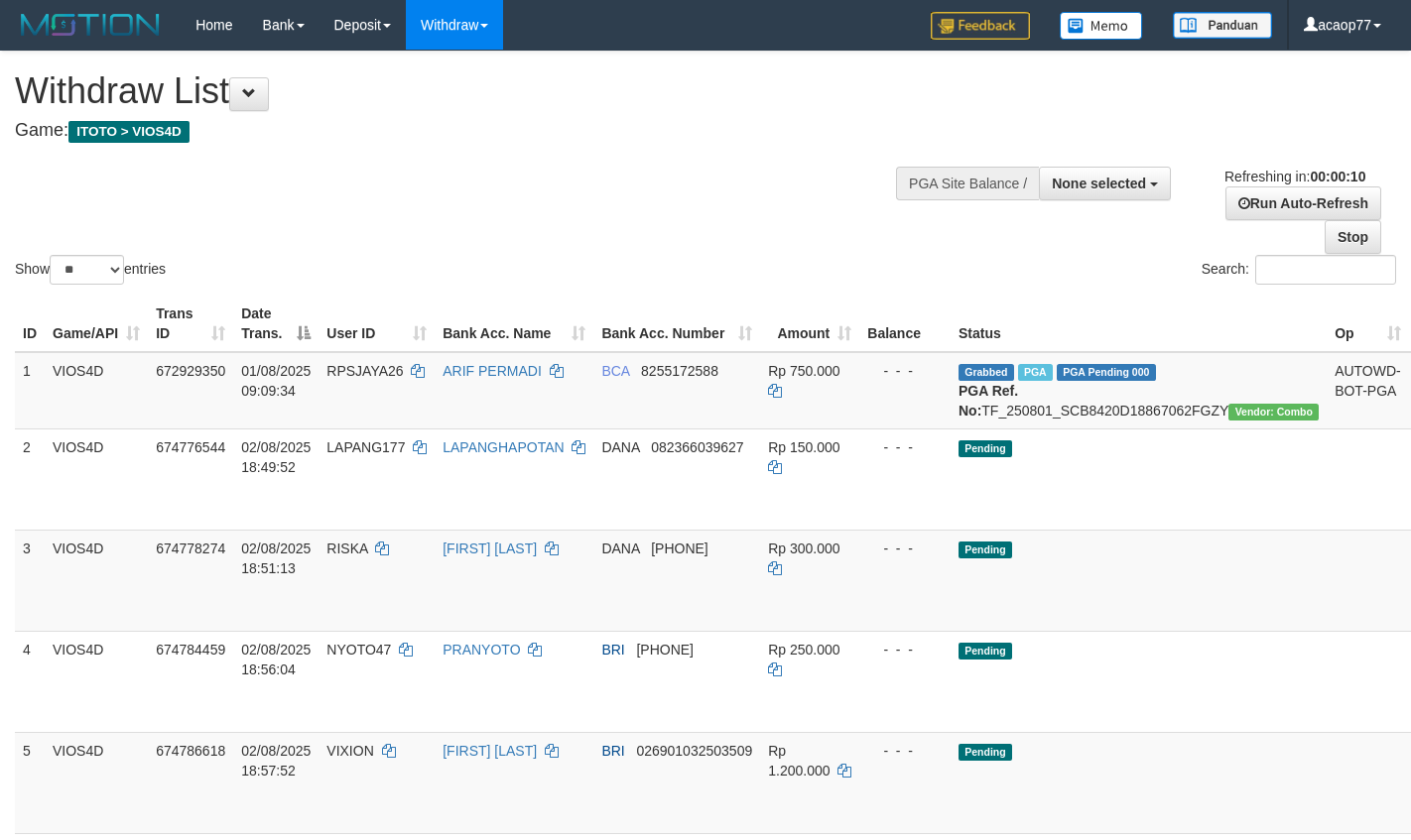 select 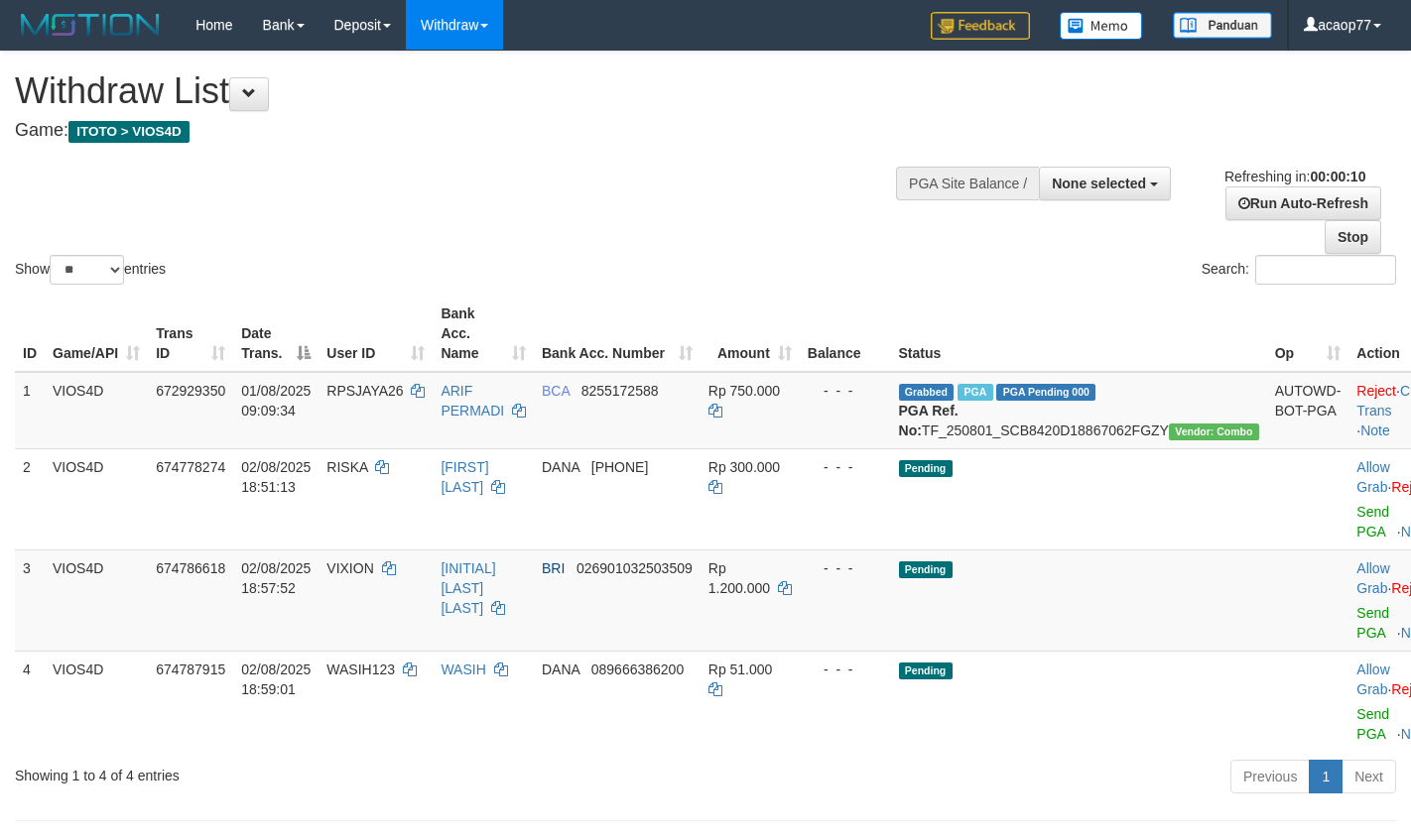 select 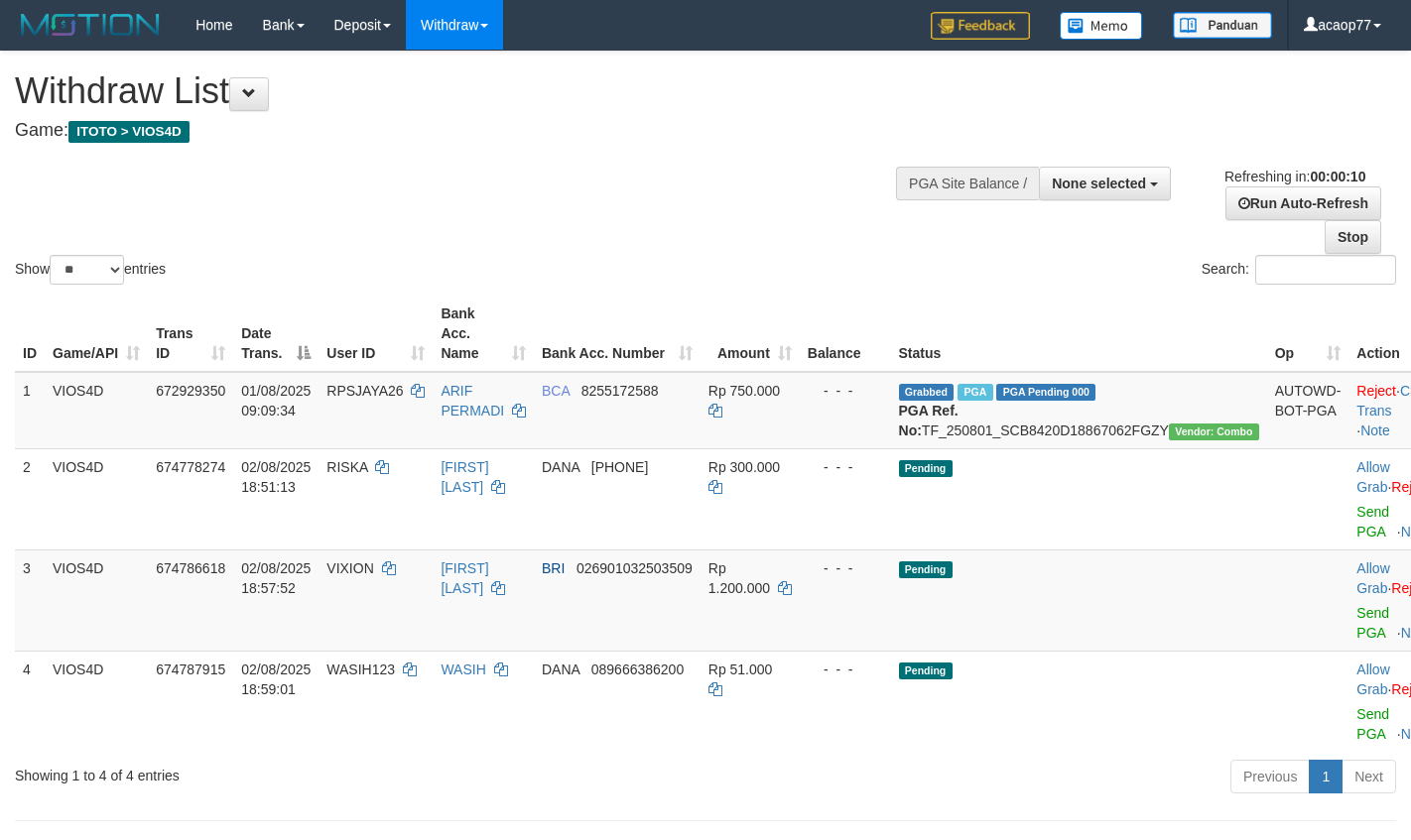 select 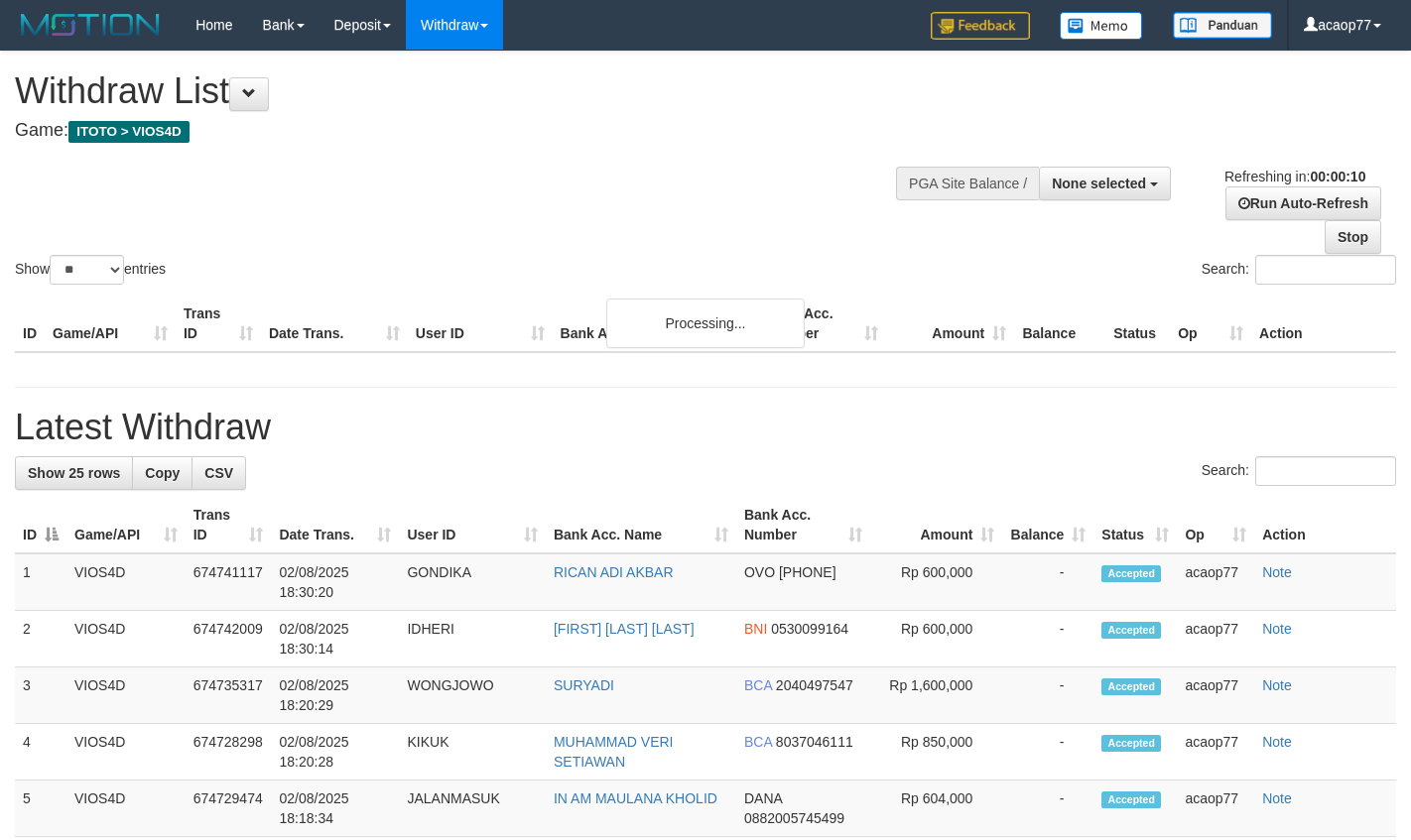 select 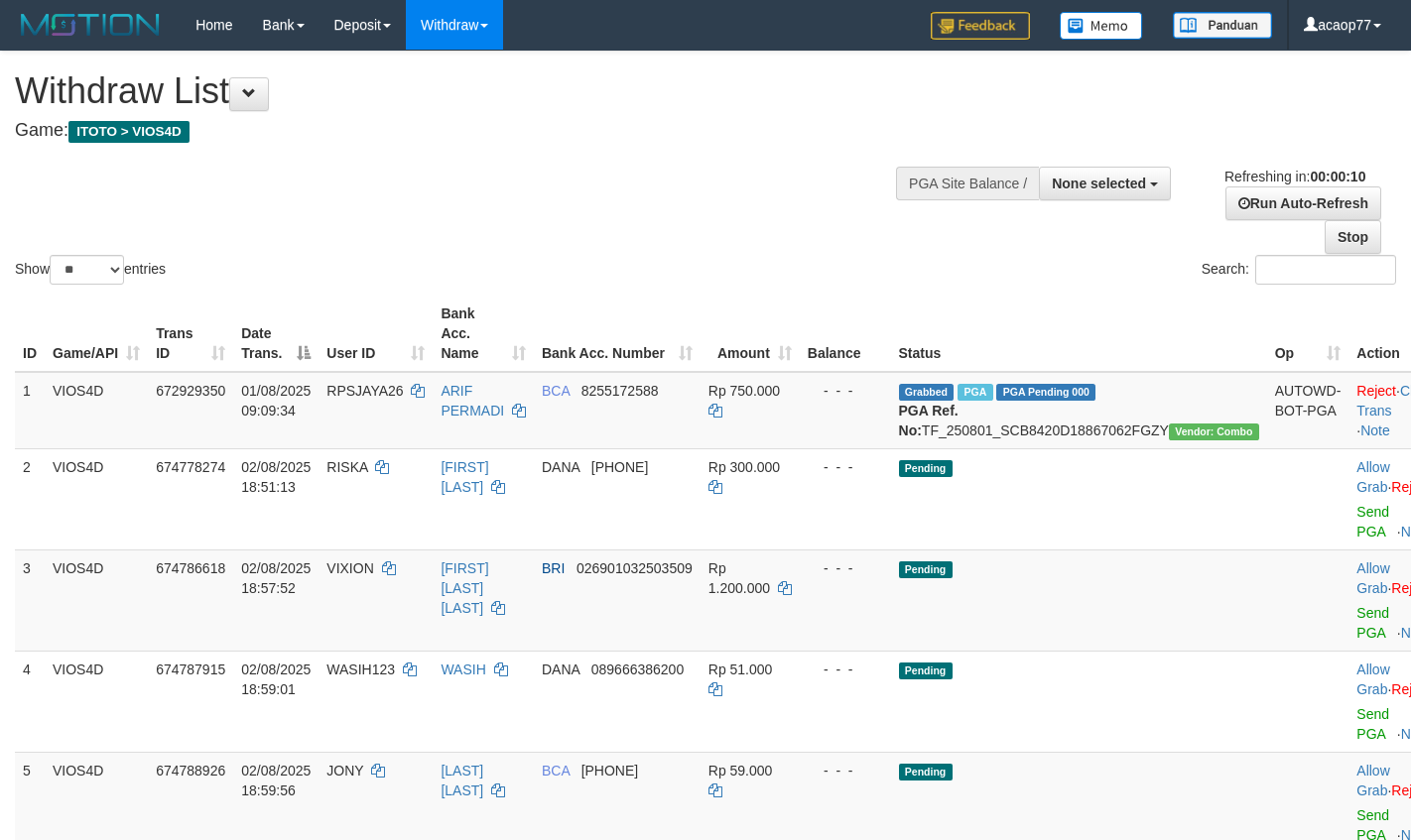 select 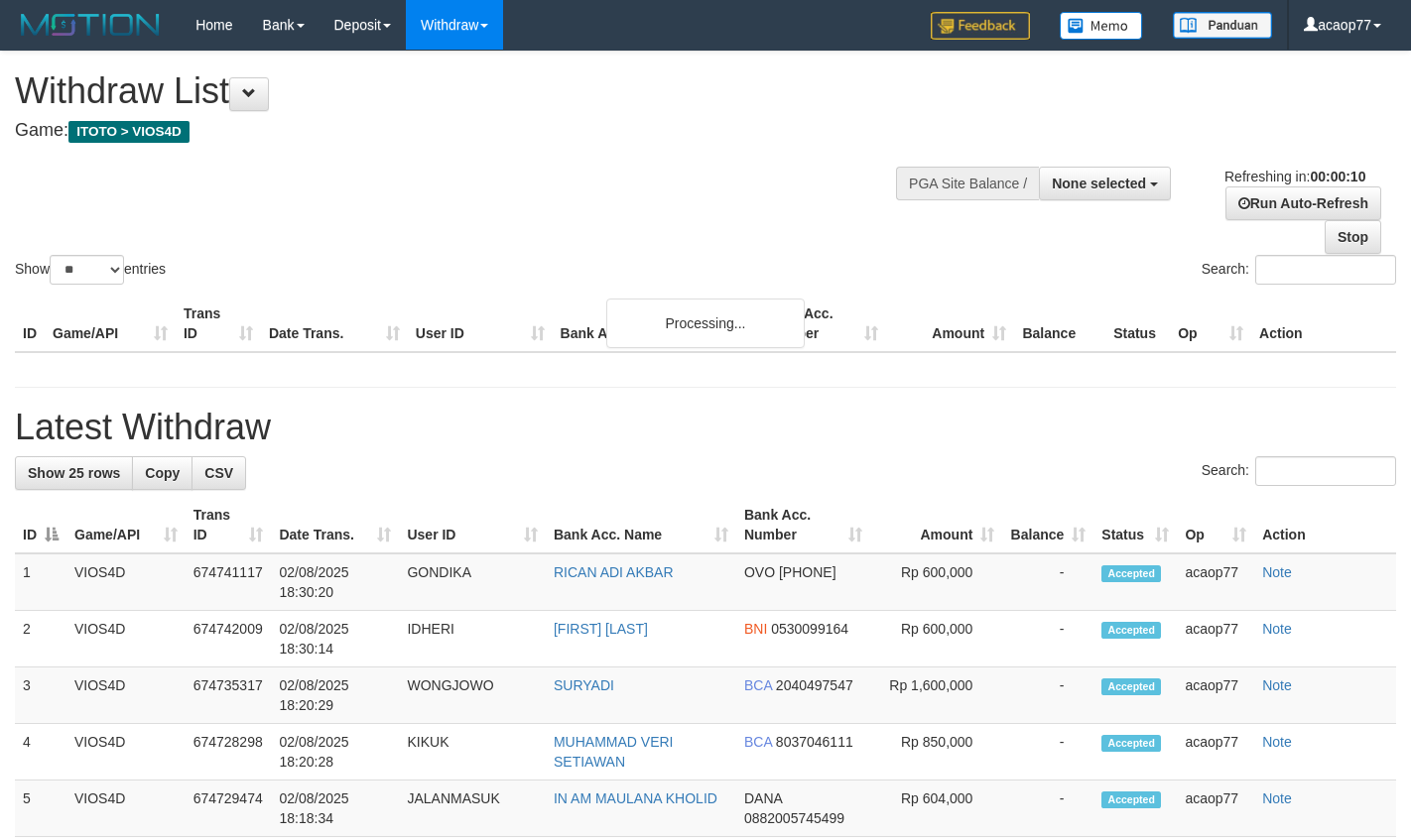 select 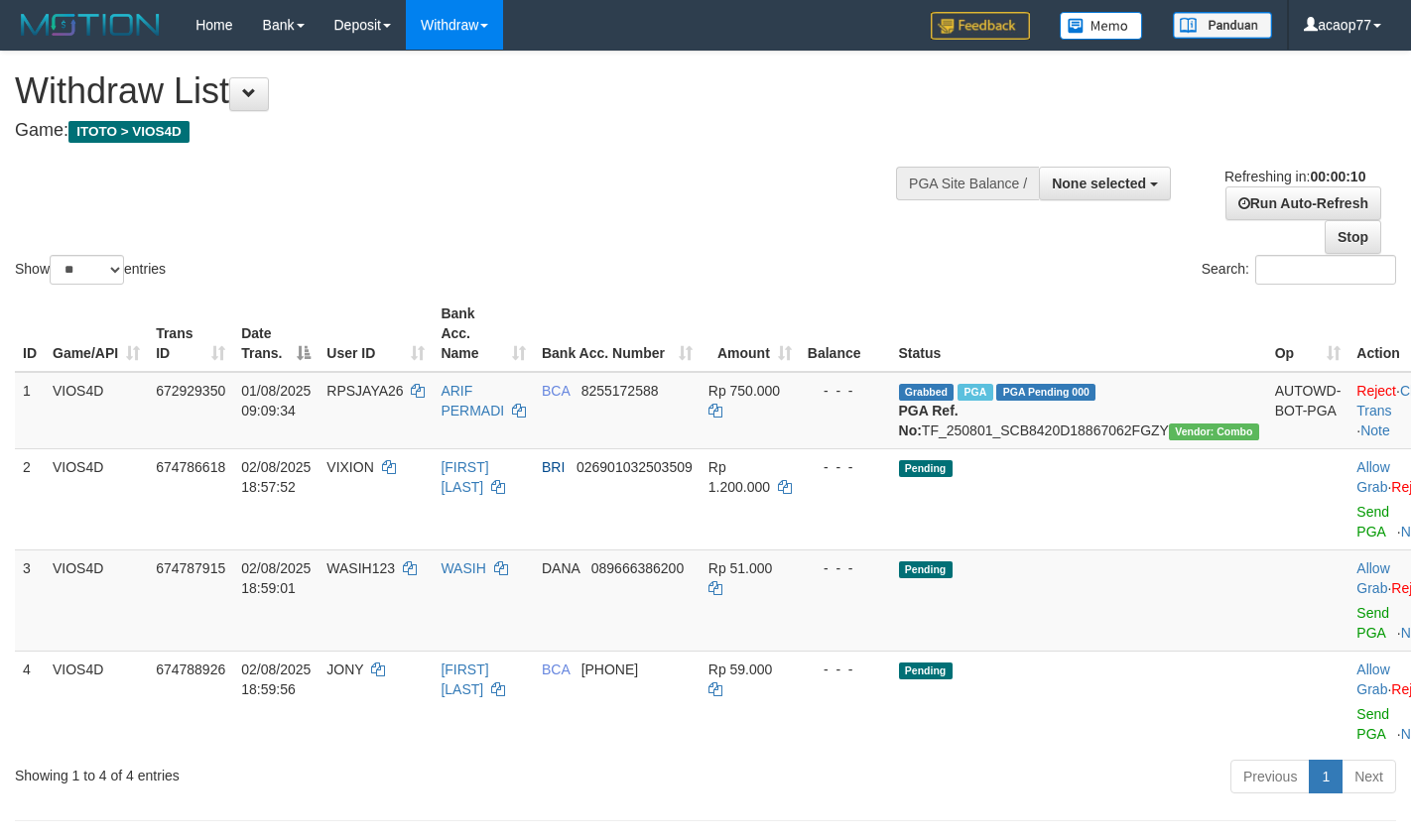 scroll, scrollTop: 0, scrollLeft: 0, axis: both 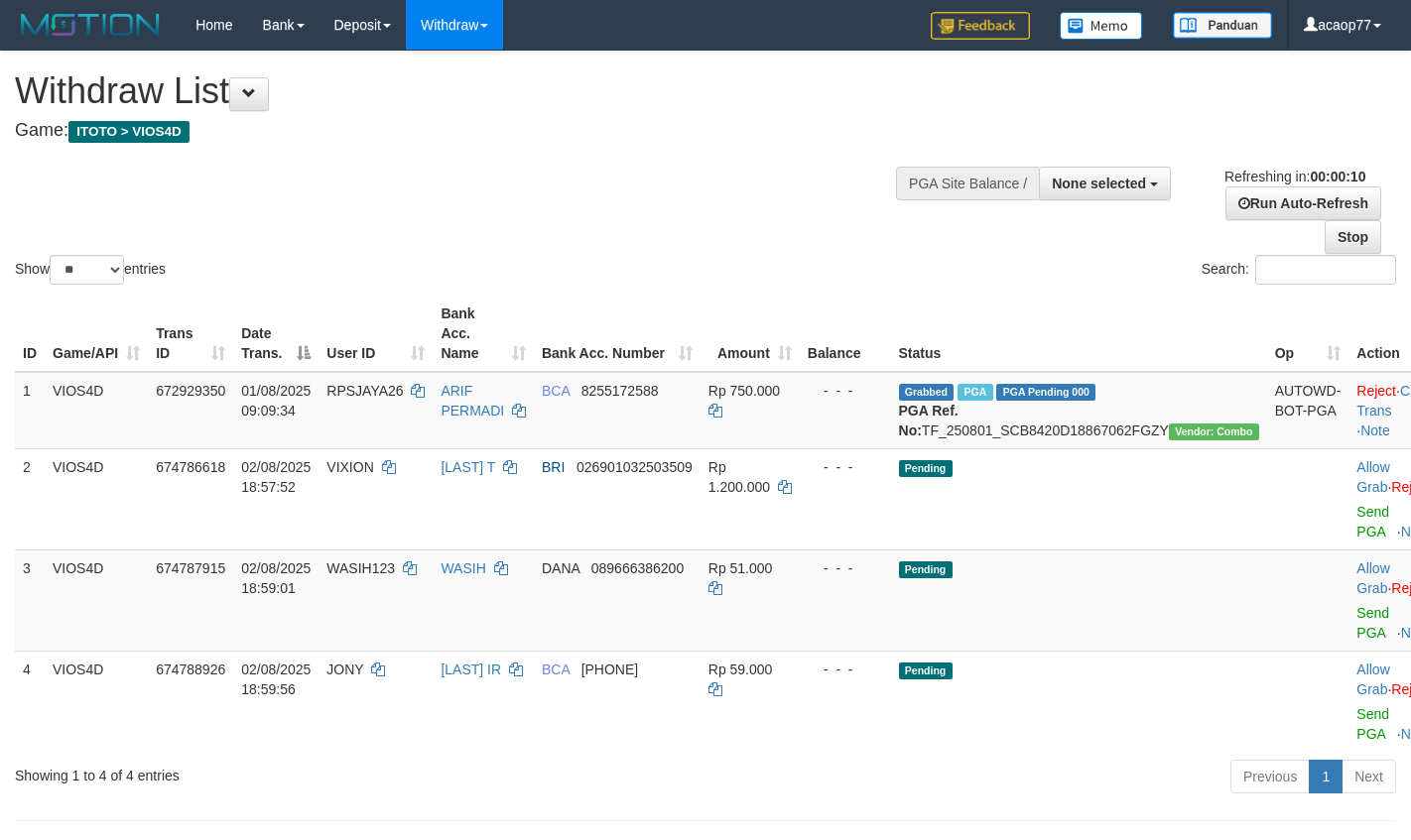 select 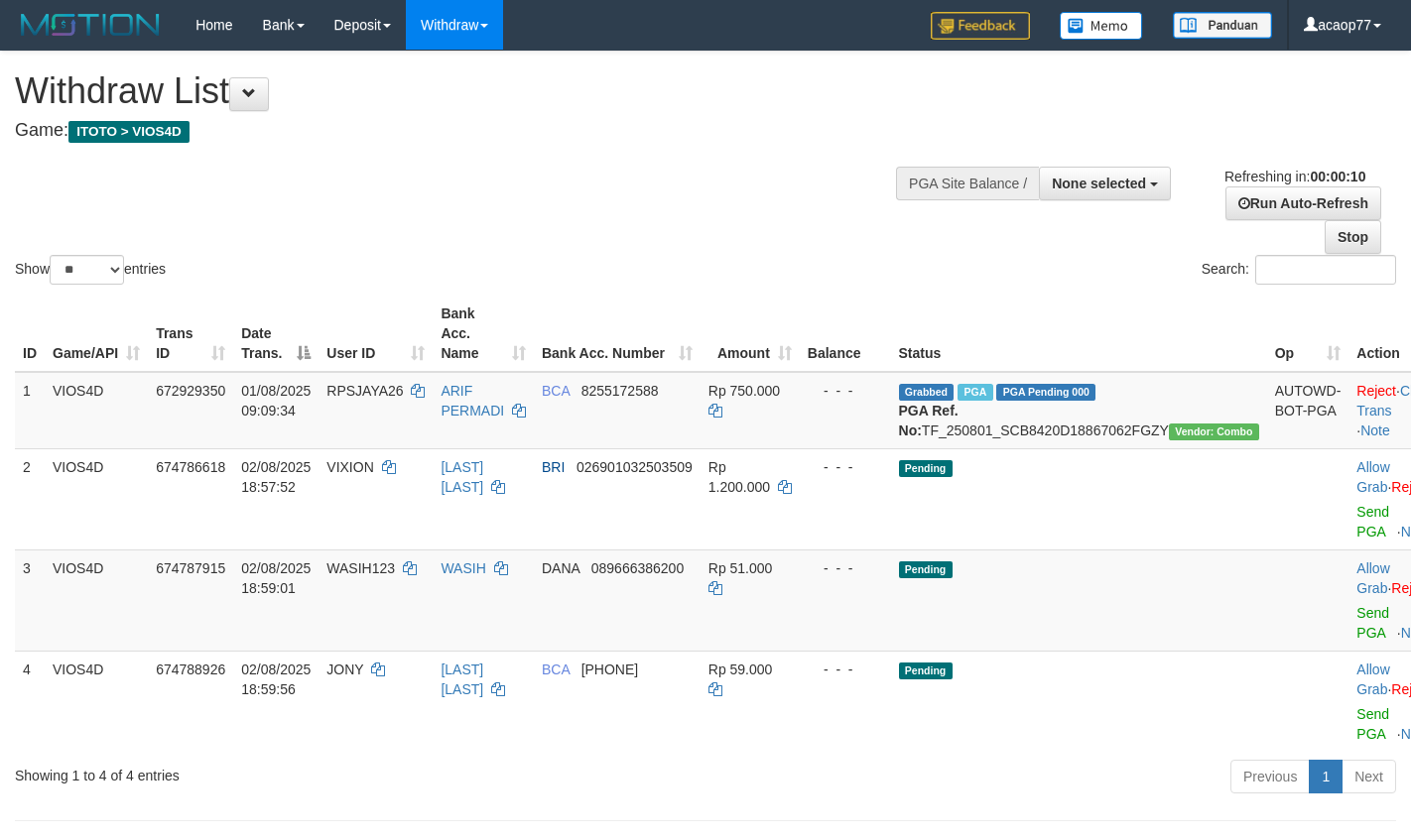 select 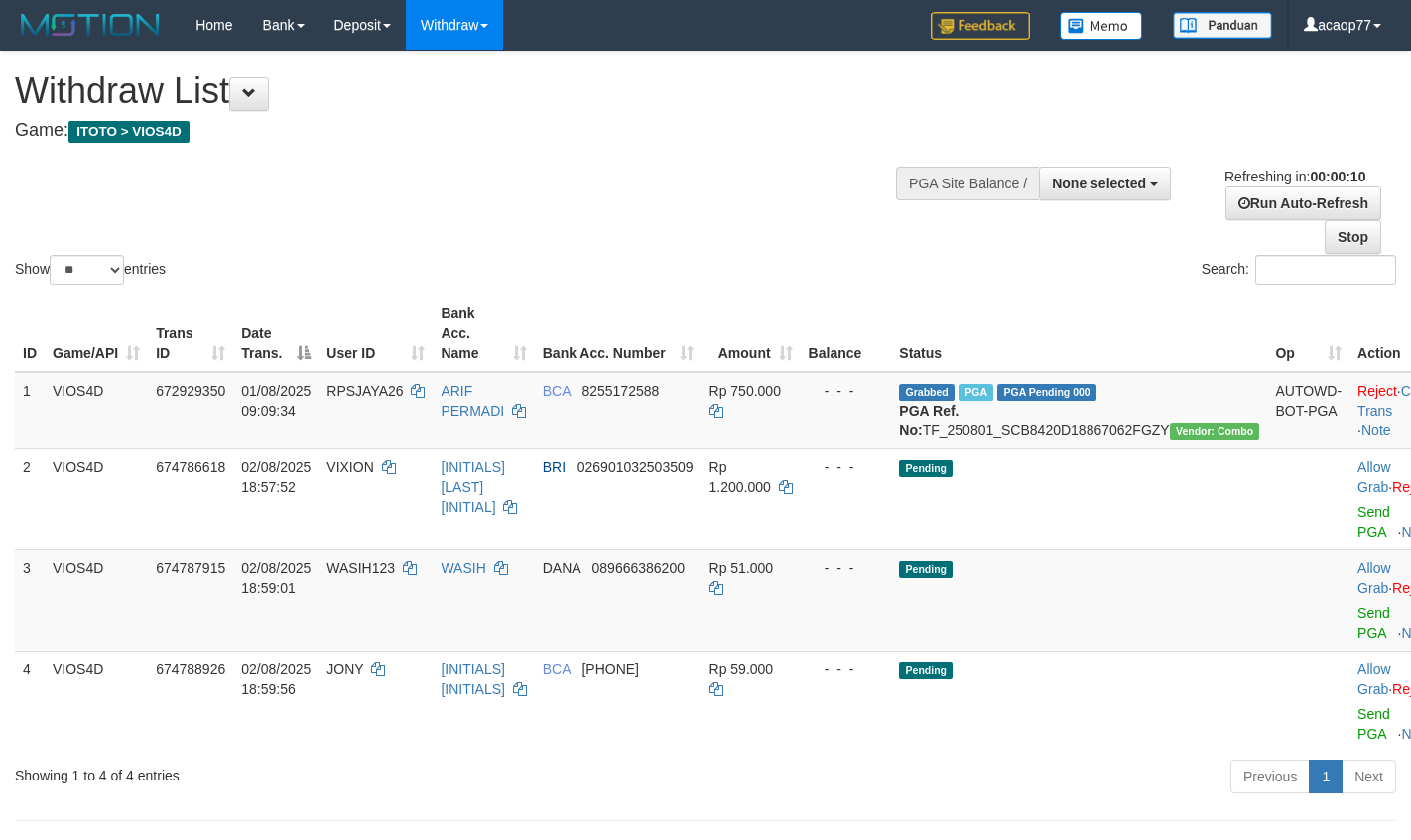 select 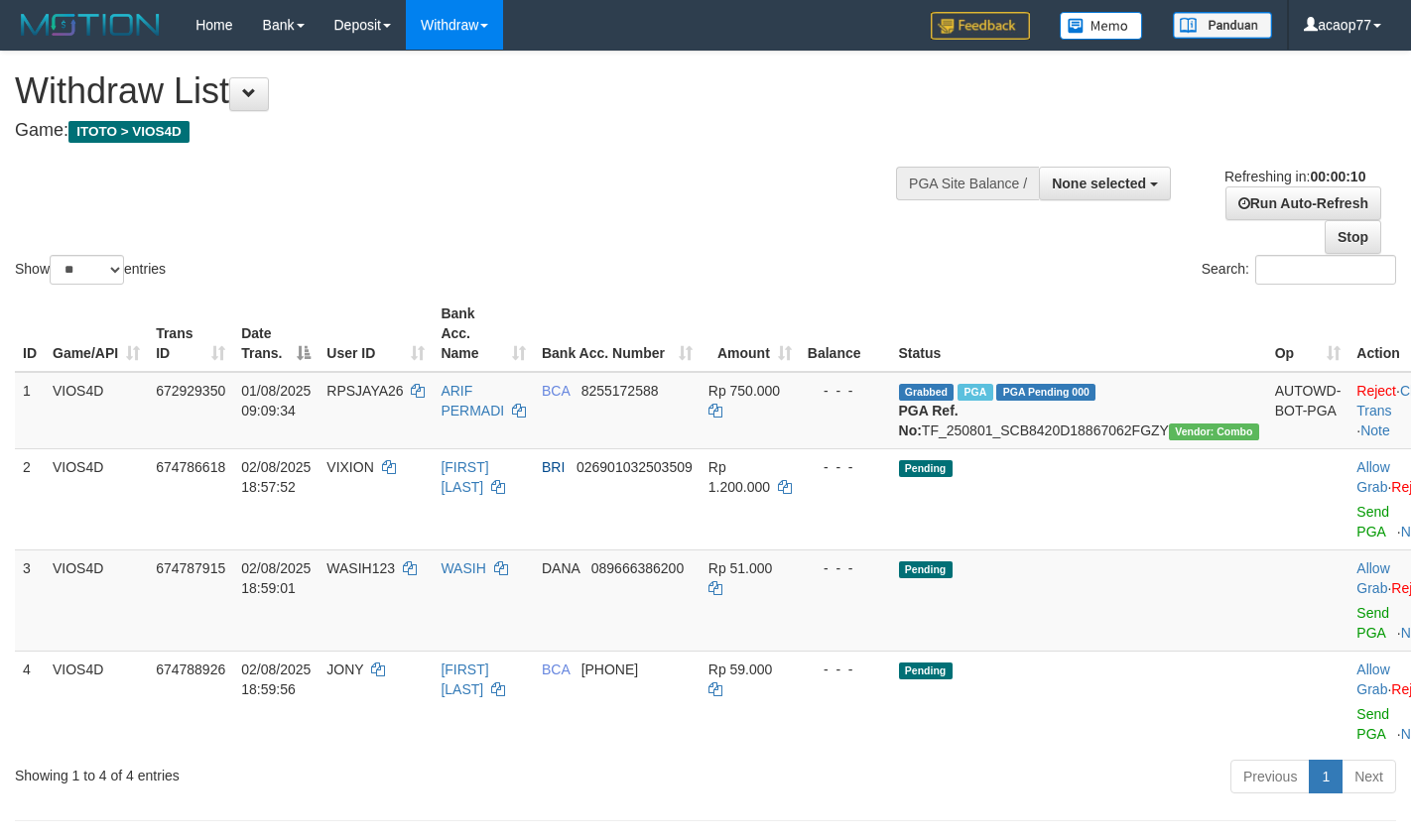 select 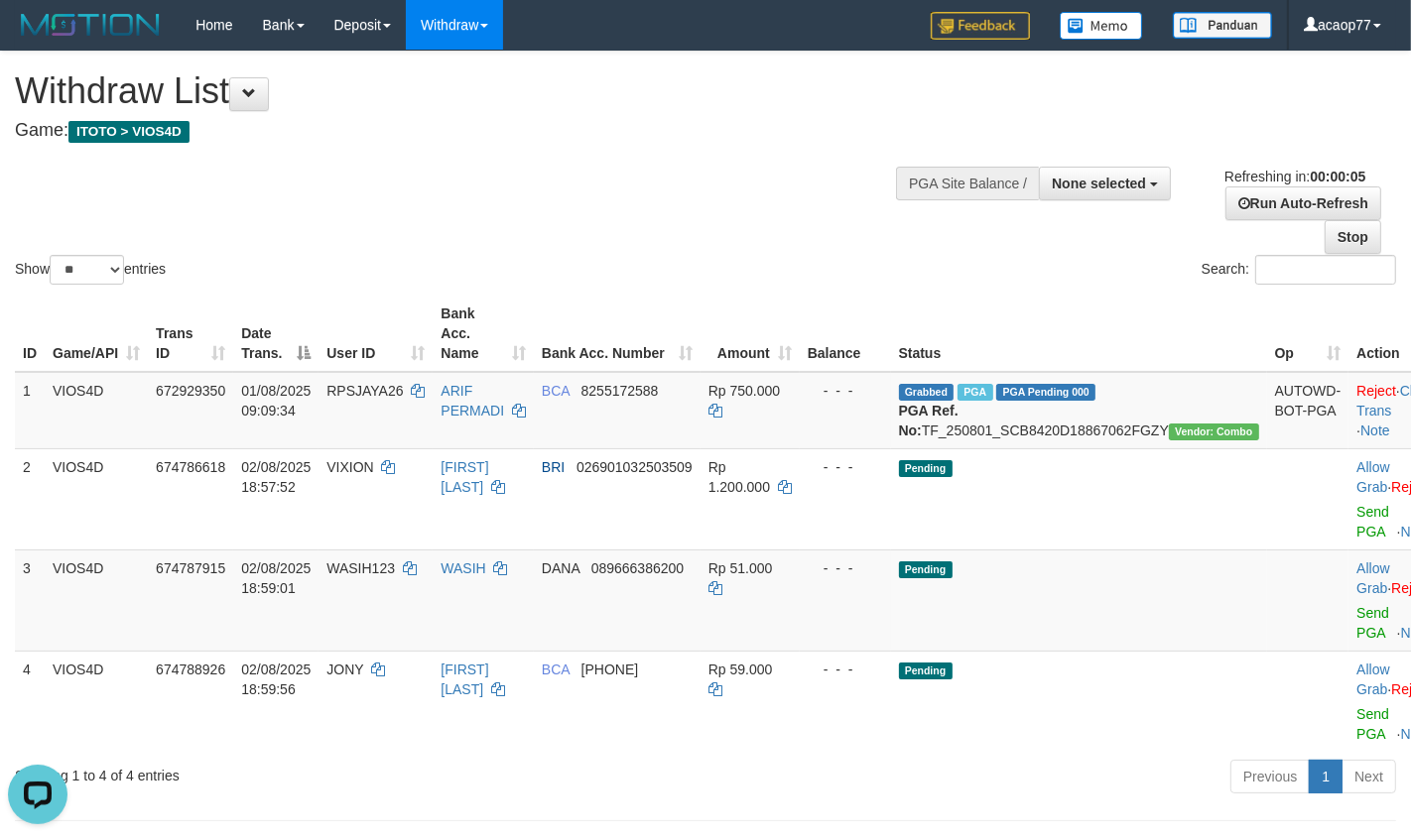 scroll, scrollTop: 0, scrollLeft: 0, axis: both 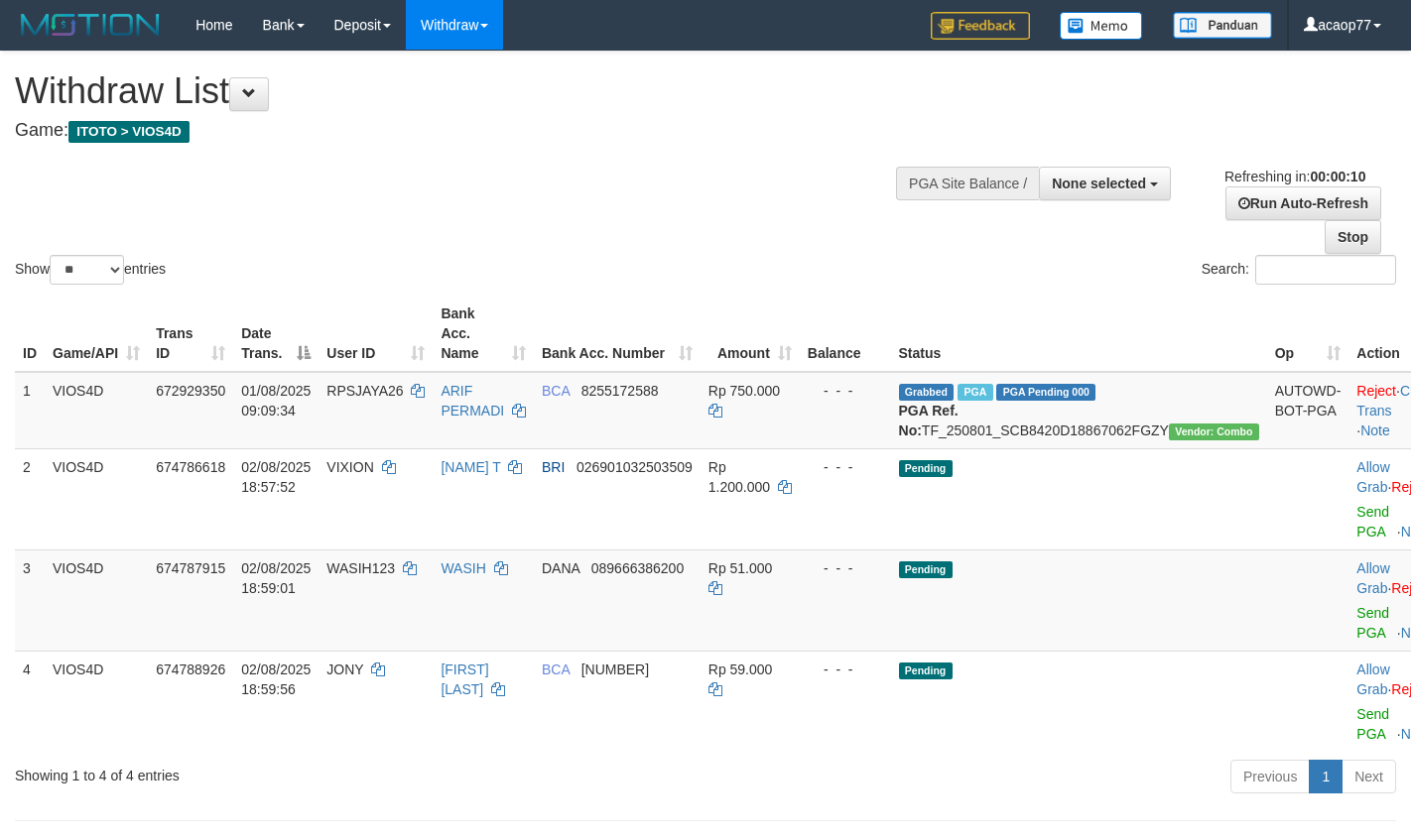 select 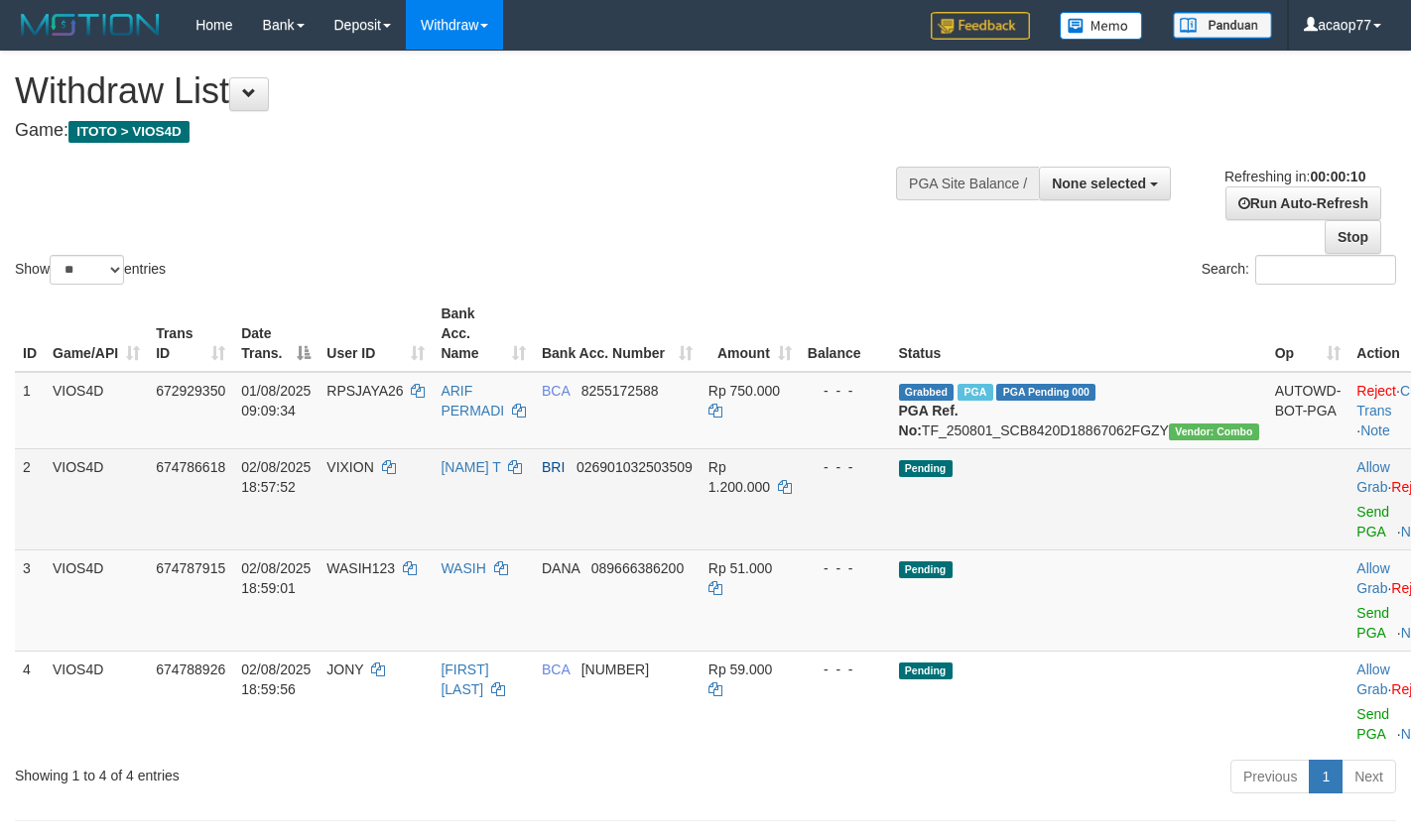 scroll, scrollTop: 0, scrollLeft: 0, axis: both 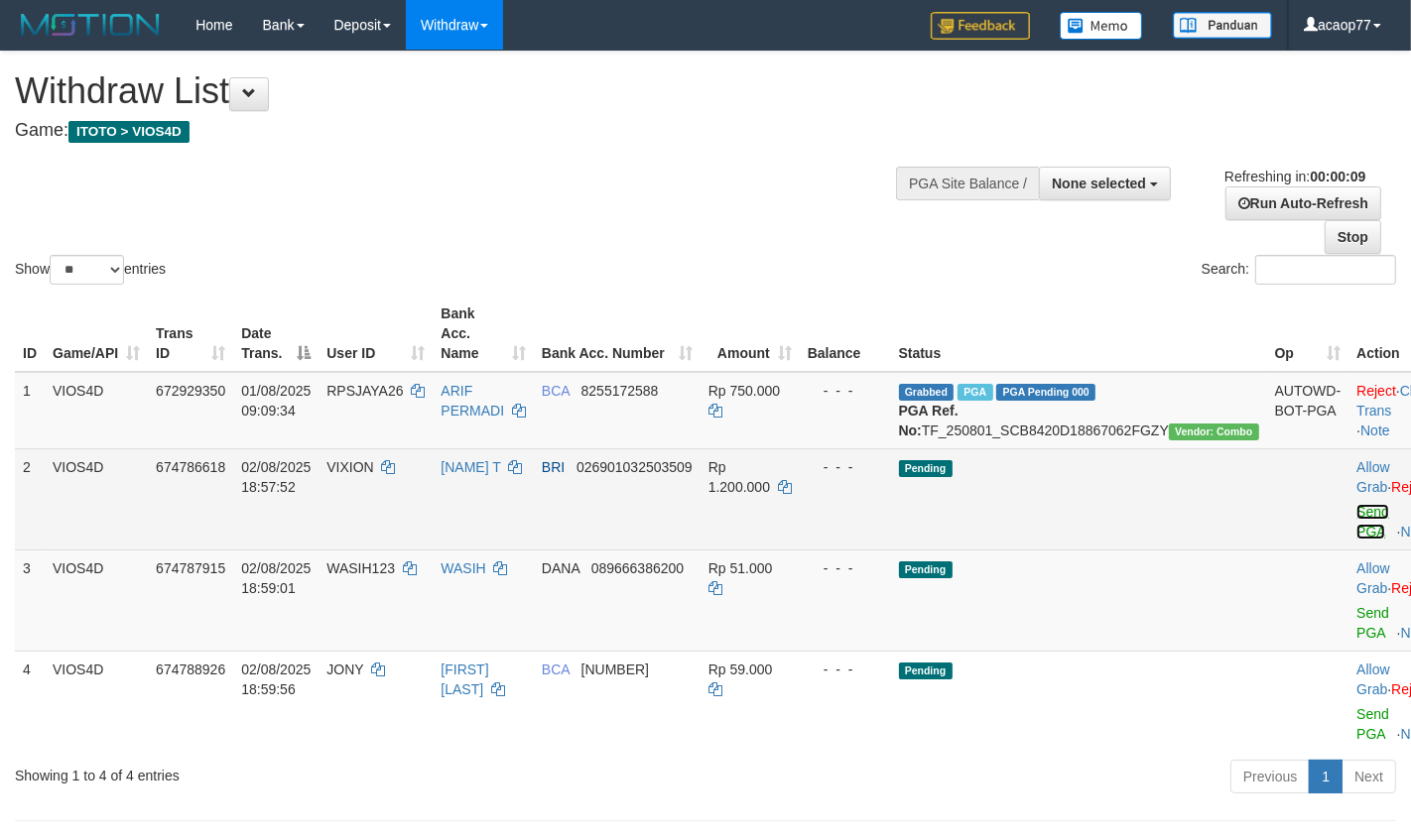 click on "Send PGA" at bounding box center [1372, 522] 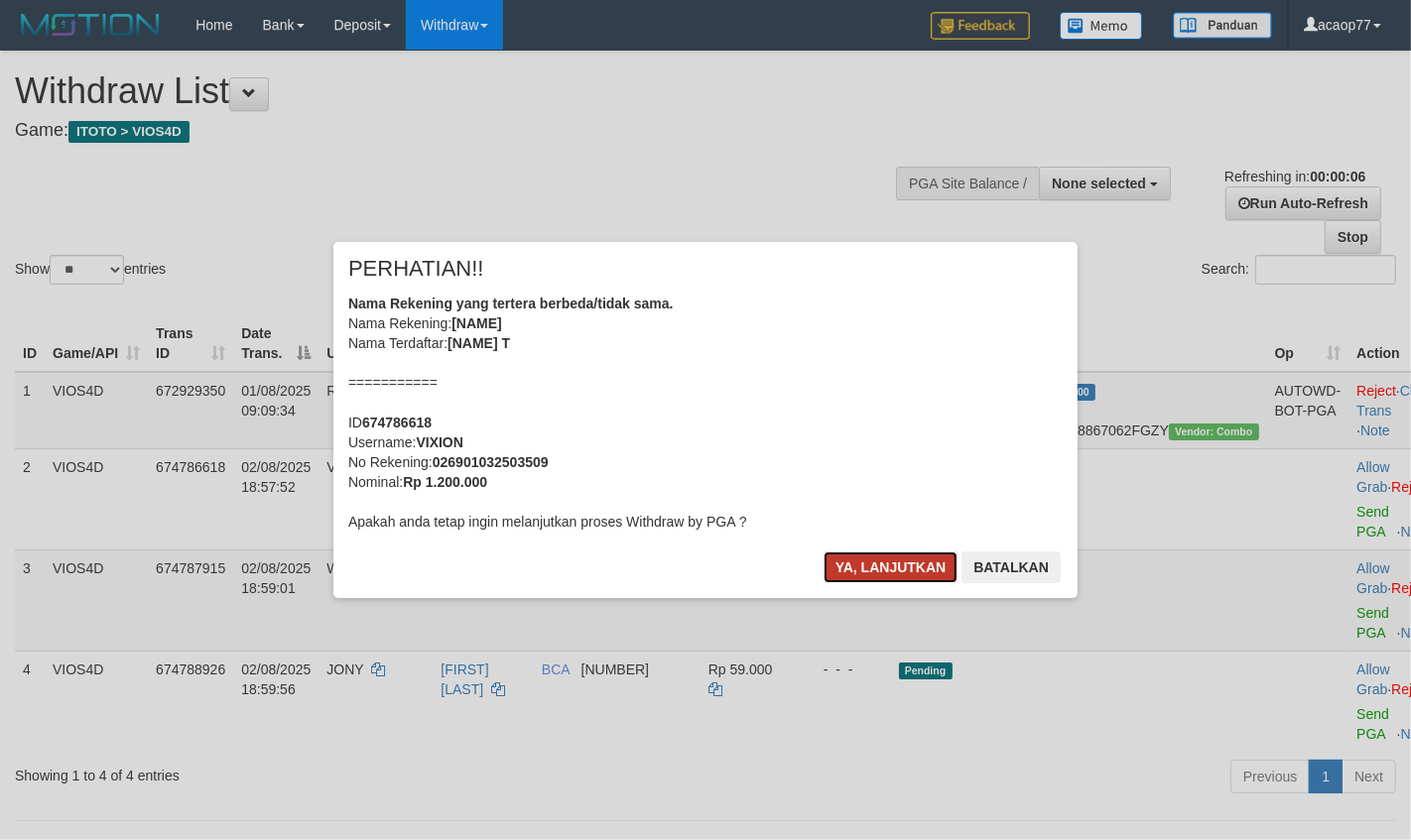 click on "Ya, lanjutkan" at bounding box center [891, 567] 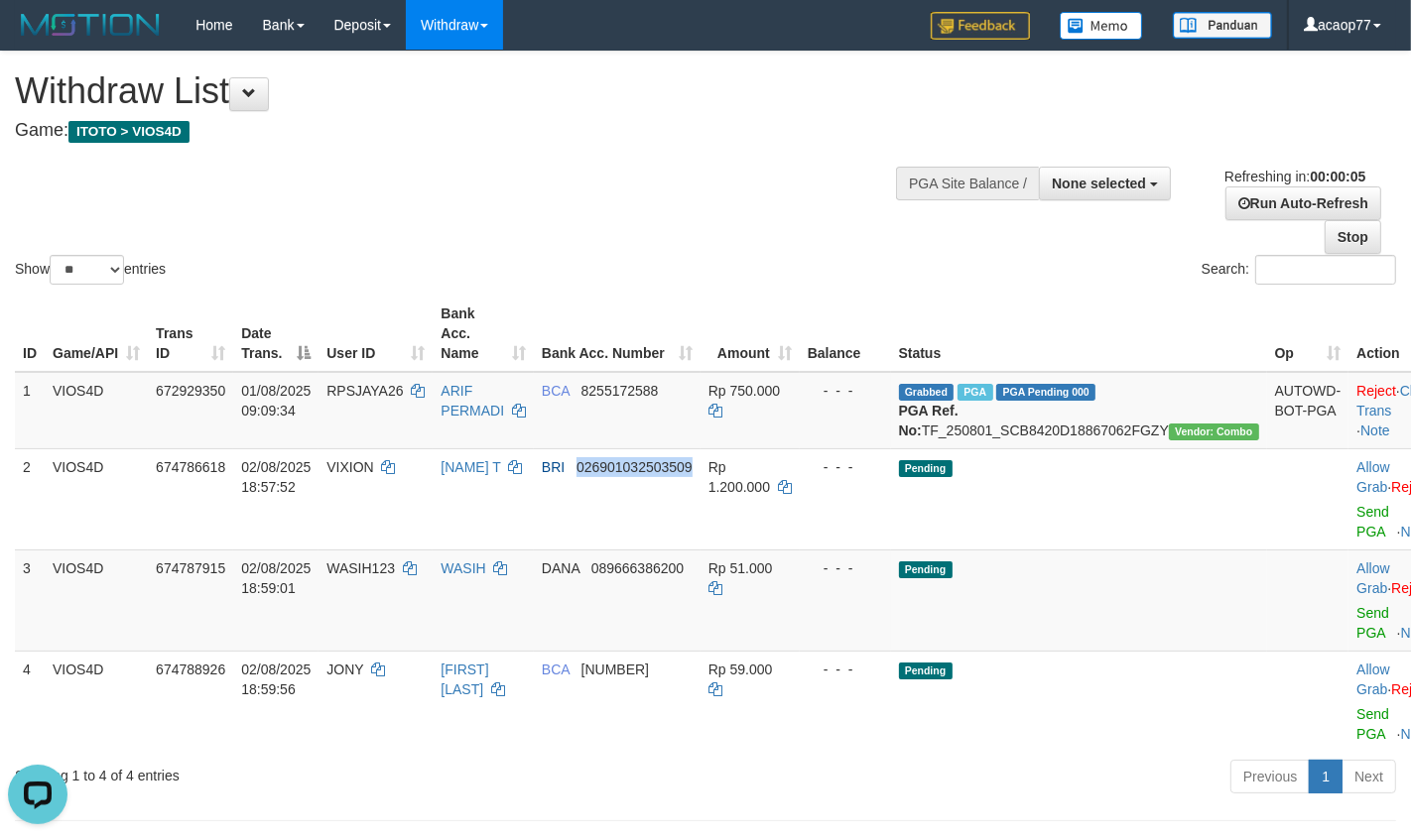 scroll, scrollTop: 0, scrollLeft: 0, axis: both 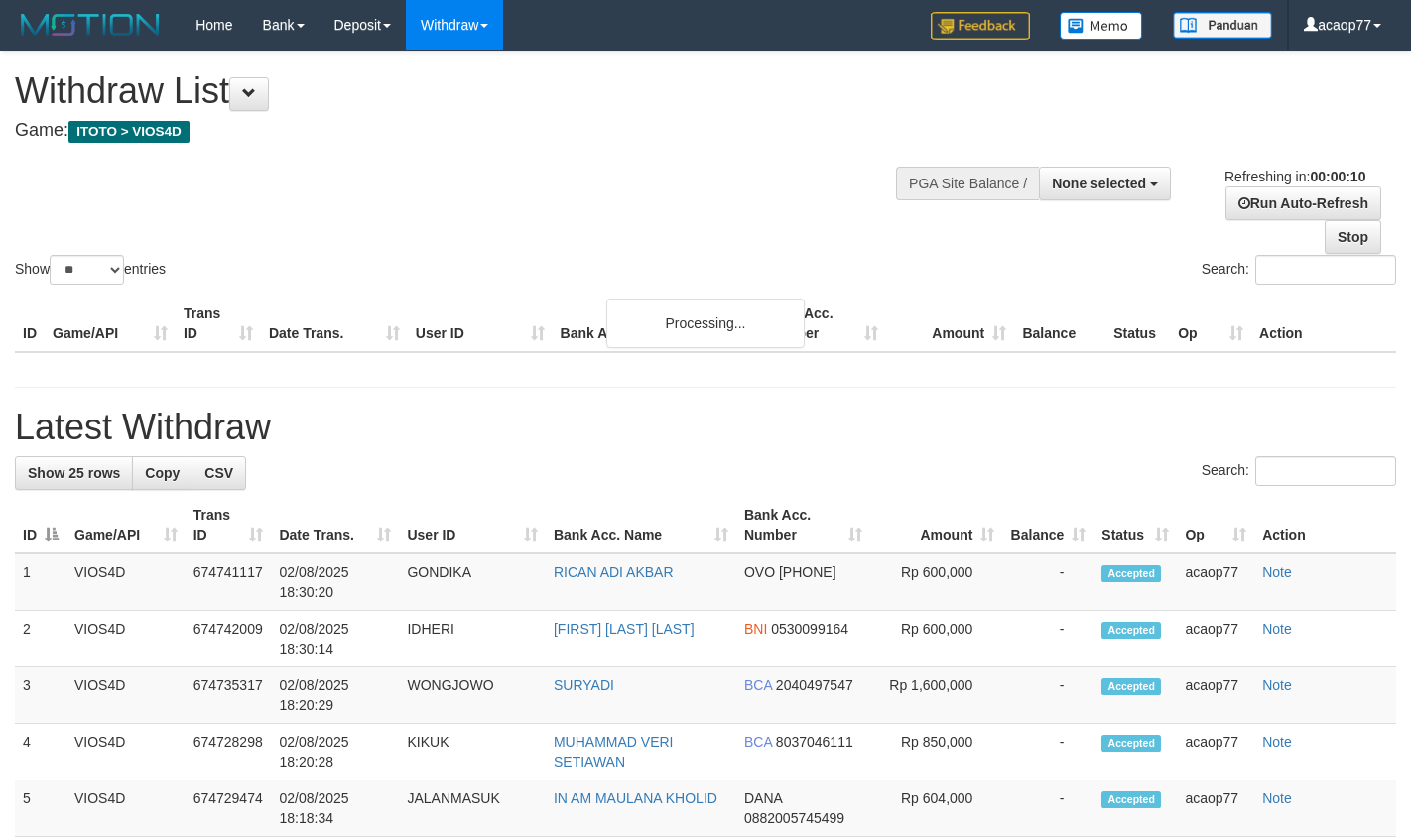 select 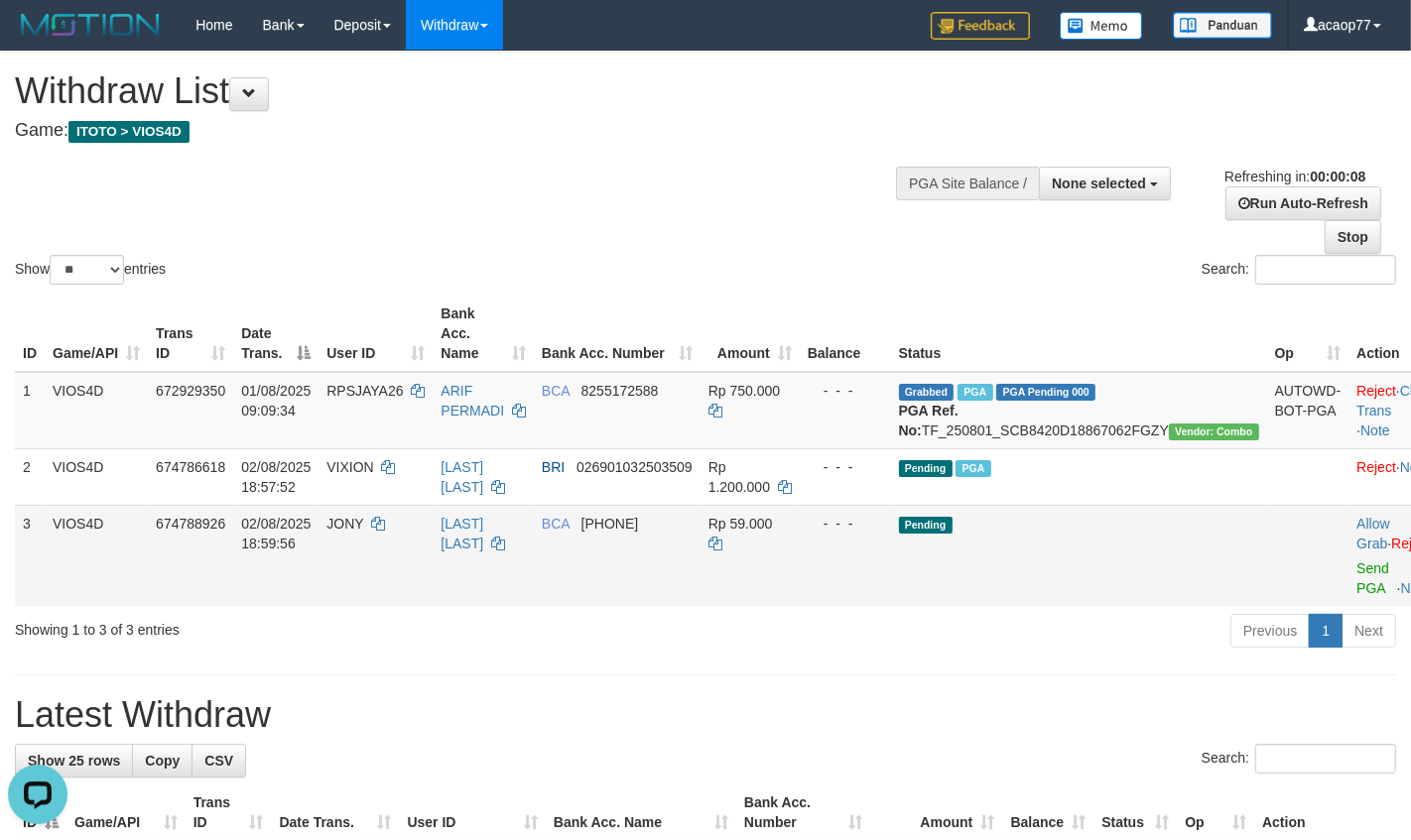 scroll, scrollTop: 0, scrollLeft: 0, axis: both 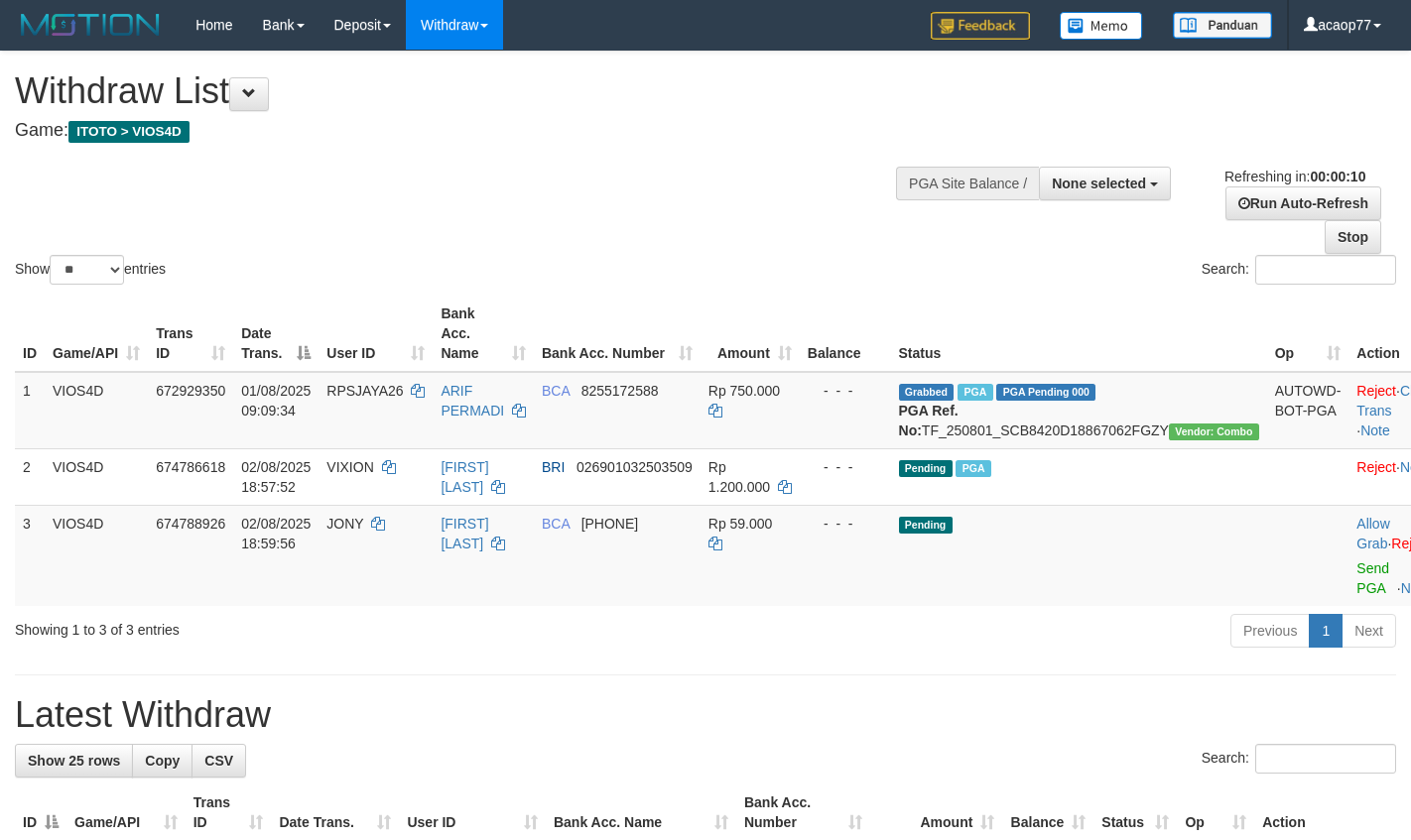 select 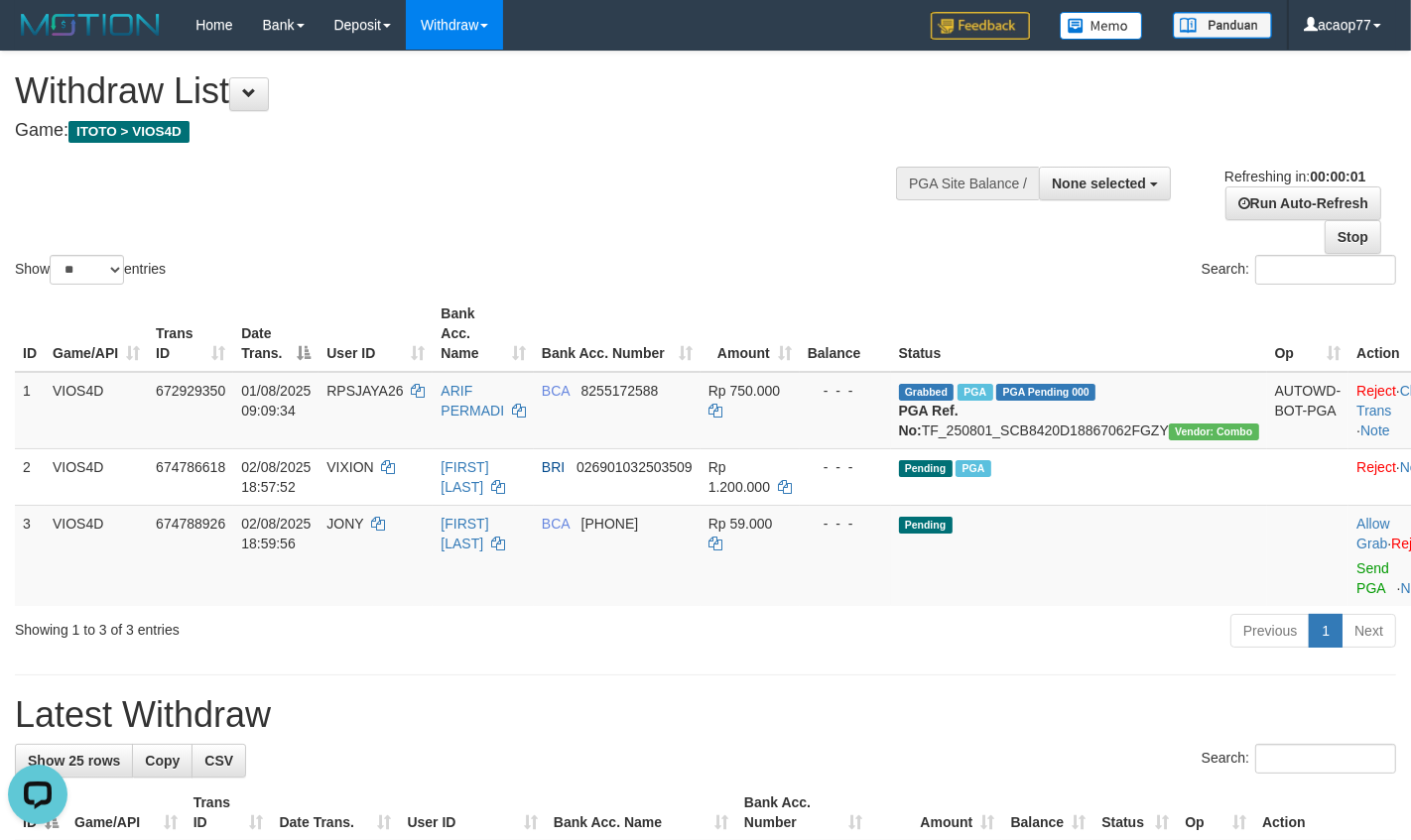 scroll, scrollTop: 0, scrollLeft: 0, axis: both 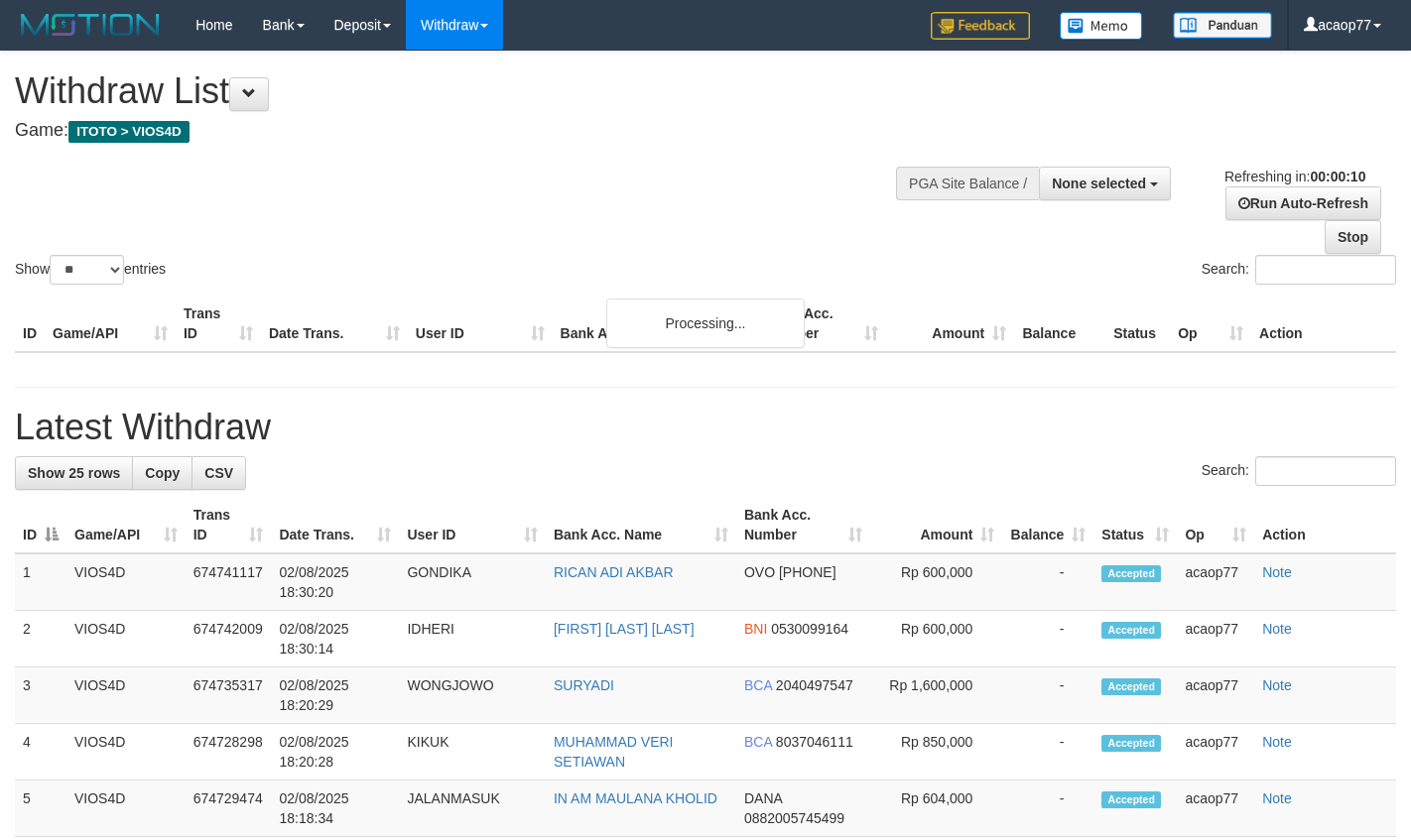 select 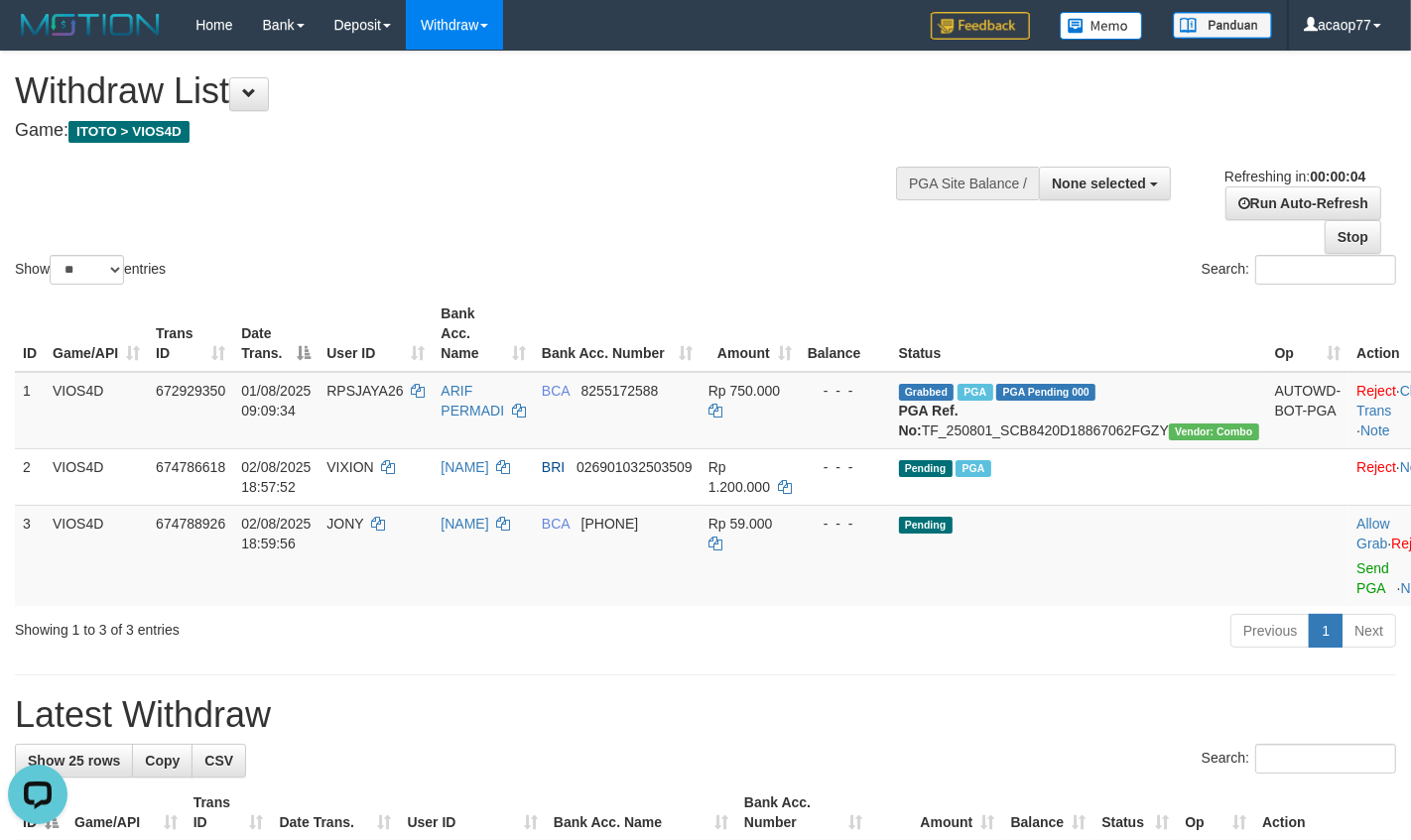scroll, scrollTop: 0, scrollLeft: 0, axis: both 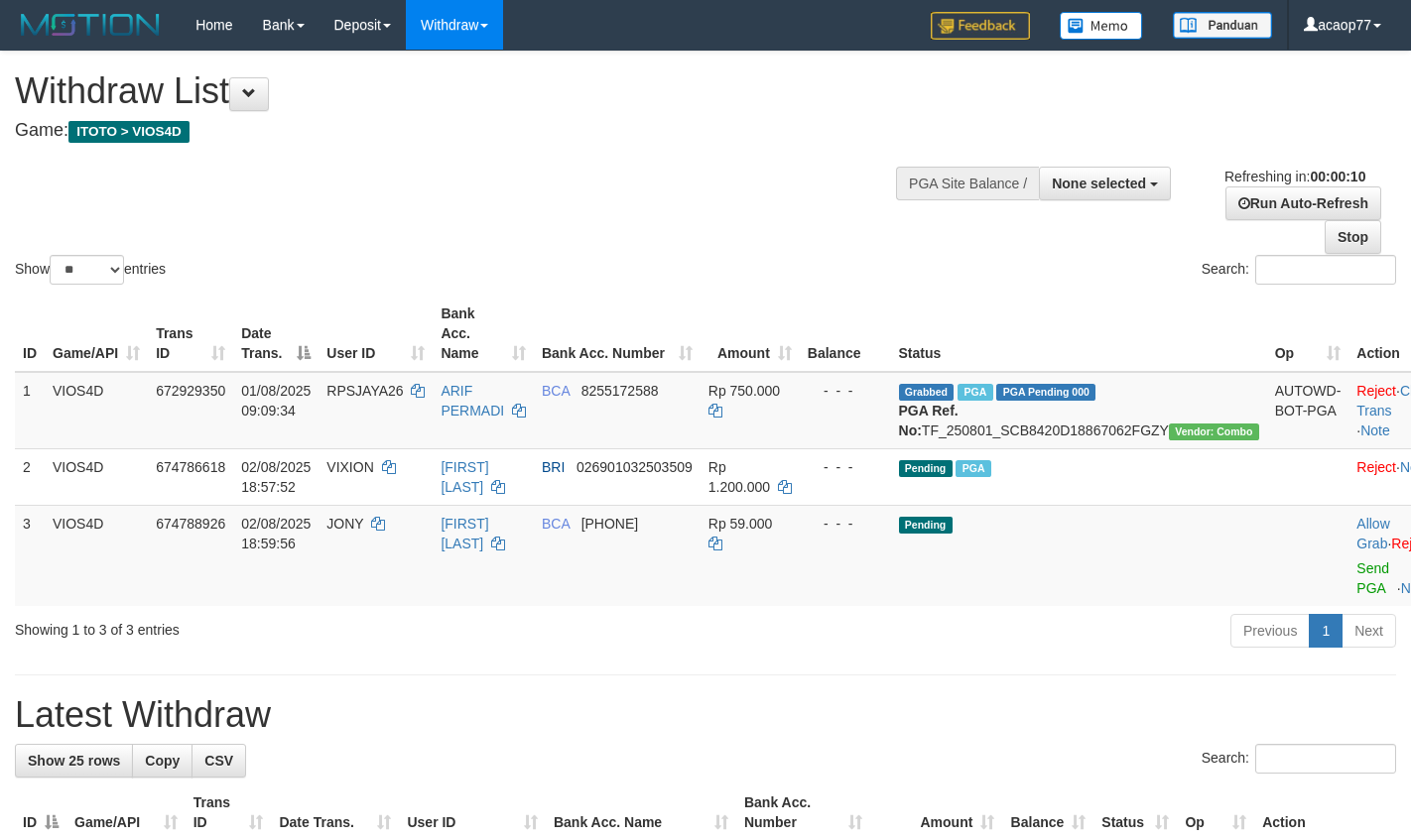 select 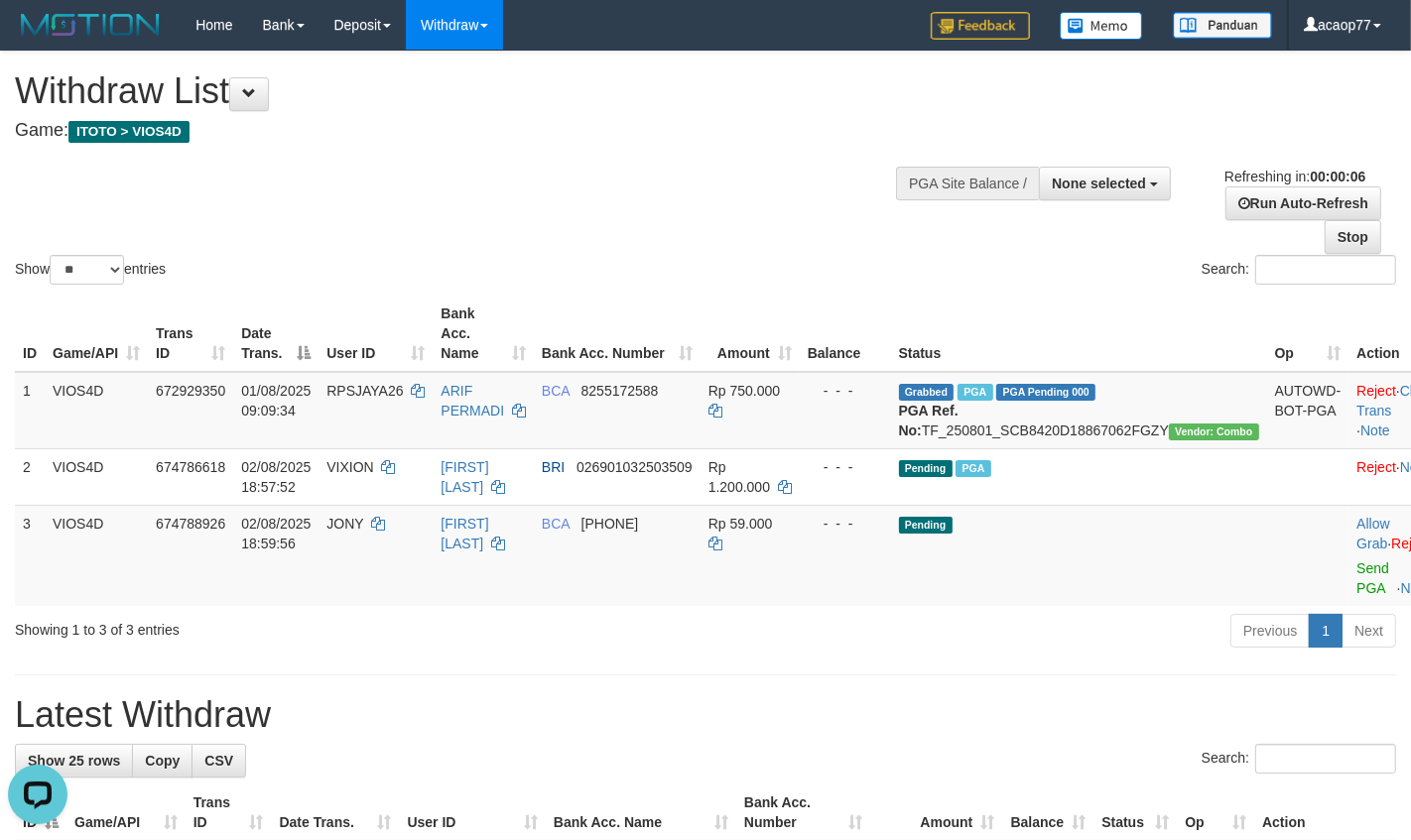 scroll, scrollTop: 0, scrollLeft: 0, axis: both 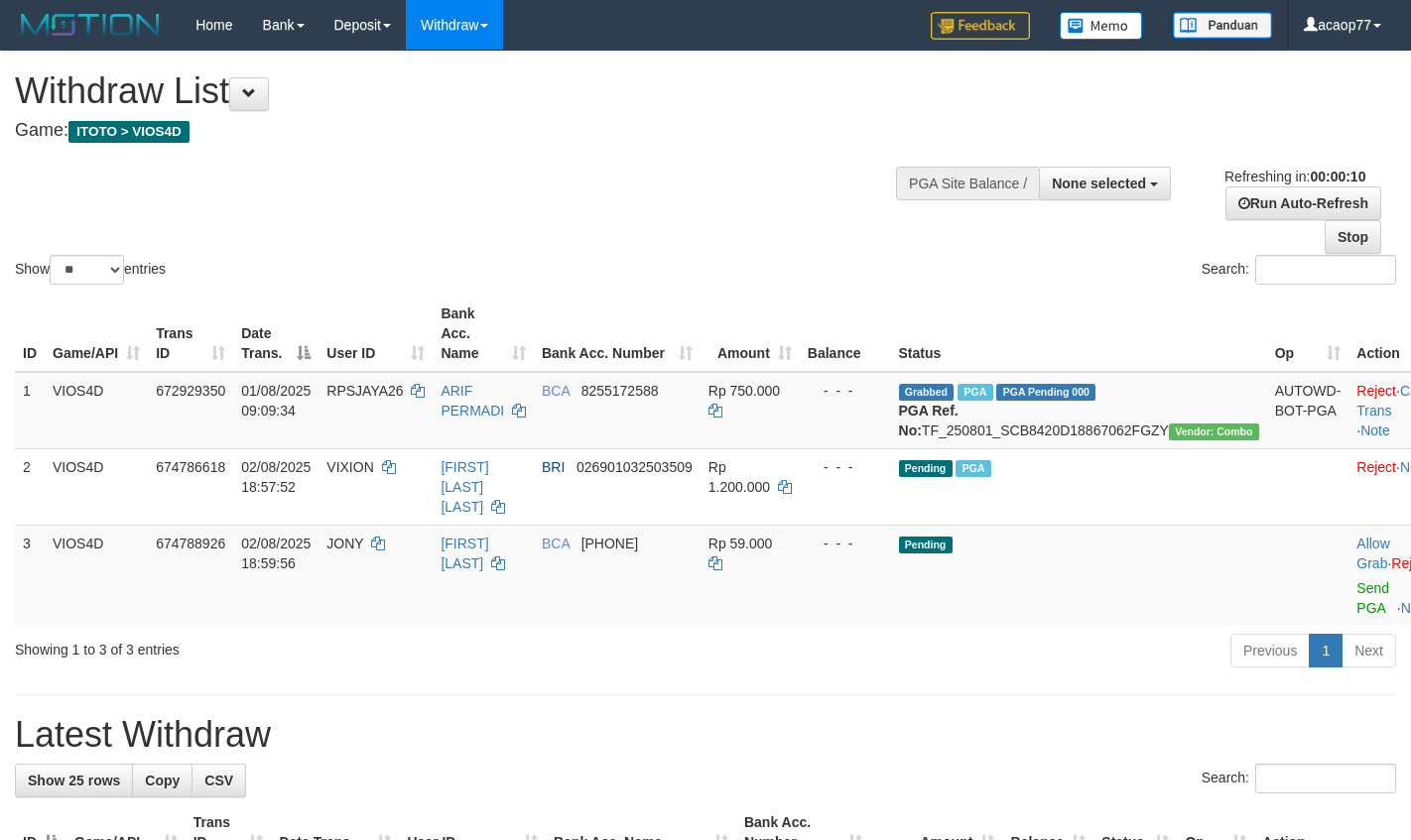 select 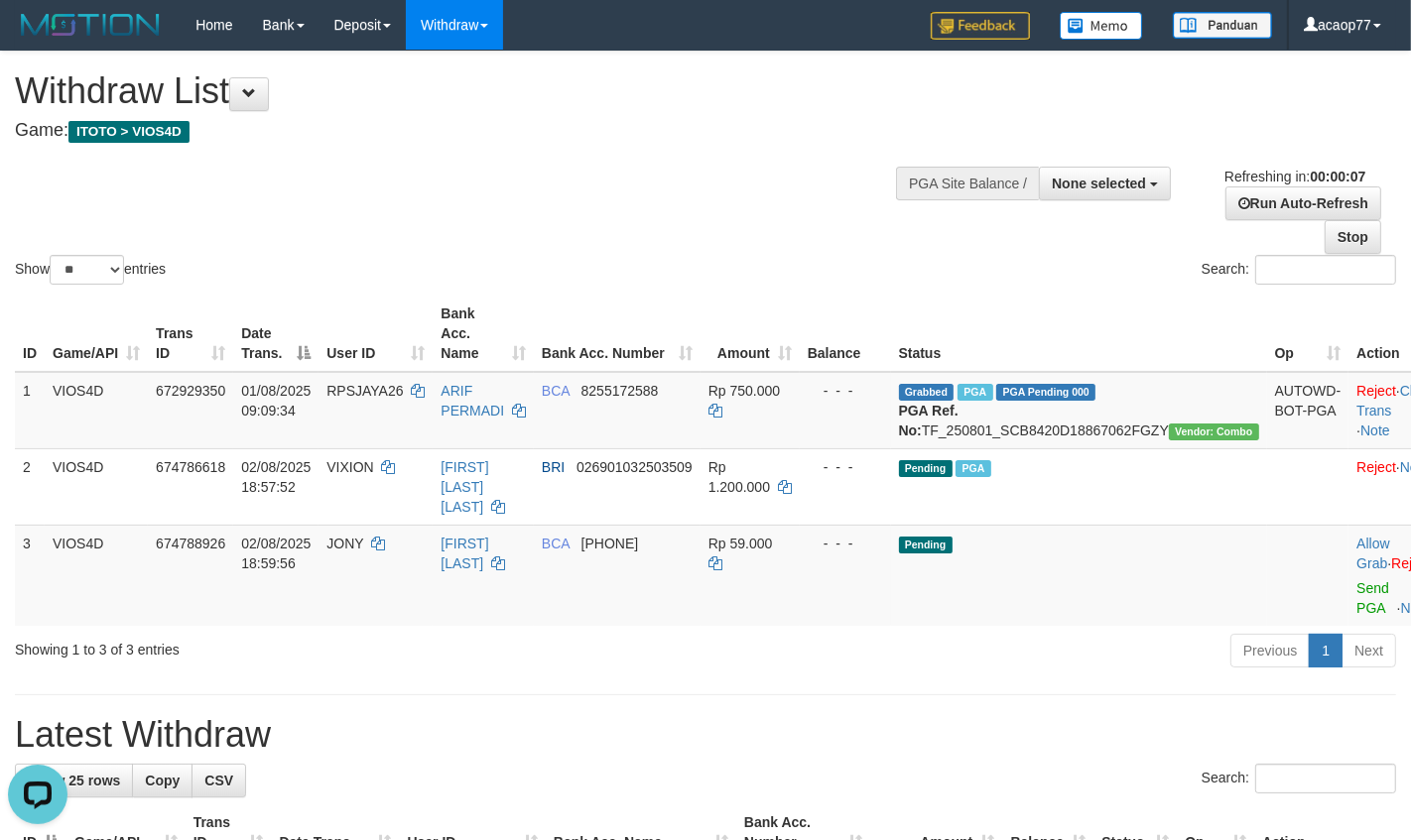 scroll, scrollTop: 0, scrollLeft: 0, axis: both 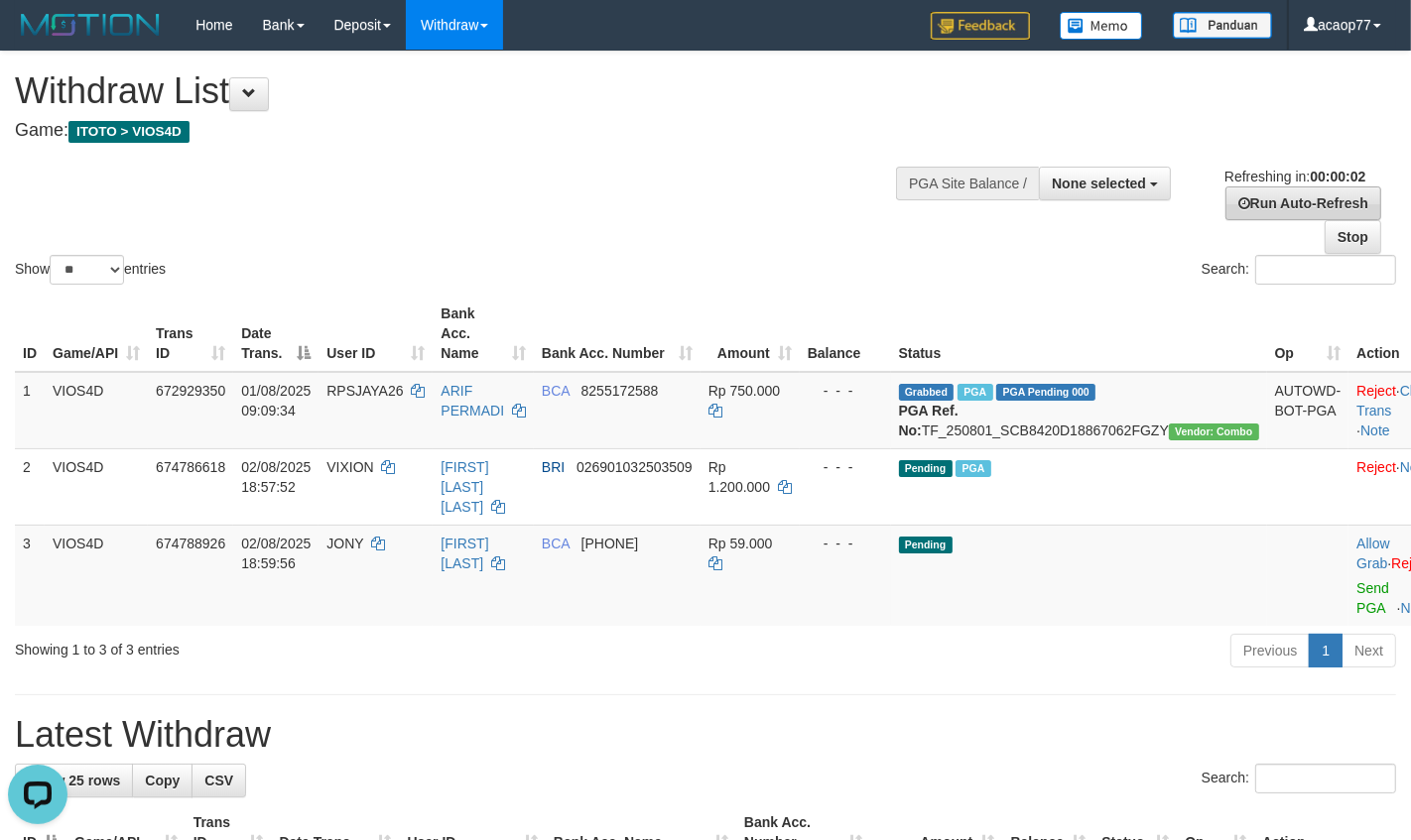 drag, startPoint x: 802, startPoint y: 171, endPoint x: 1272, endPoint y: 195, distance: 470.6124 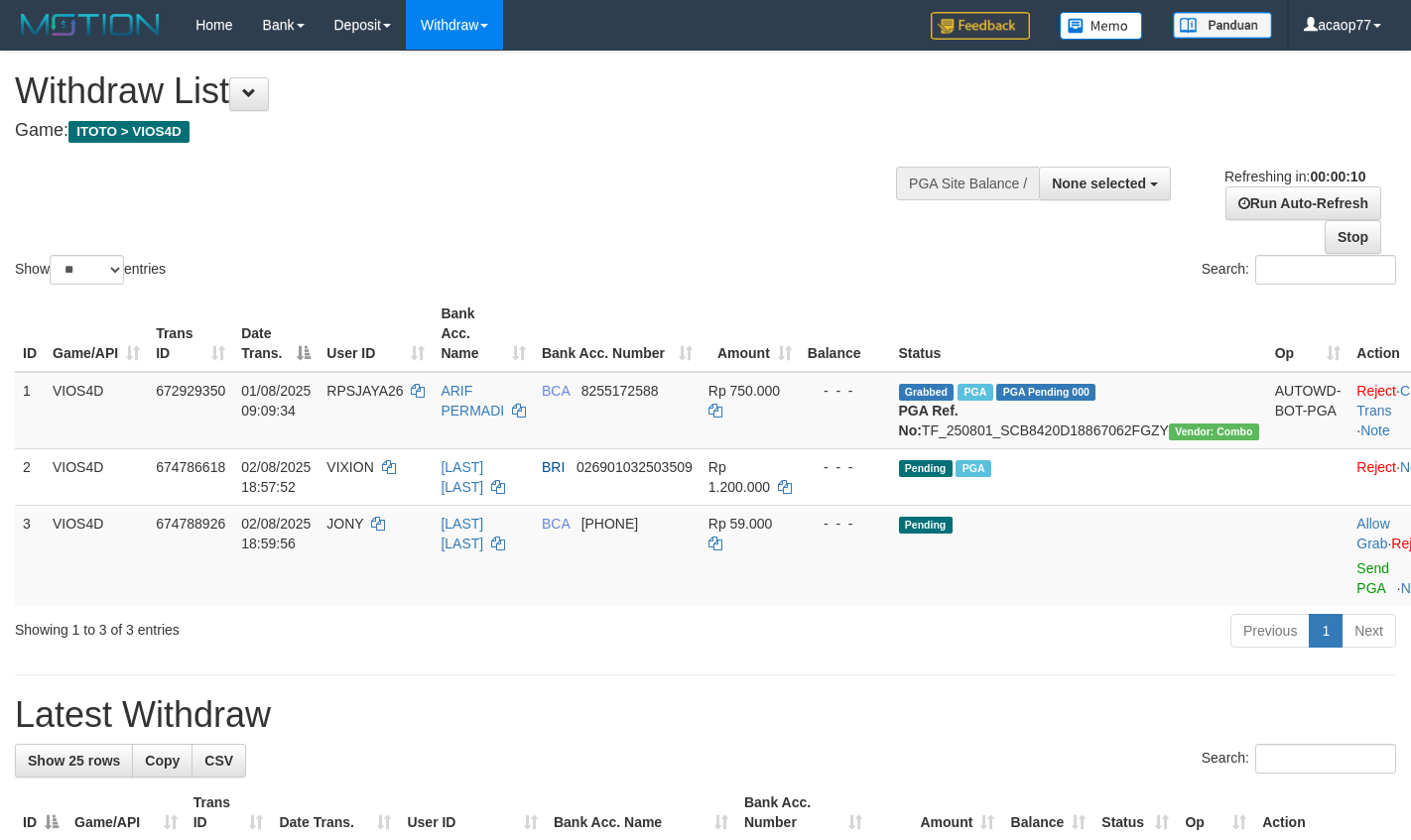 select 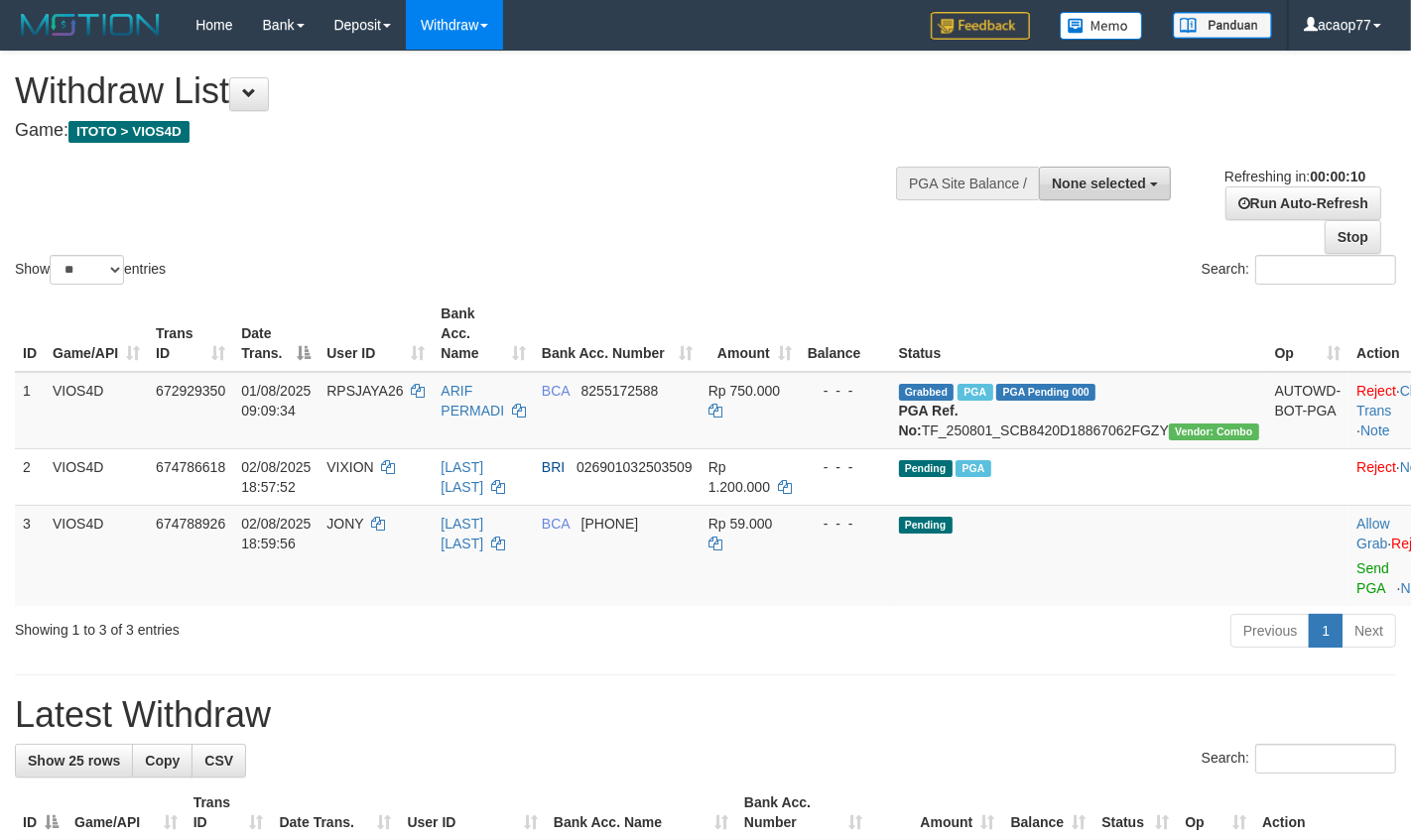 drag, startPoint x: 0, startPoint y: 0, endPoint x: 1099, endPoint y: 194, distance: 1115.9915 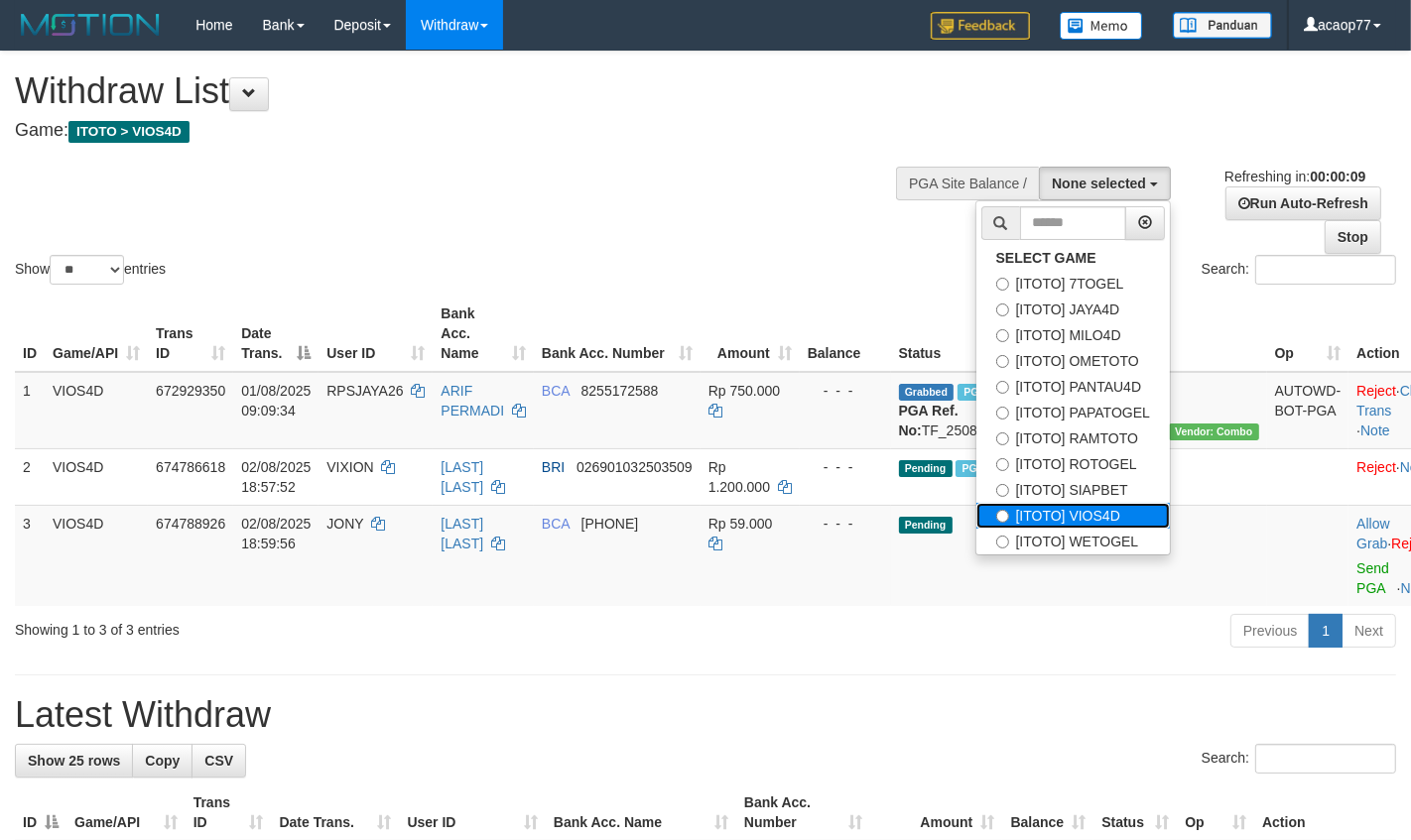 click on "[ITOTO] VIOS4D" at bounding box center (1073, 516) 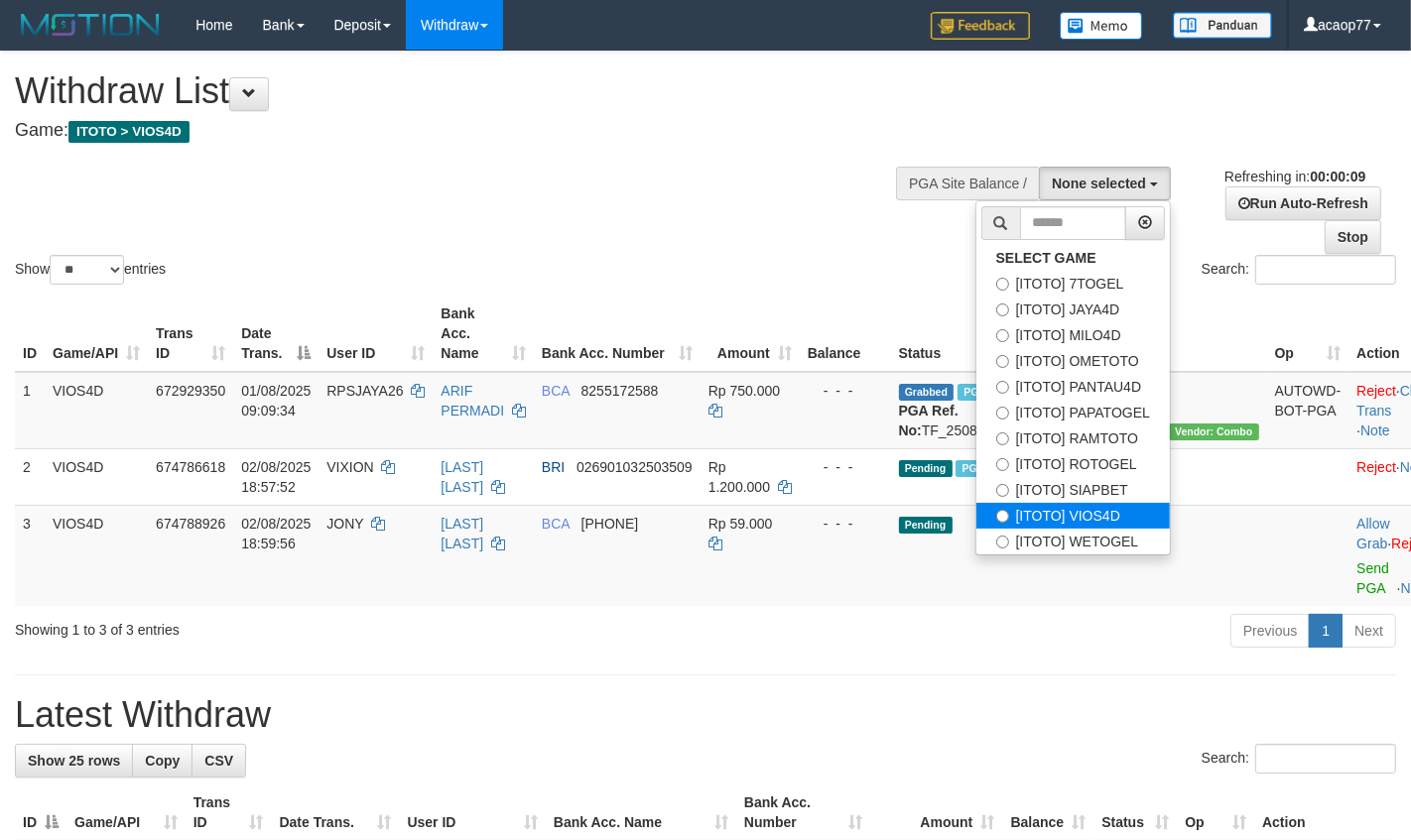select on "***" 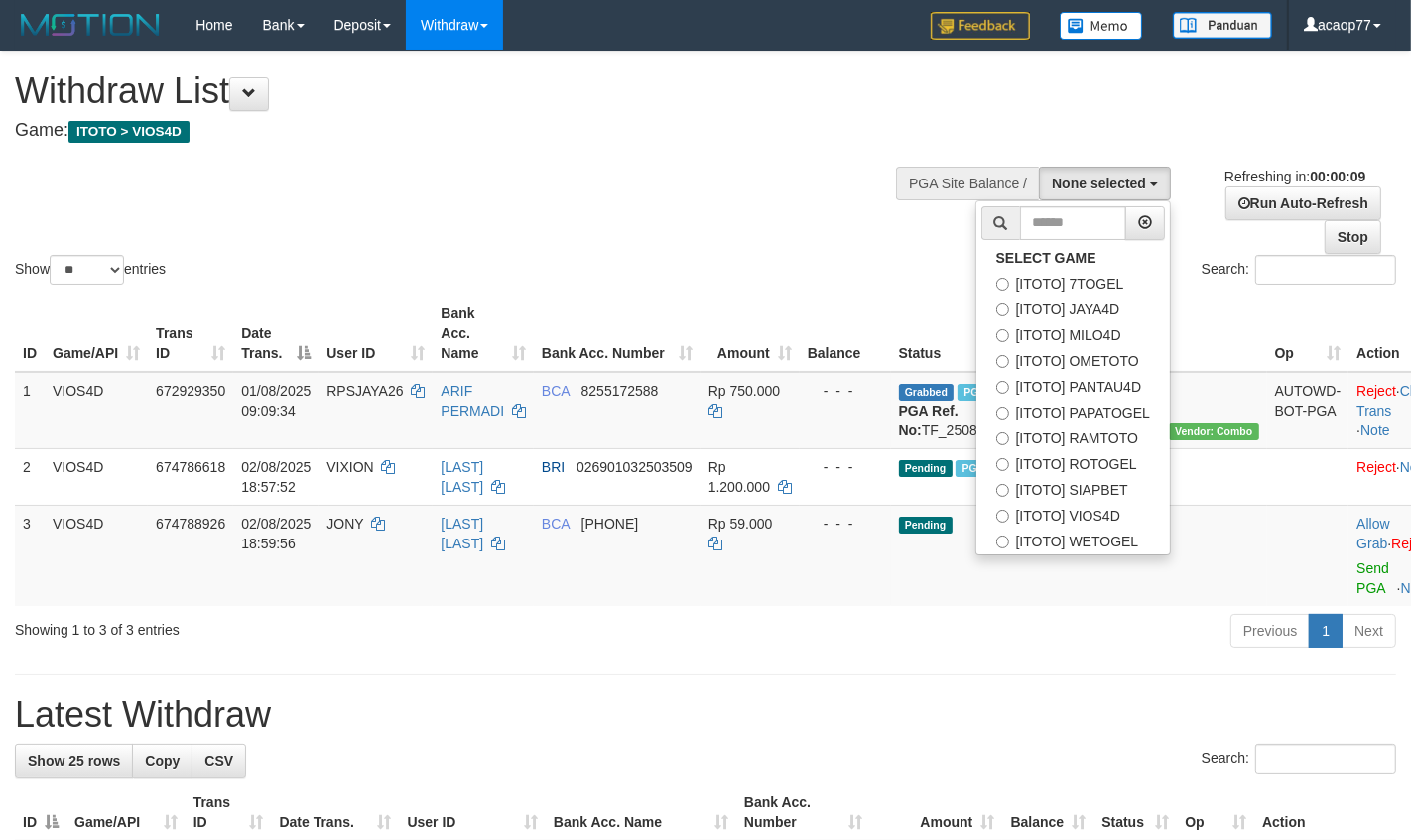 scroll, scrollTop: 167, scrollLeft: 0, axis: vertical 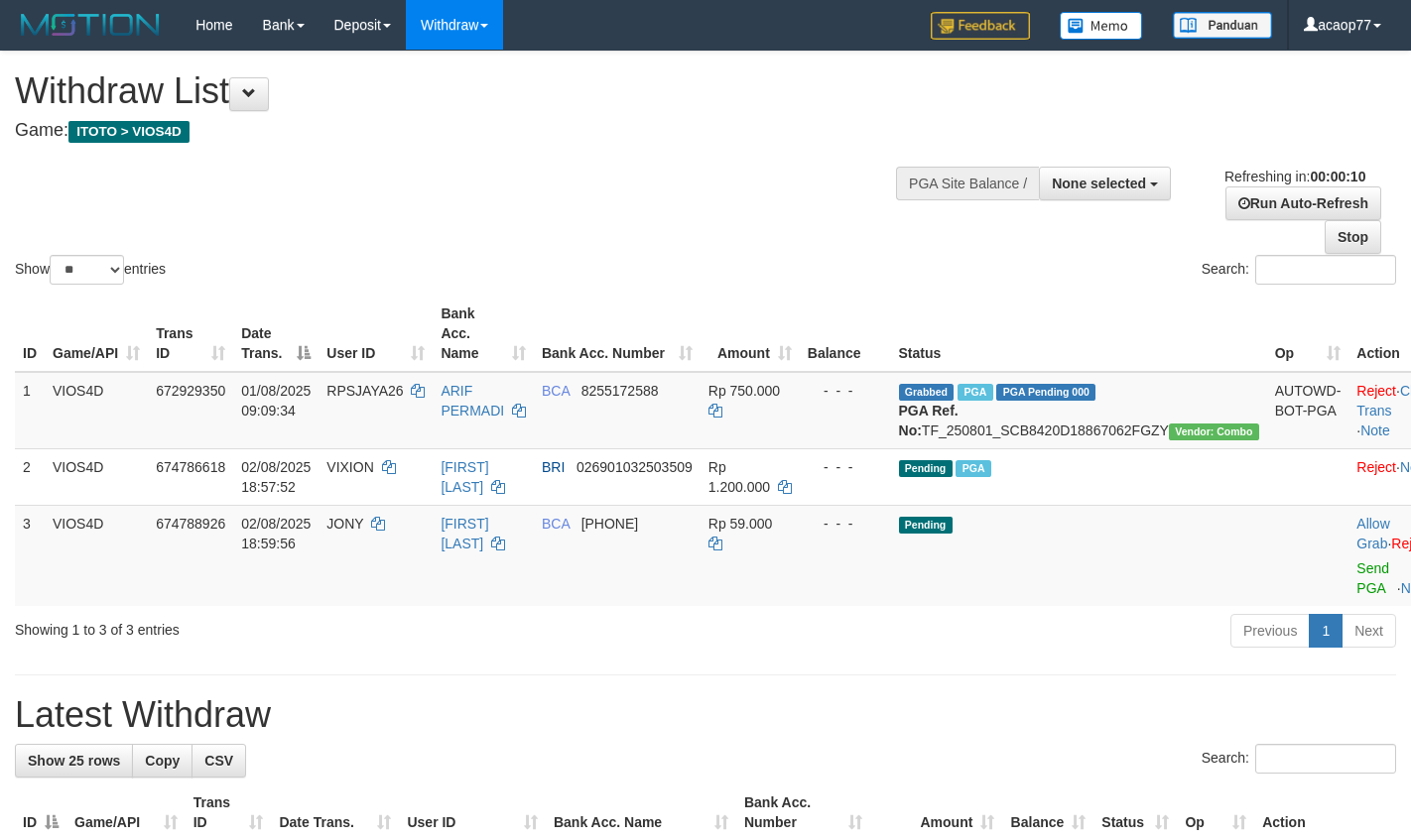 select 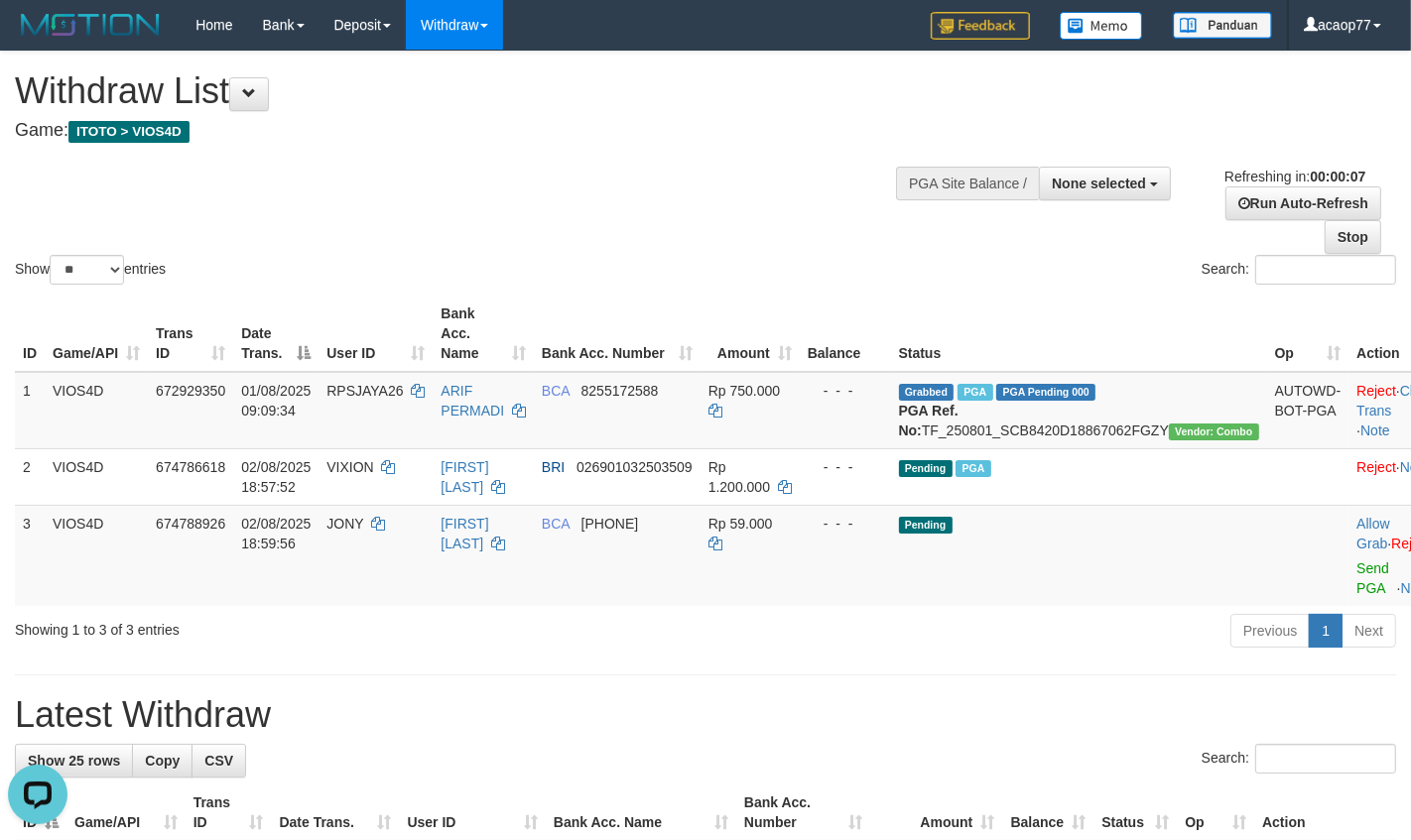 scroll, scrollTop: 0, scrollLeft: 0, axis: both 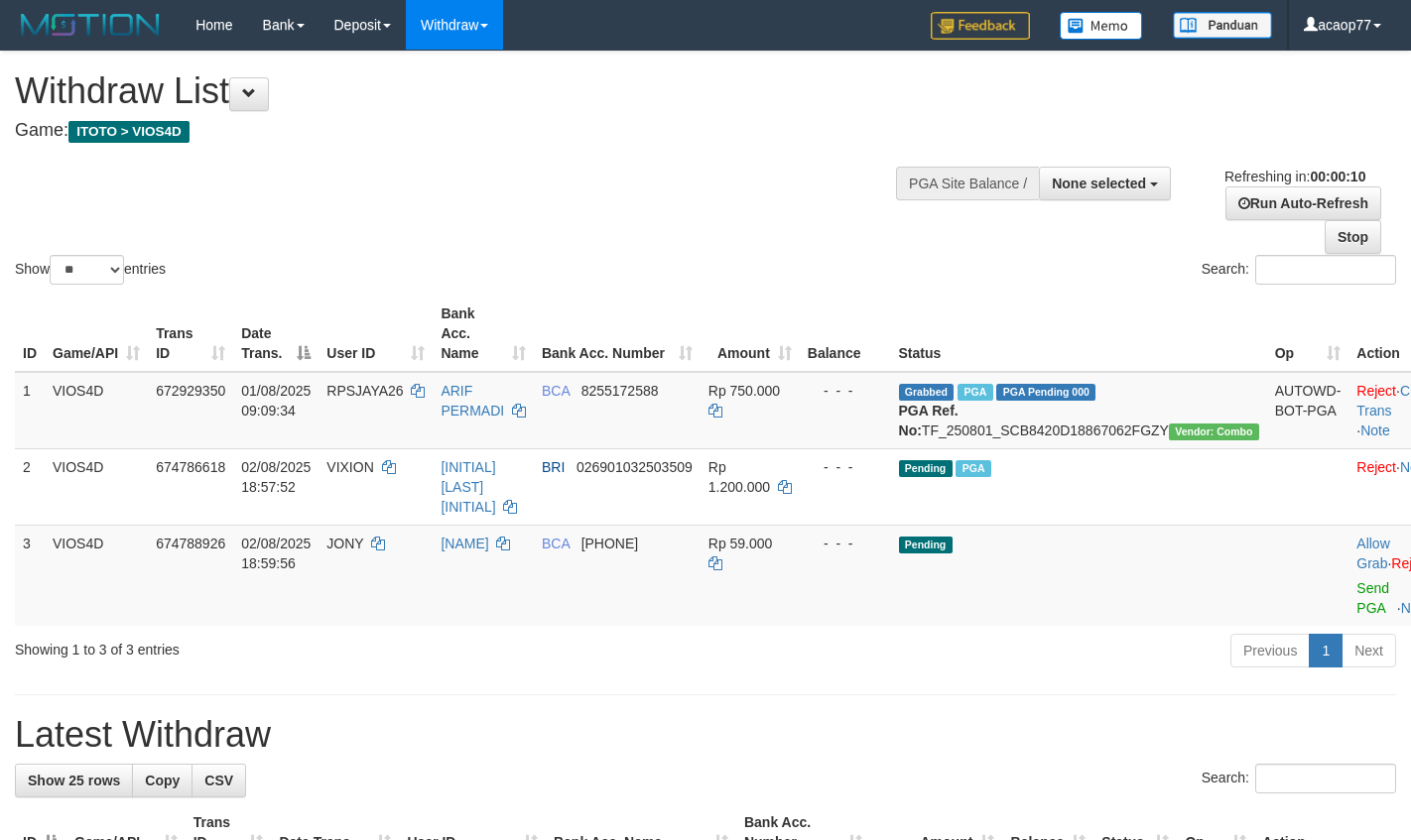 select 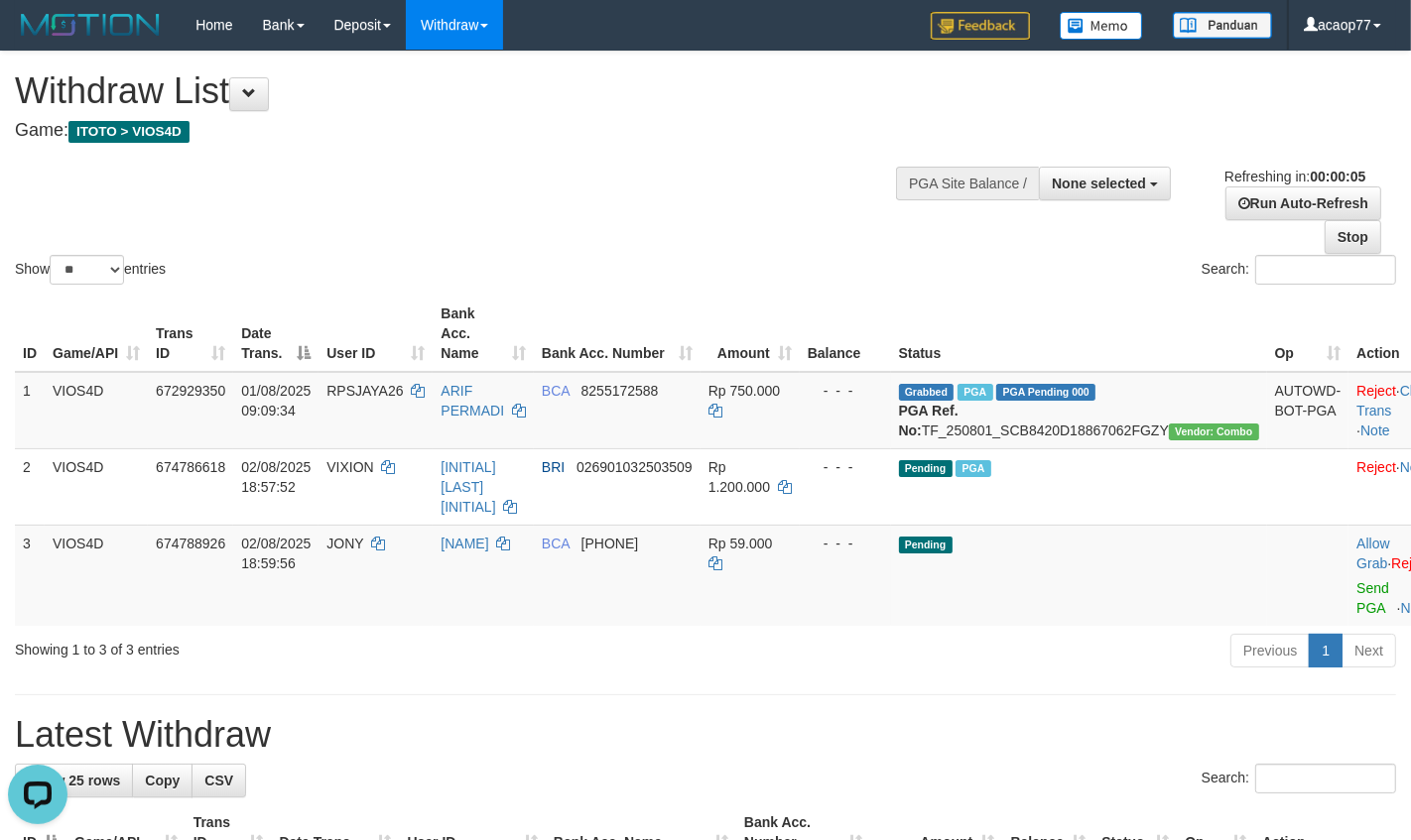 scroll, scrollTop: 0, scrollLeft: 0, axis: both 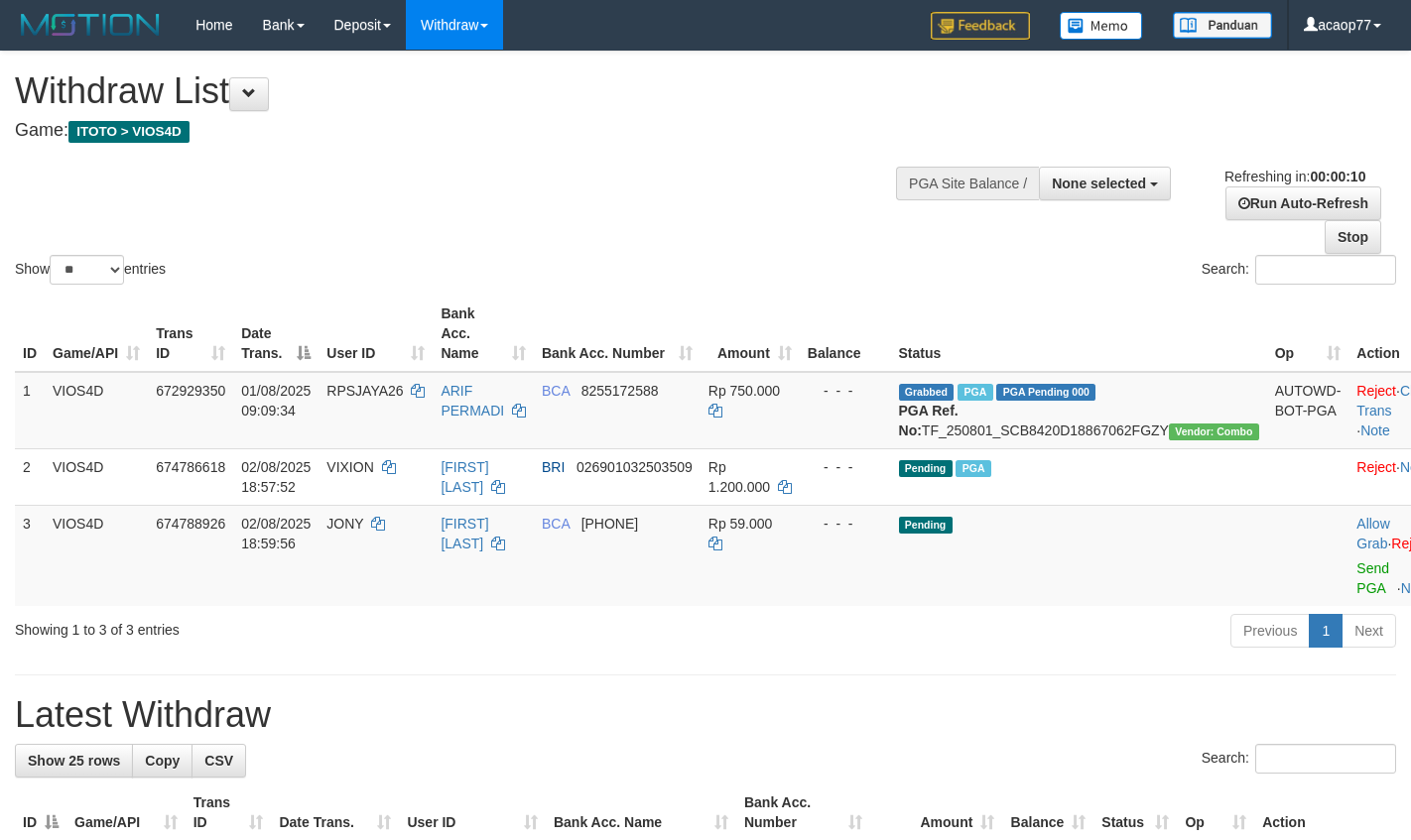 select 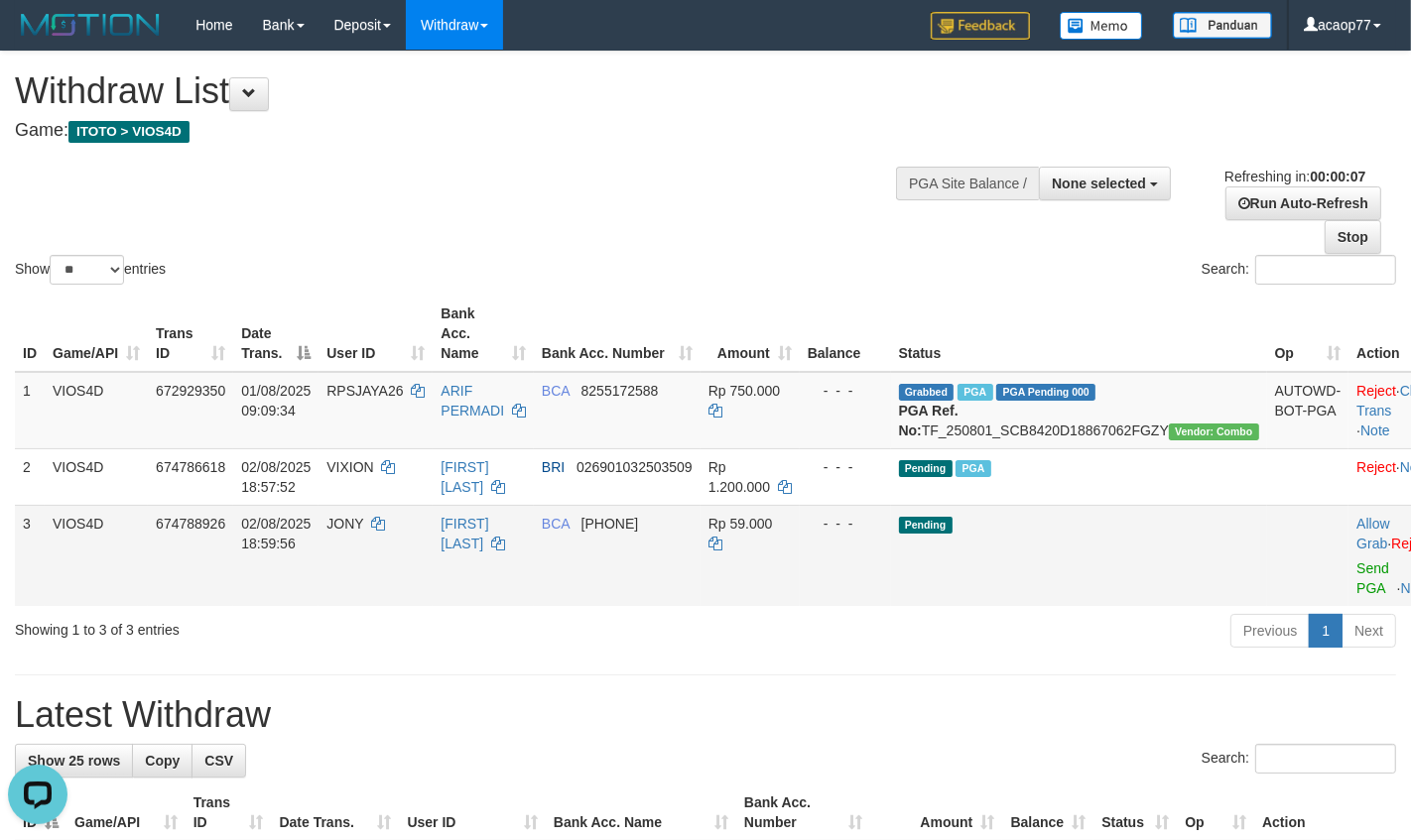 scroll, scrollTop: 0, scrollLeft: 0, axis: both 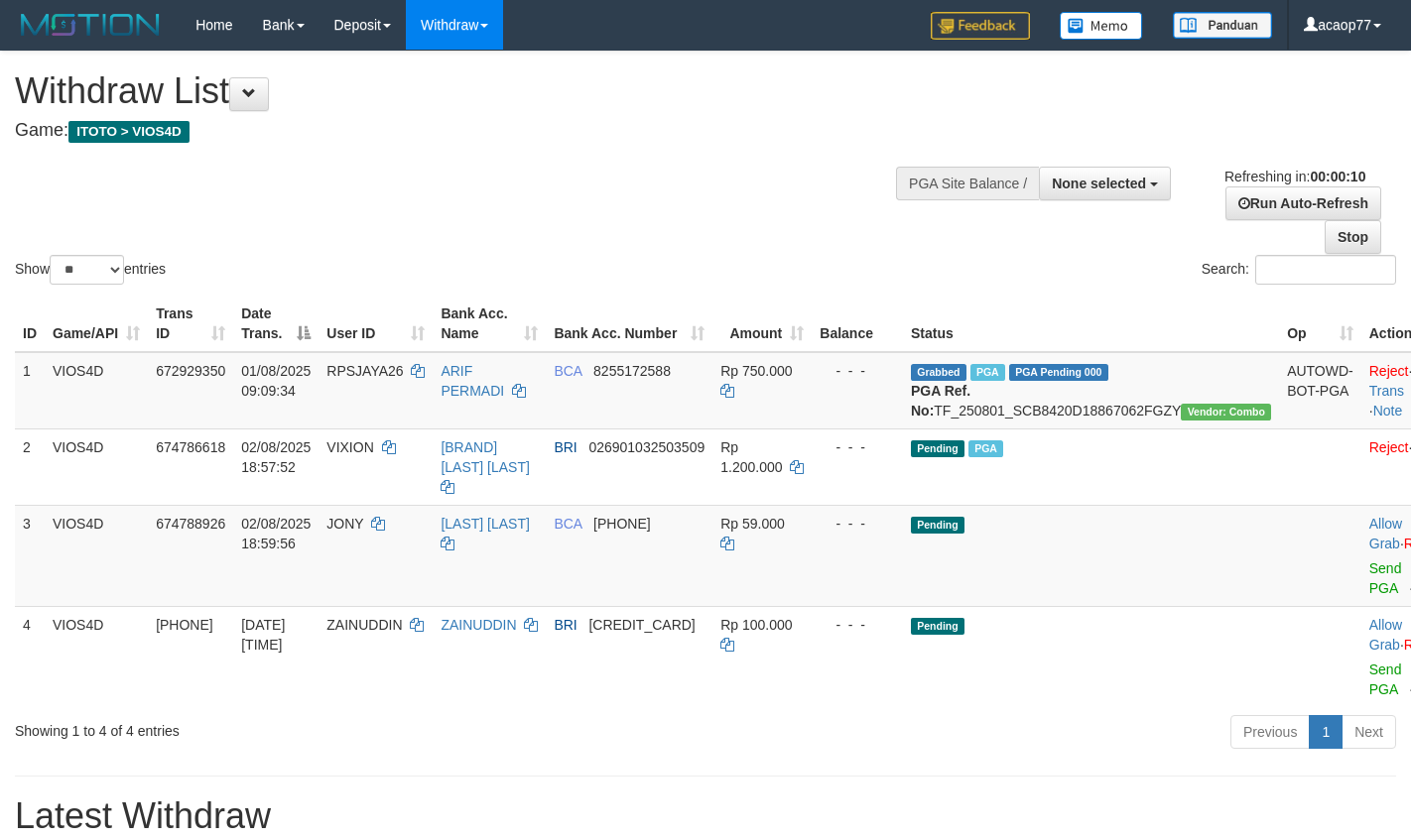 select 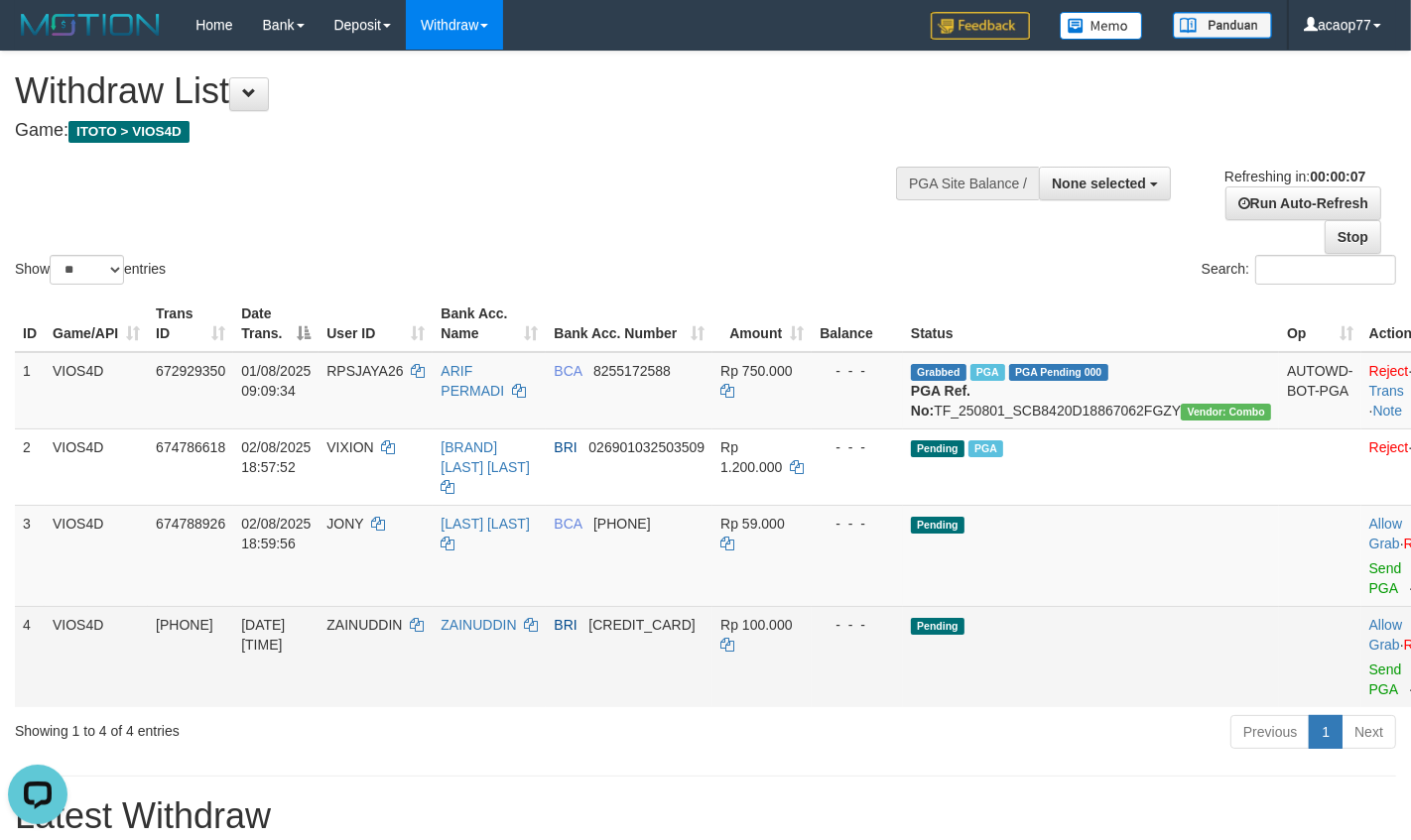scroll, scrollTop: 0, scrollLeft: 0, axis: both 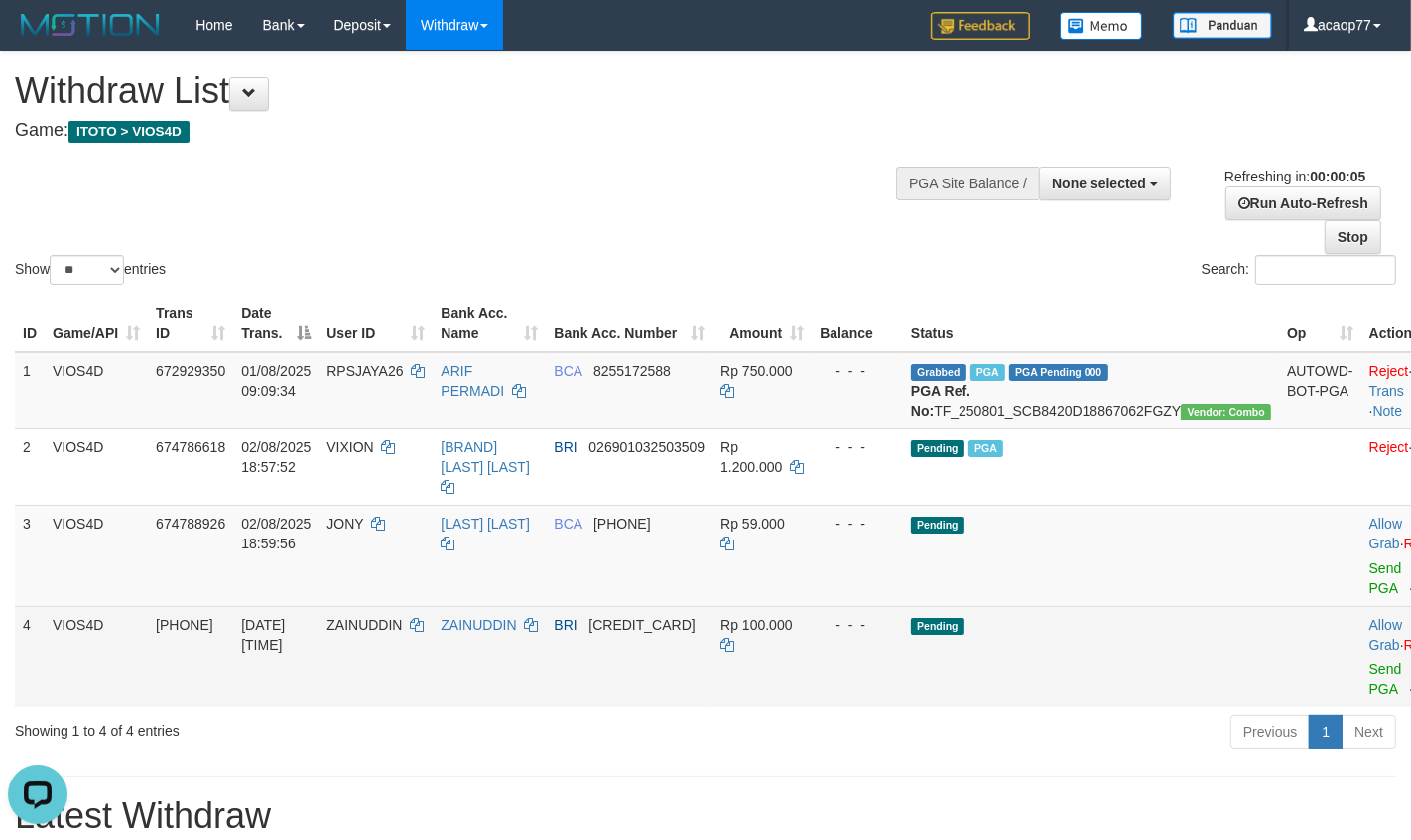 drag, startPoint x: 586, startPoint y: 691, endPoint x: 579, endPoint y: 676, distance: 16.552945 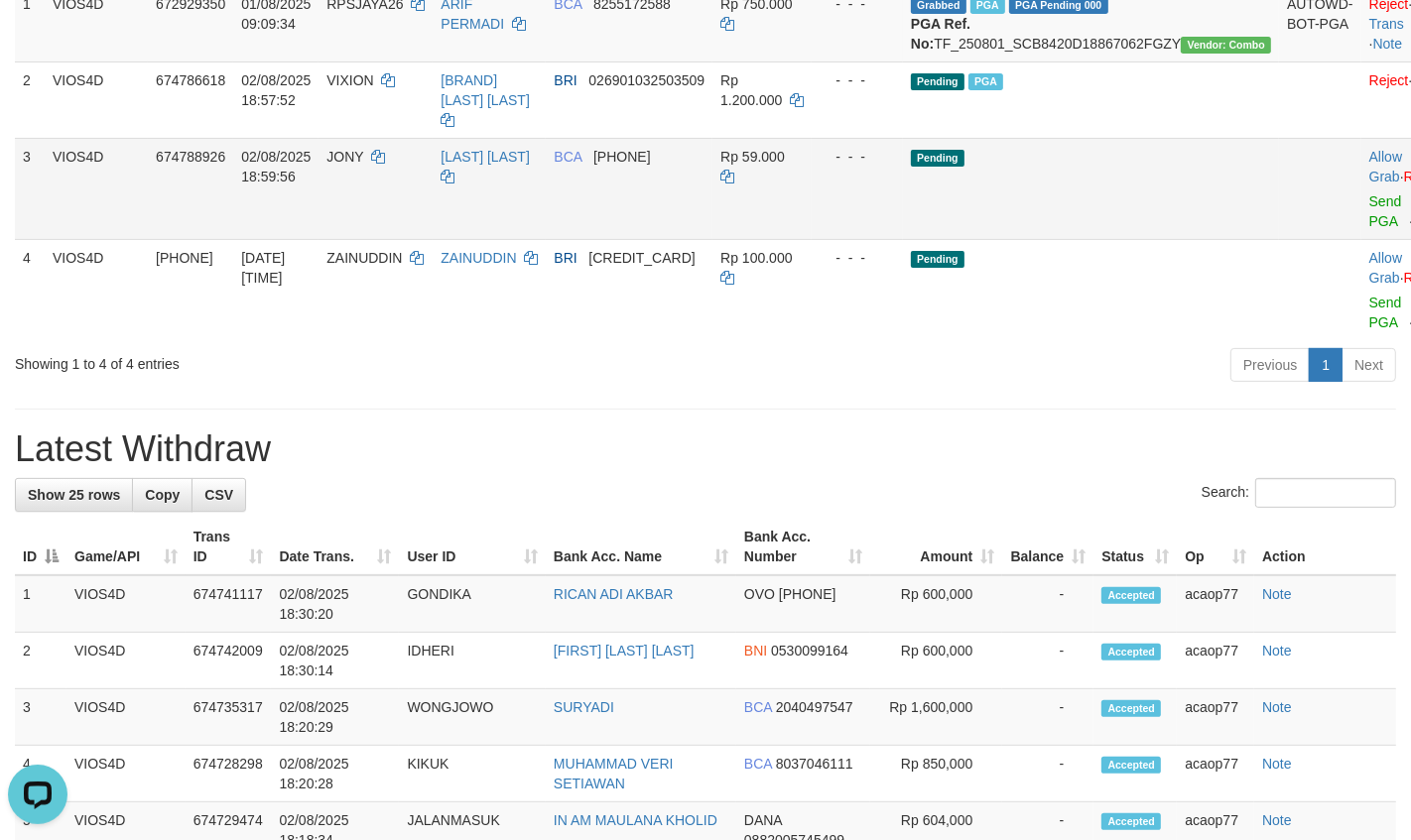 scroll, scrollTop: 0, scrollLeft: 0, axis: both 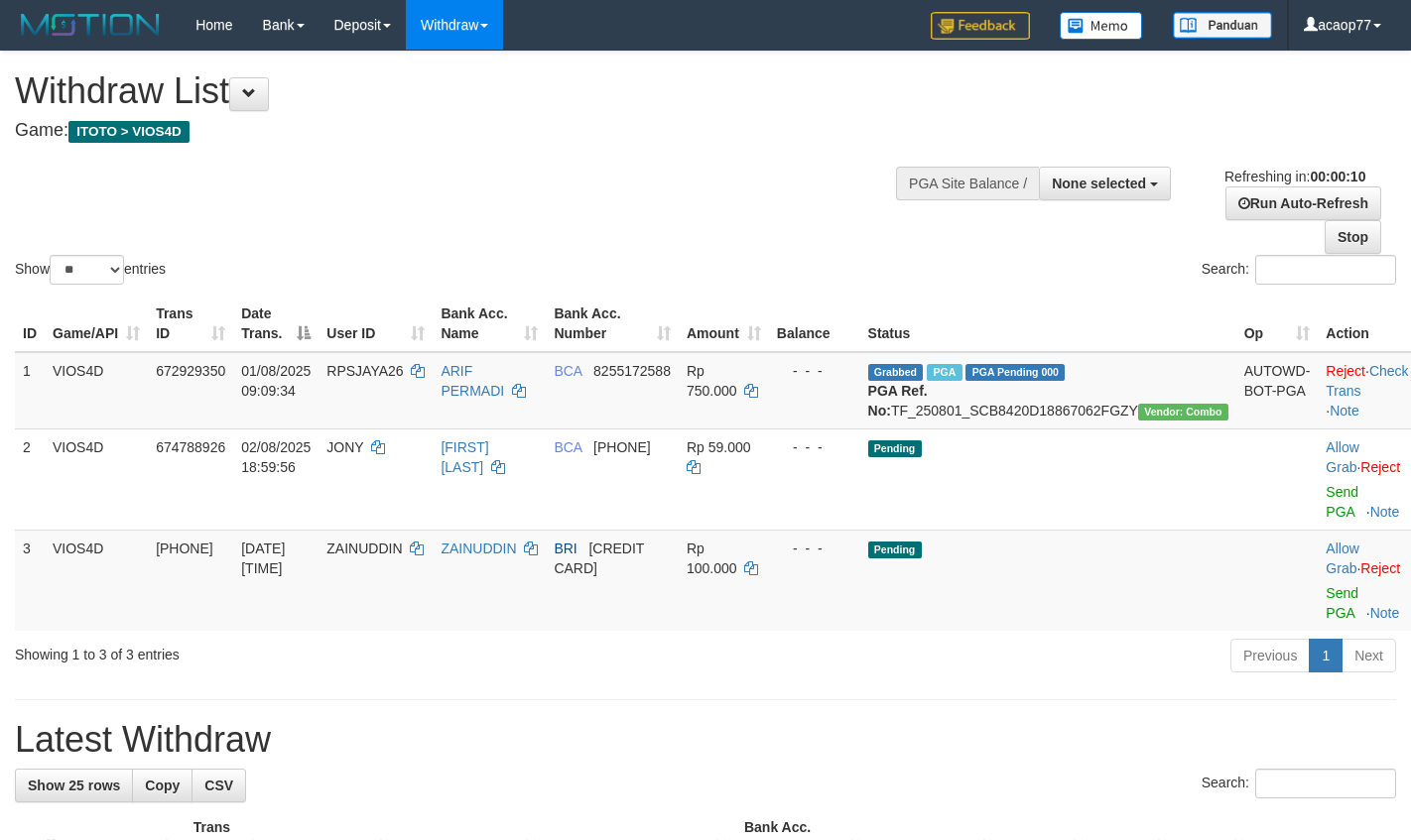 select 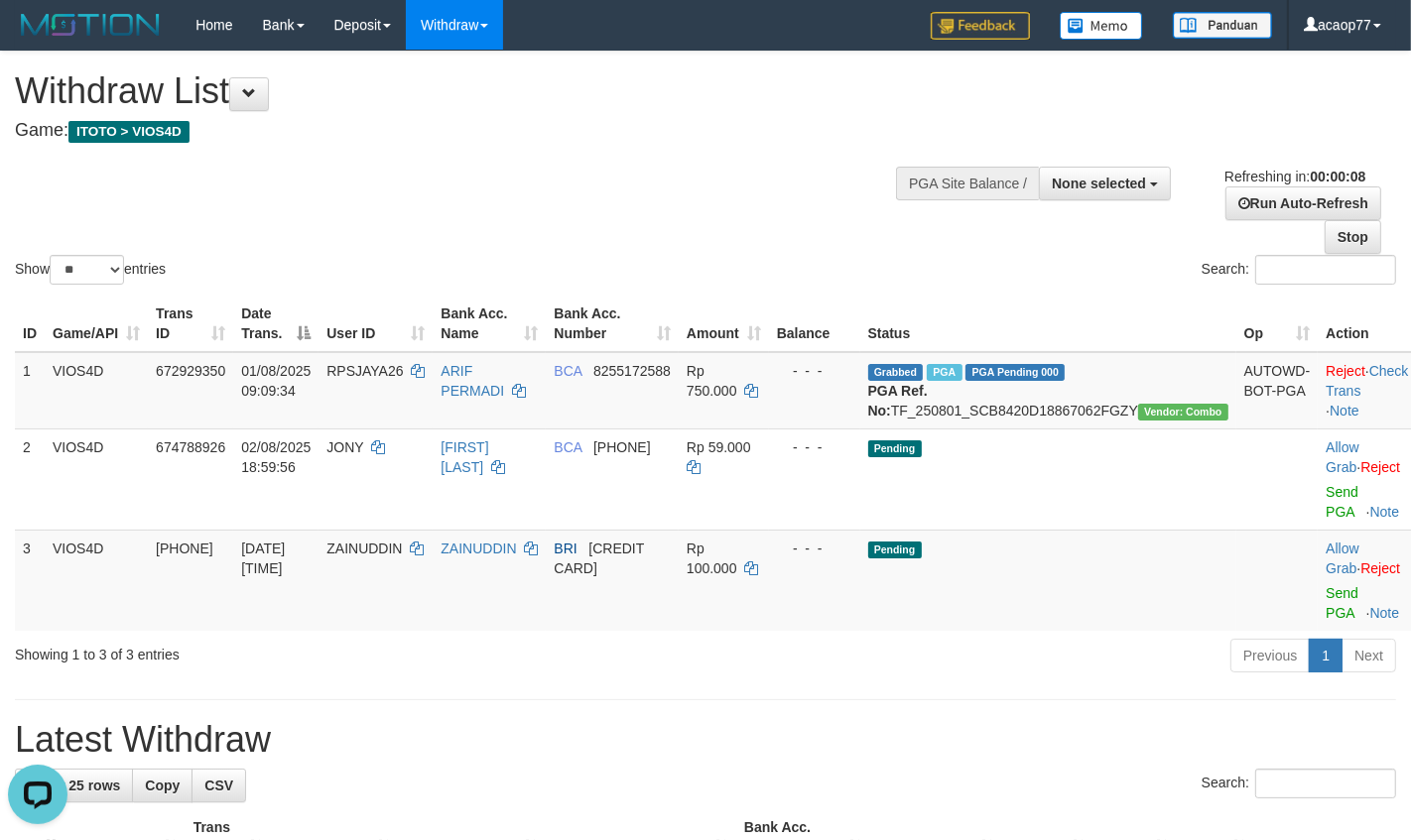scroll, scrollTop: 0, scrollLeft: 0, axis: both 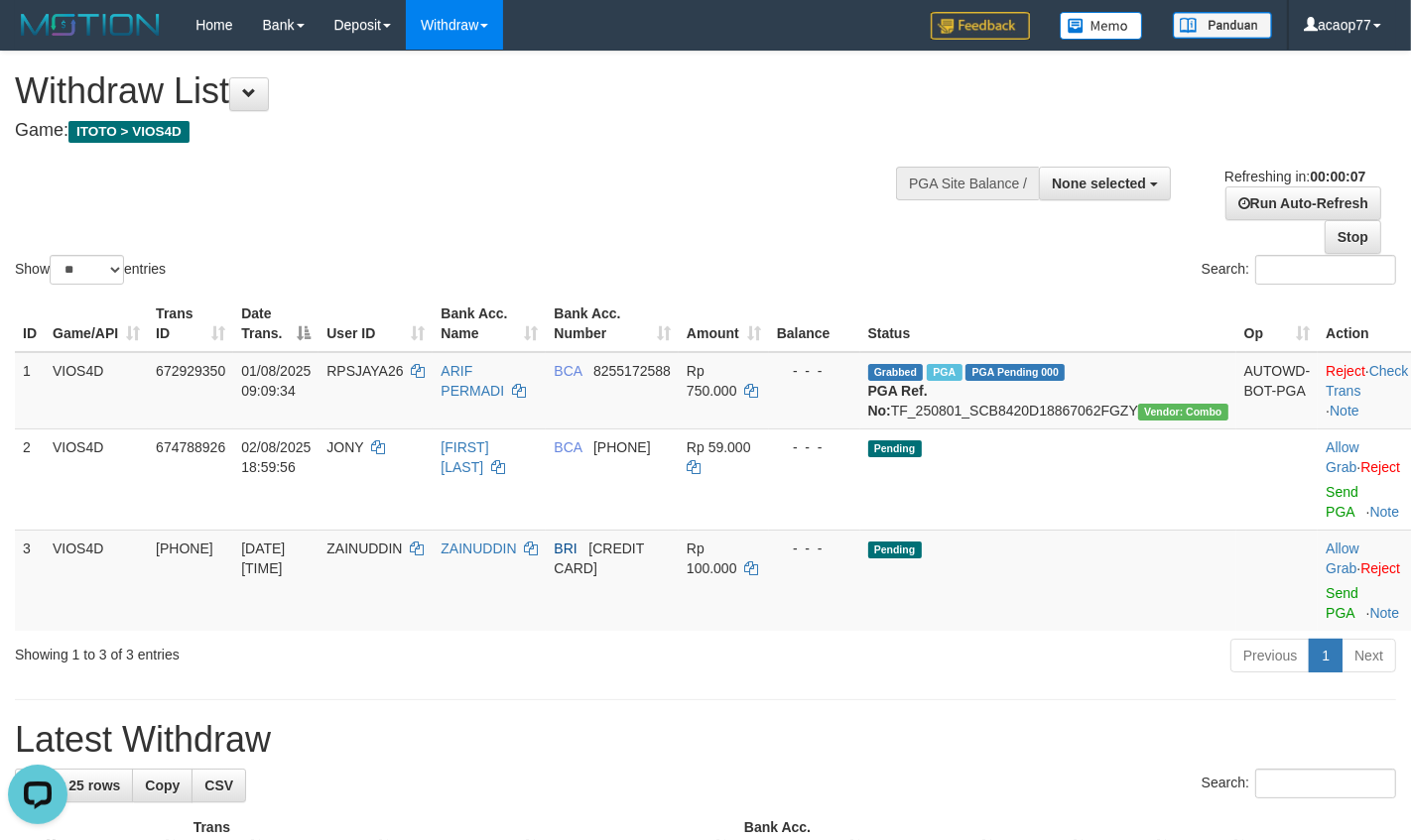 click on "Game:   ITOTO > VIOS4D" at bounding box center (467, 131) 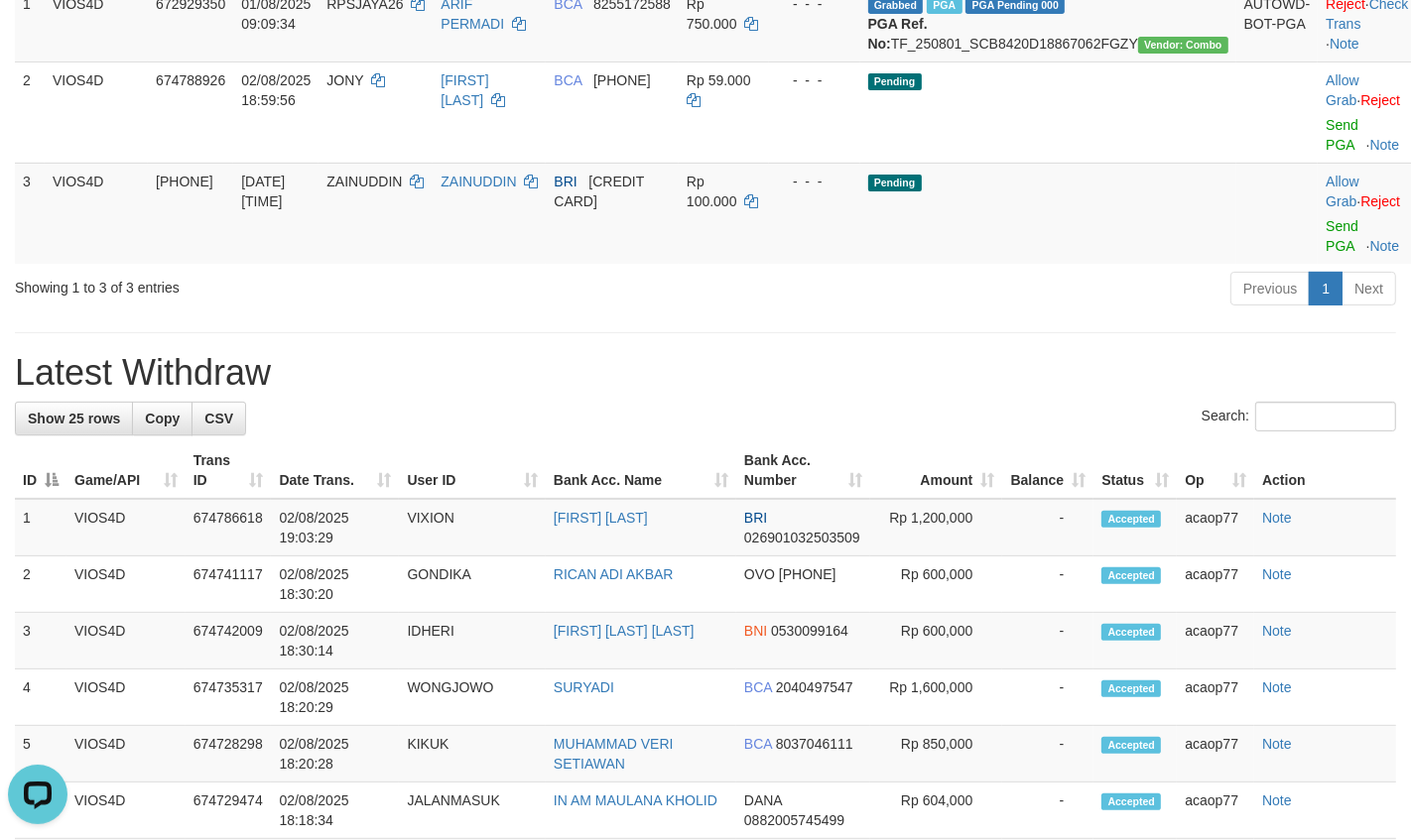 scroll, scrollTop: 0, scrollLeft: 0, axis: both 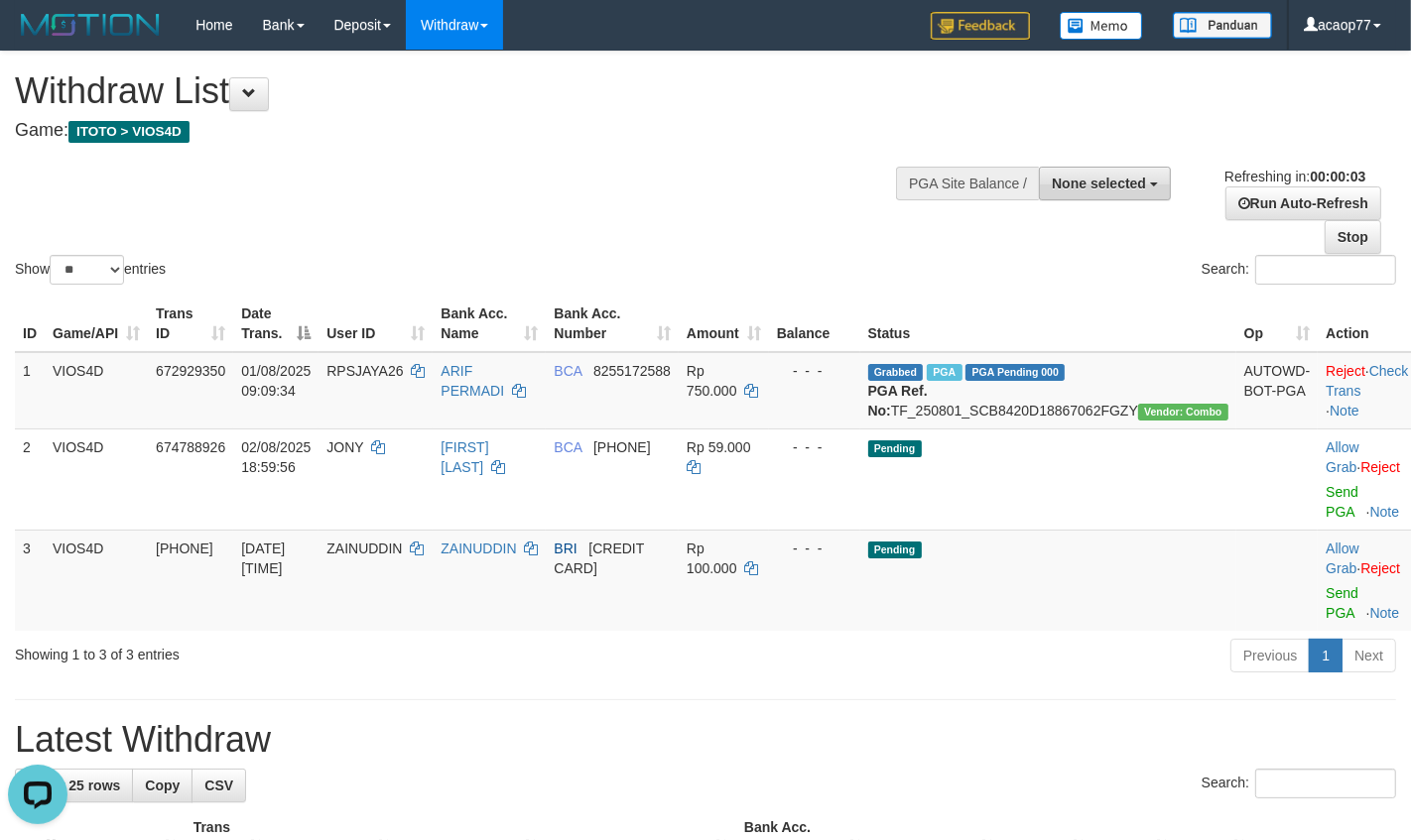 click on "None selected" at bounding box center [1098, 183] 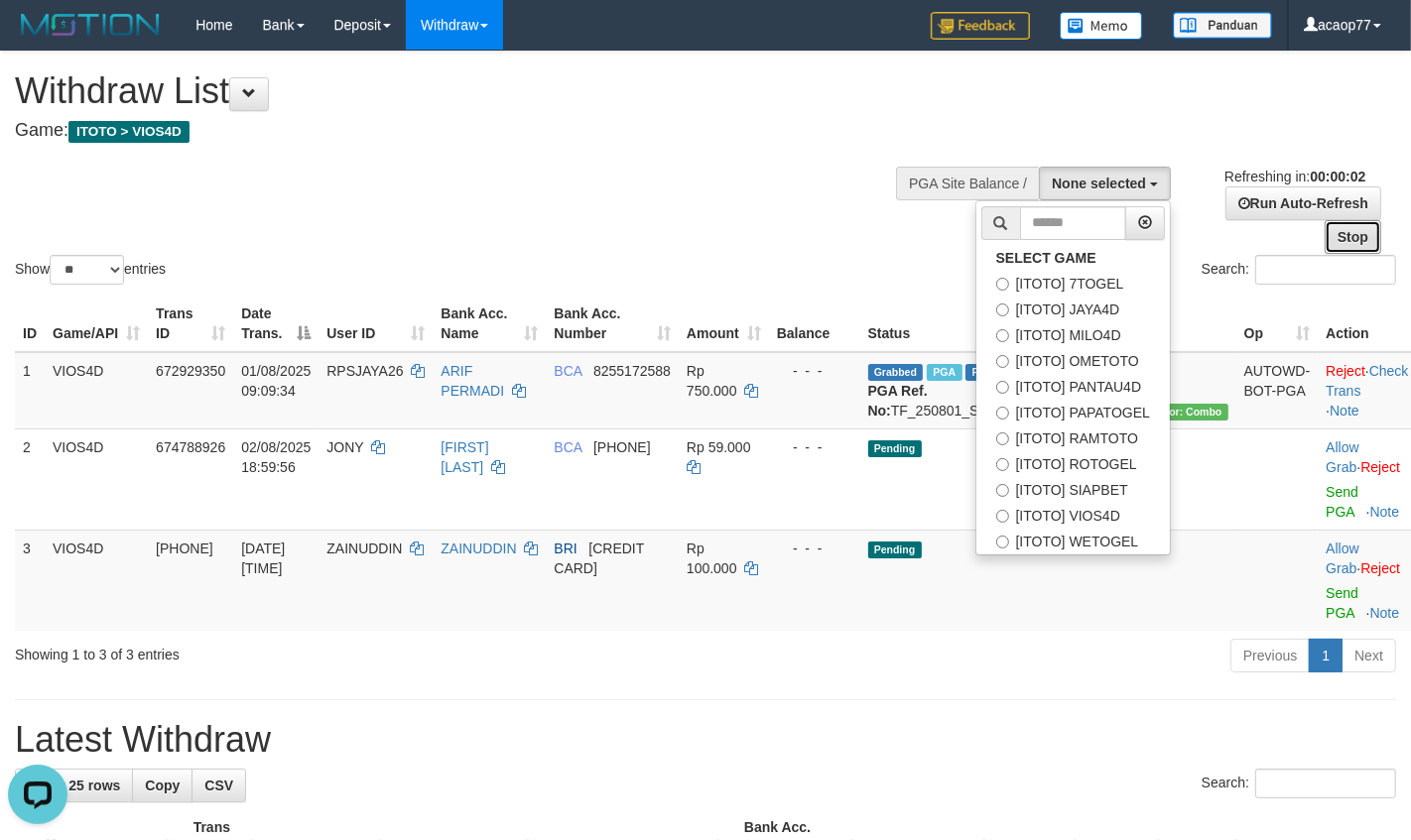click on "Stop" at bounding box center (1352, 237) 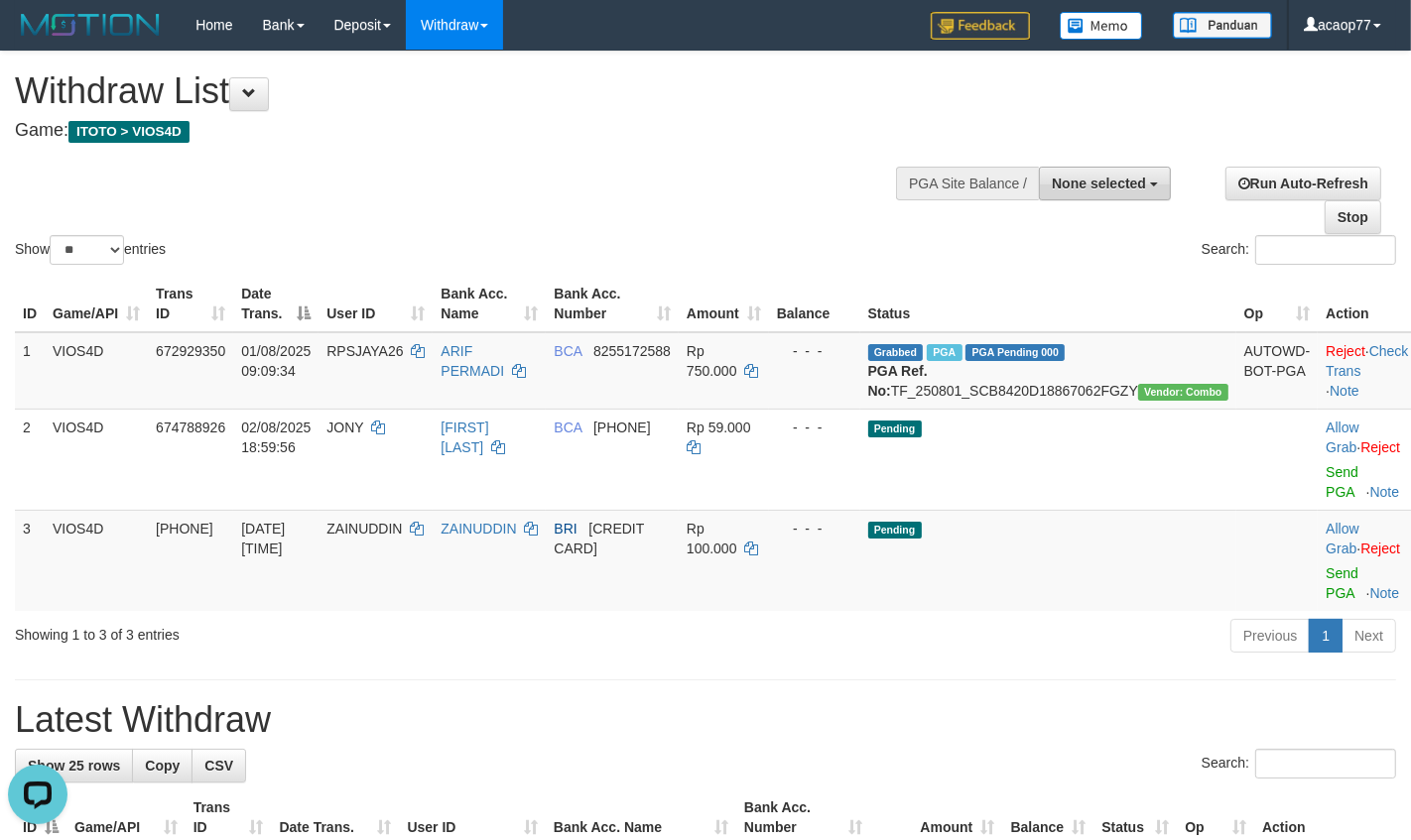 click at bounding box center (1073, 181) 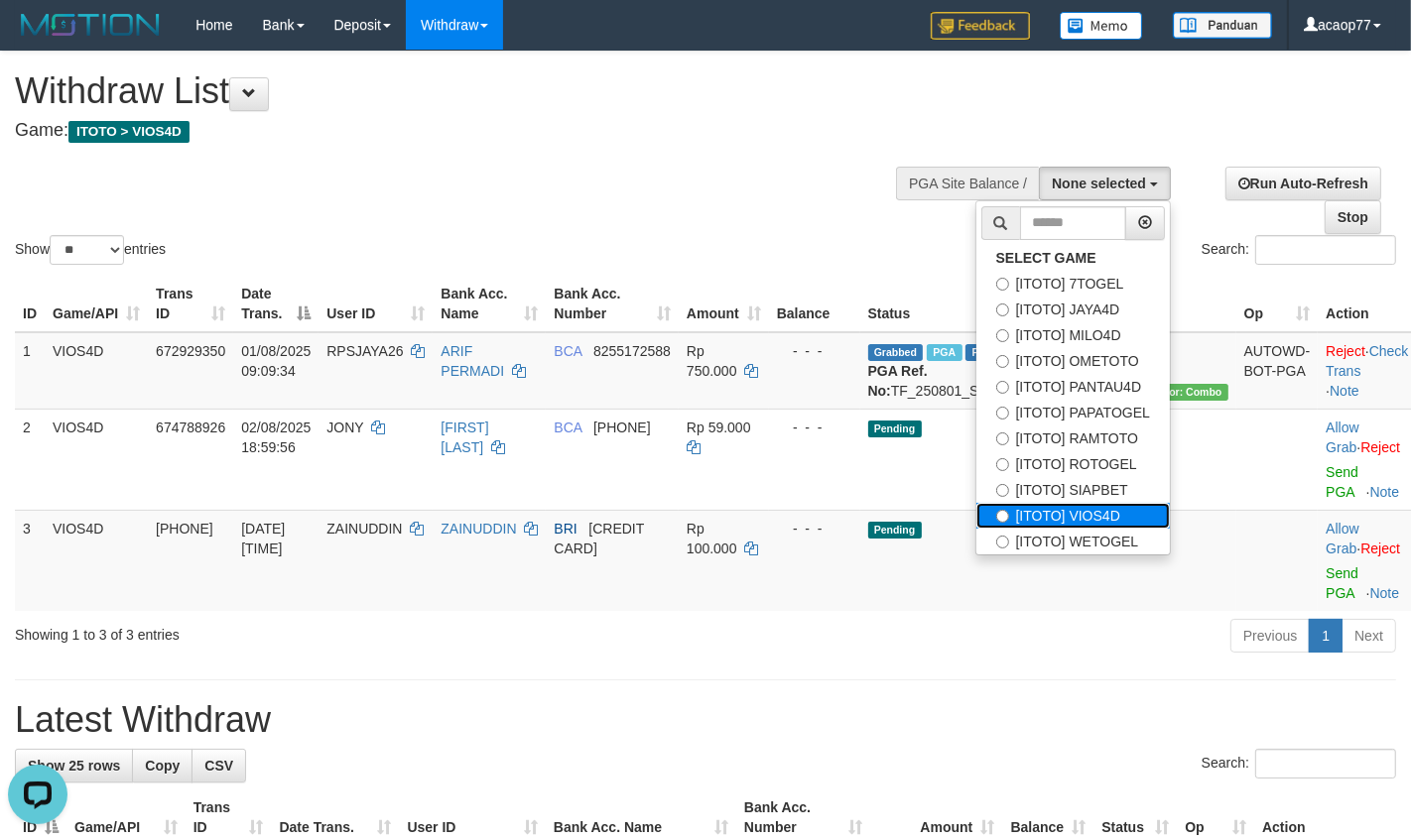 click on "[ITOTO] VIOS4D" at bounding box center [1073, 516] 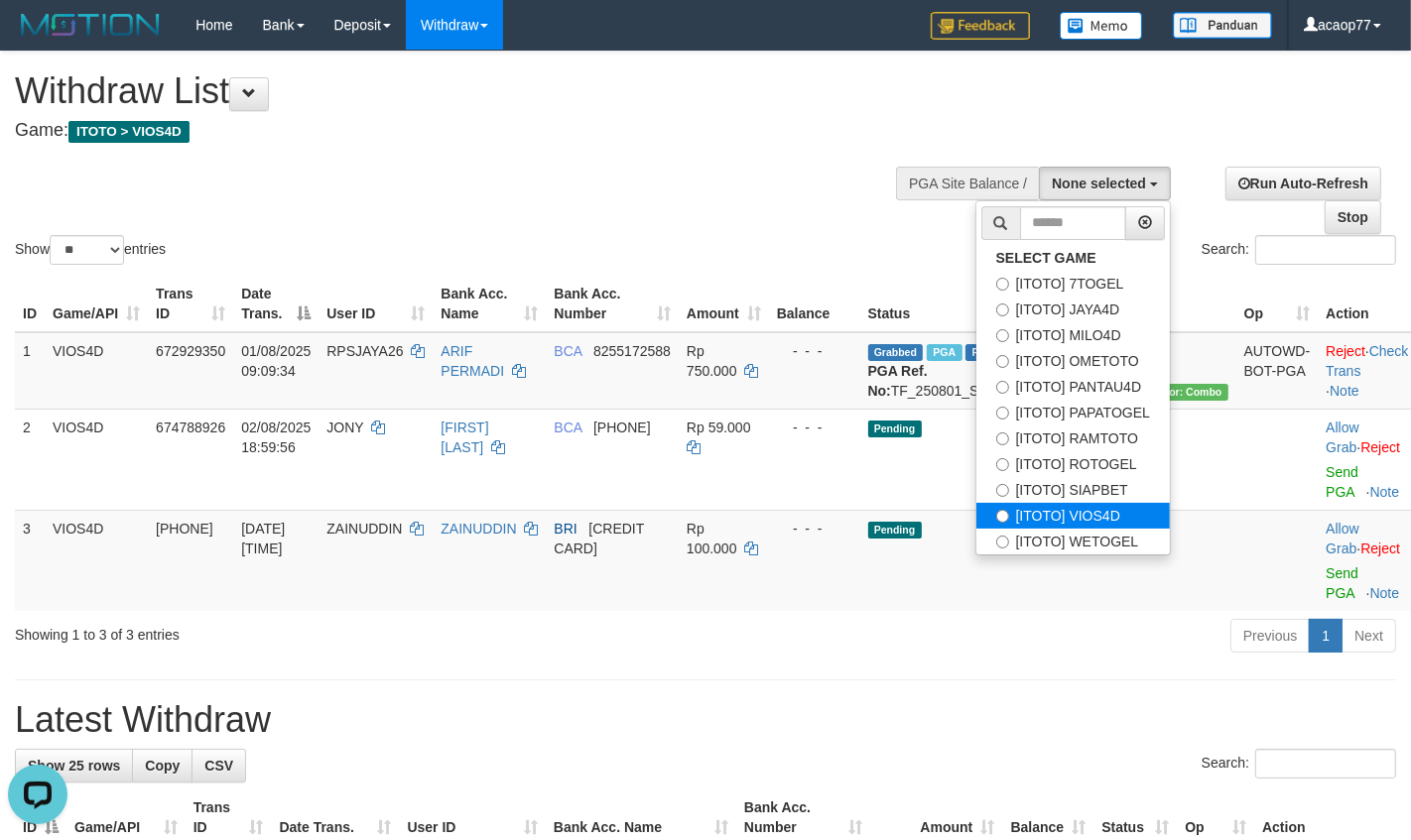 select on "***" 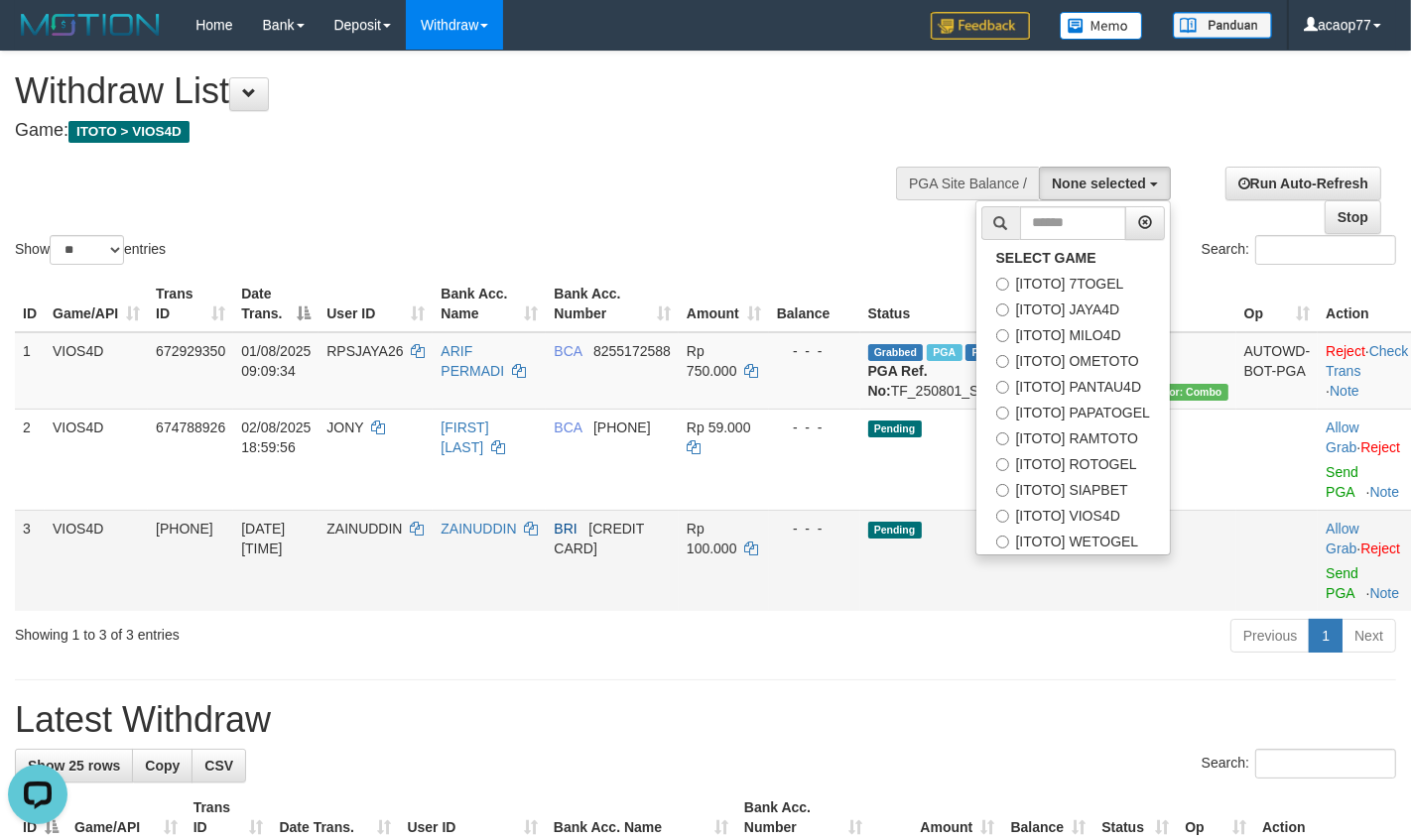 scroll, scrollTop: 167, scrollLeft: 0, axis: vertical 